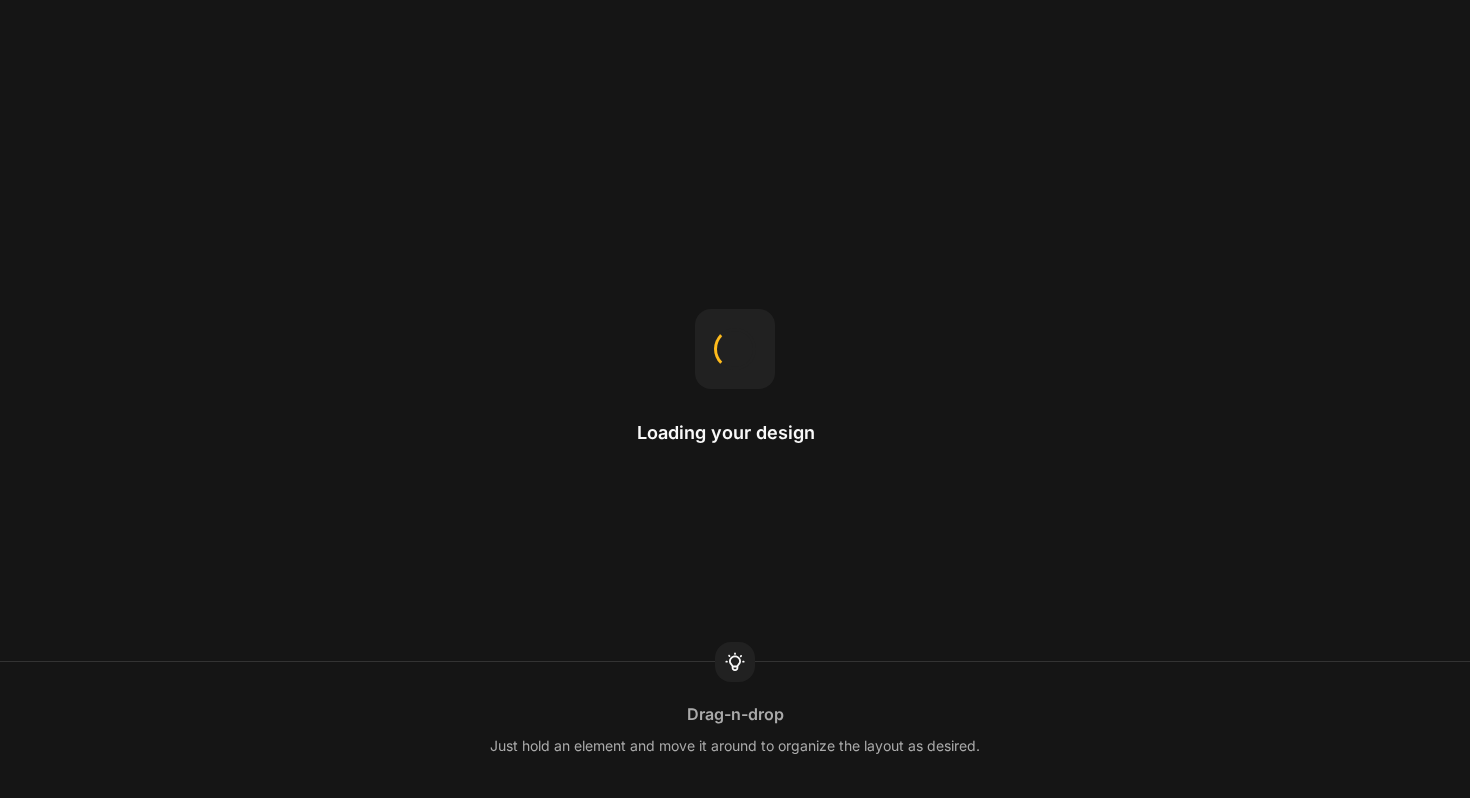 scroll, scrollTop: 0, scrollLeft: 0, axis: both 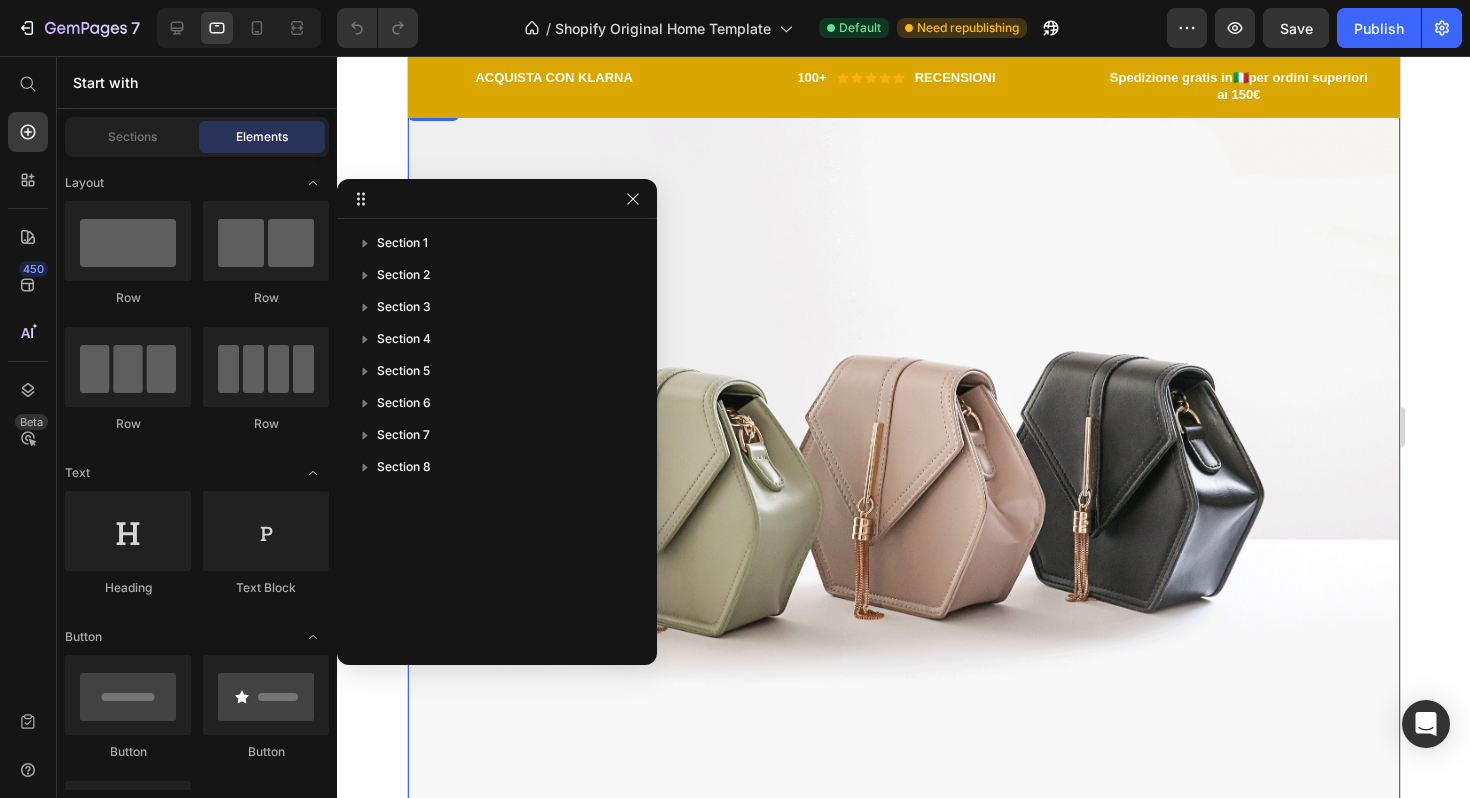 click at bounding box center (903, 469) 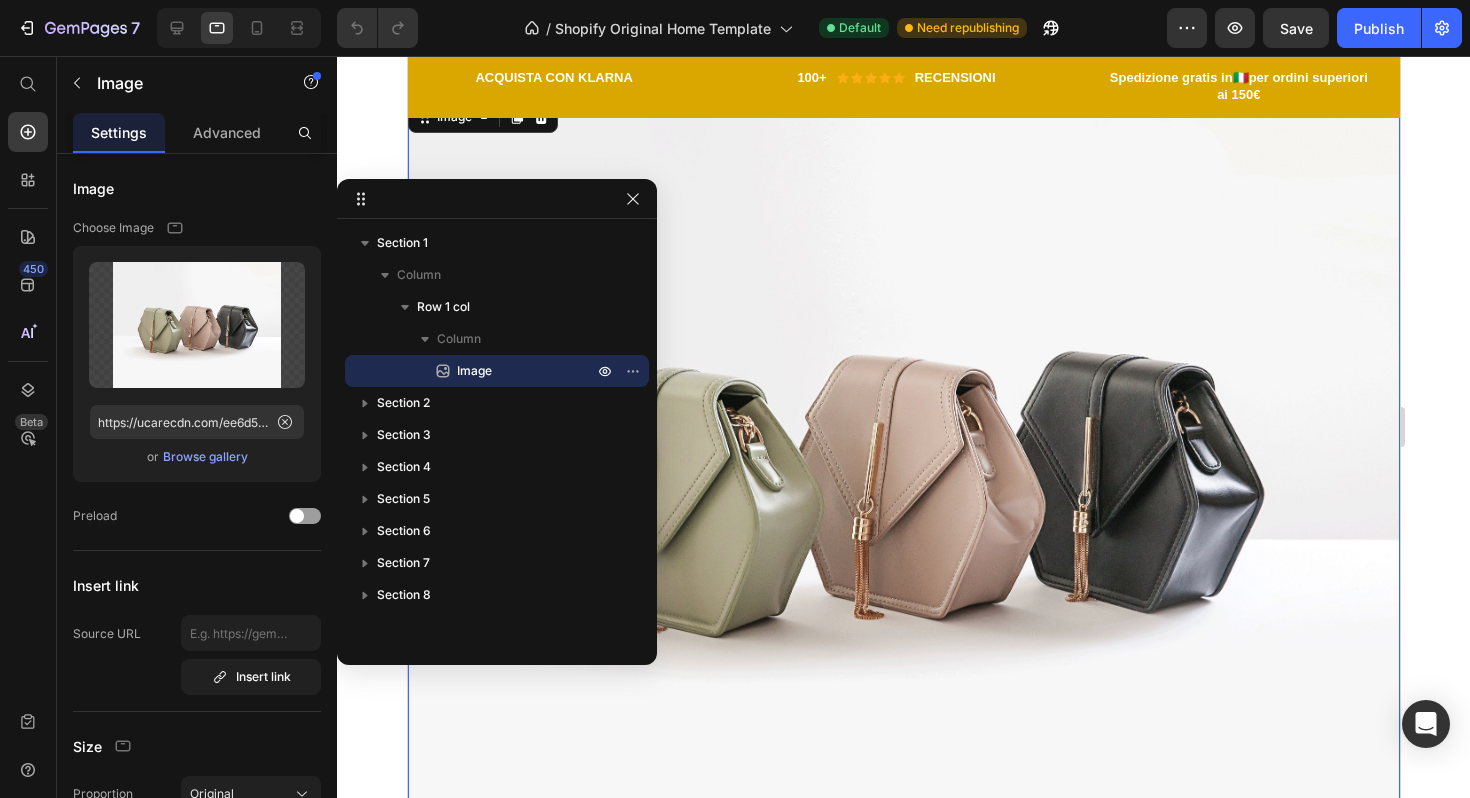 click on "Image" at bounding box center [474, 371] 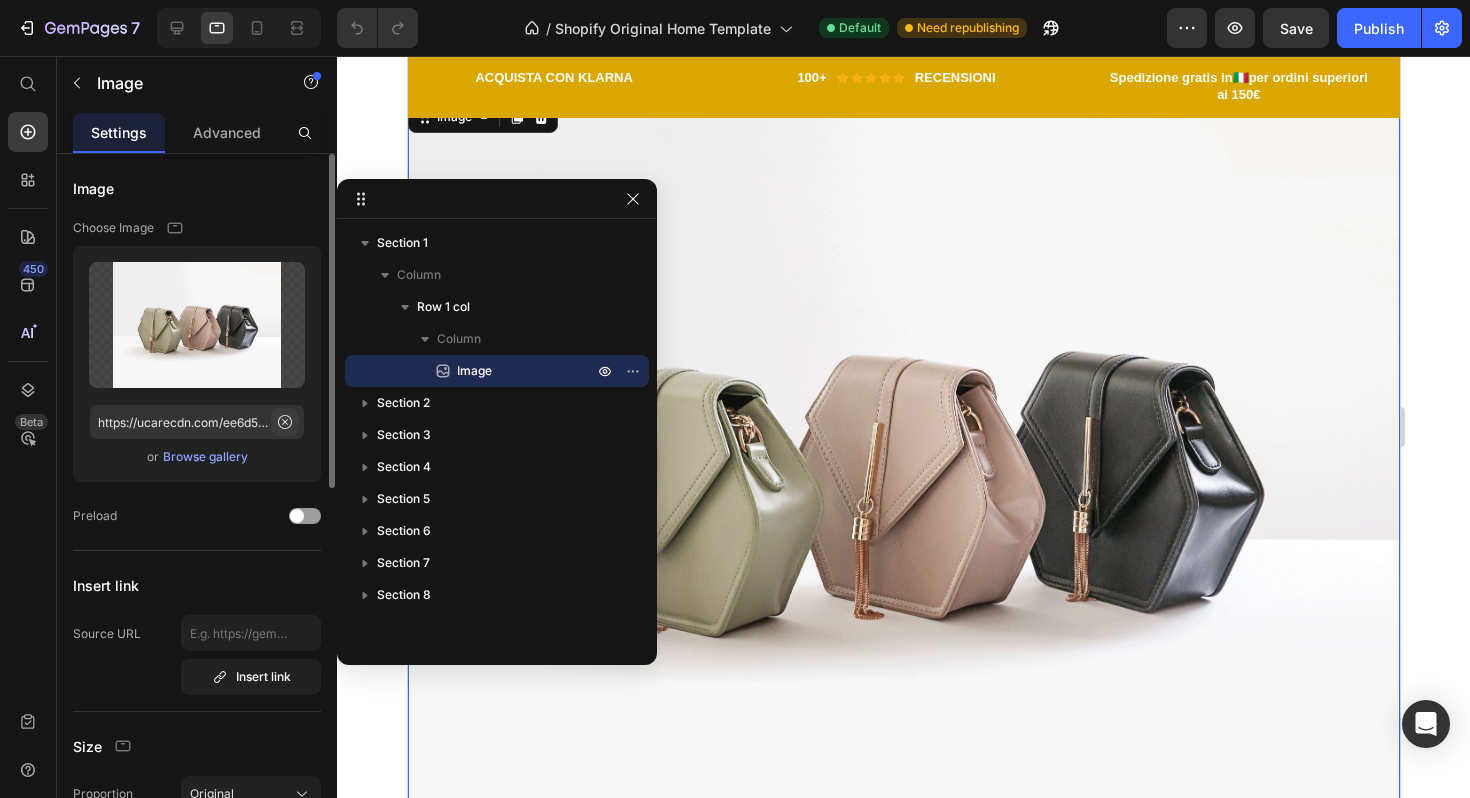 click 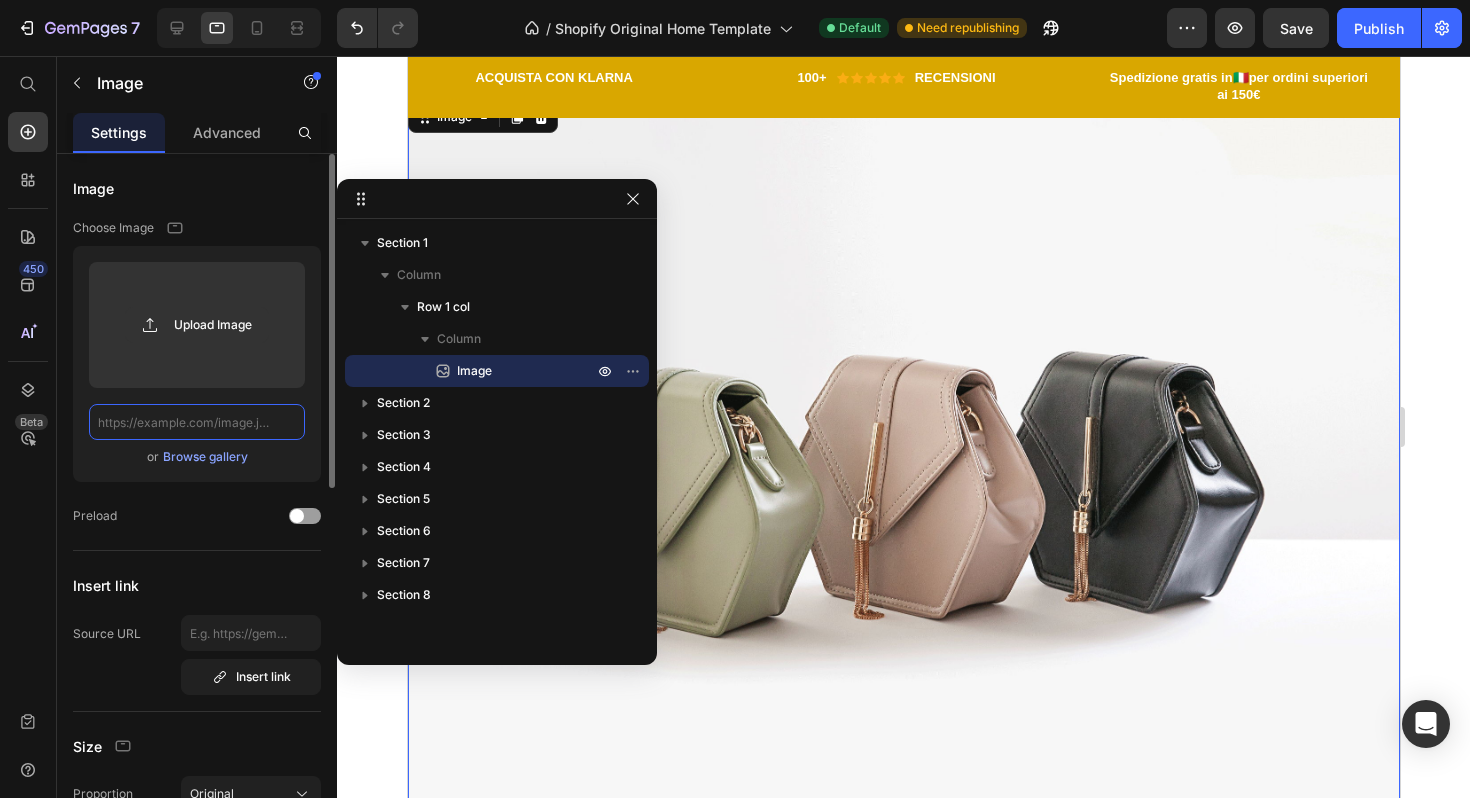 scroll, scrollTop: 0, scrollLeft: 0, axis: both 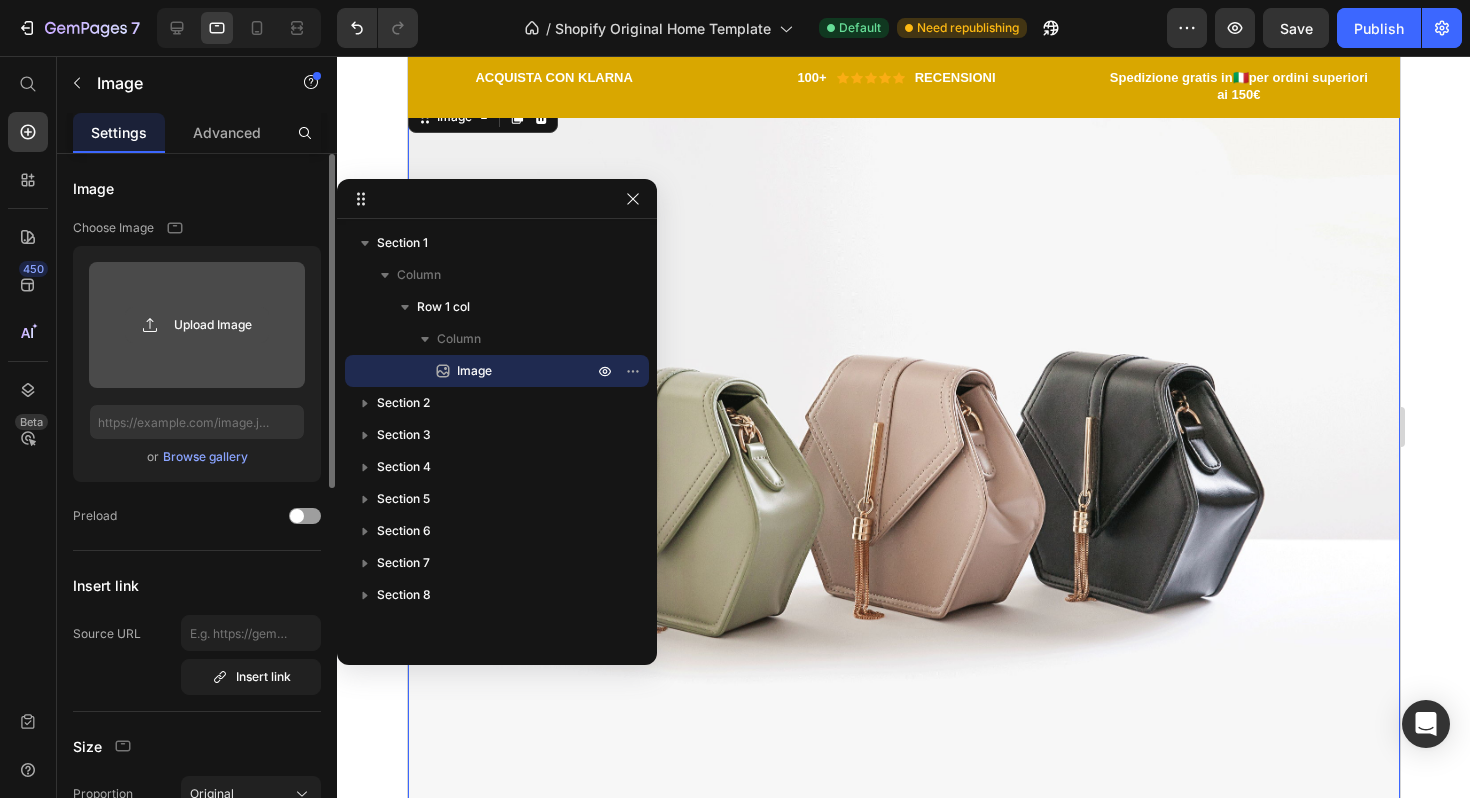 click 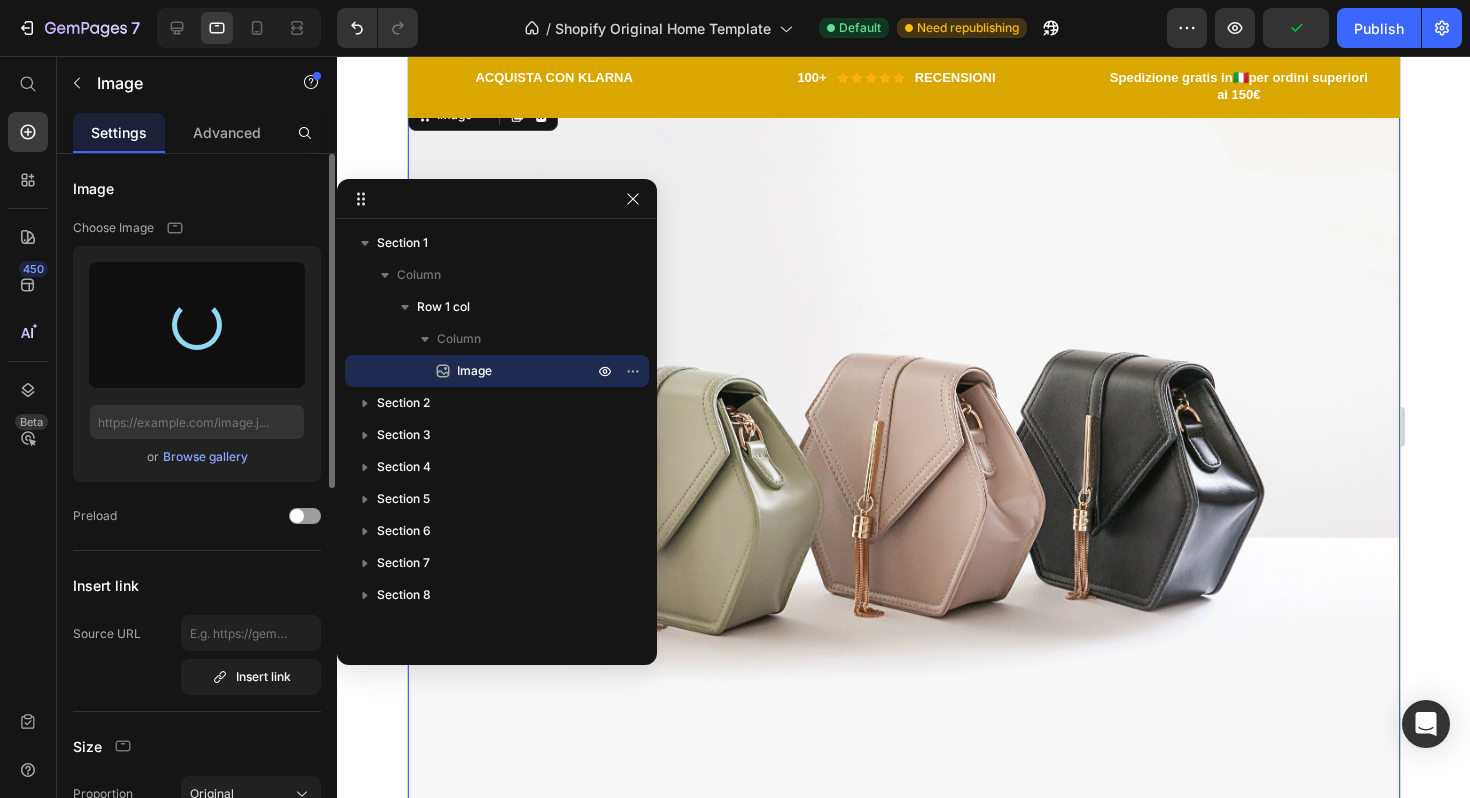 scroll, scrollTop: 0, scrollLeft: 0, axis: both 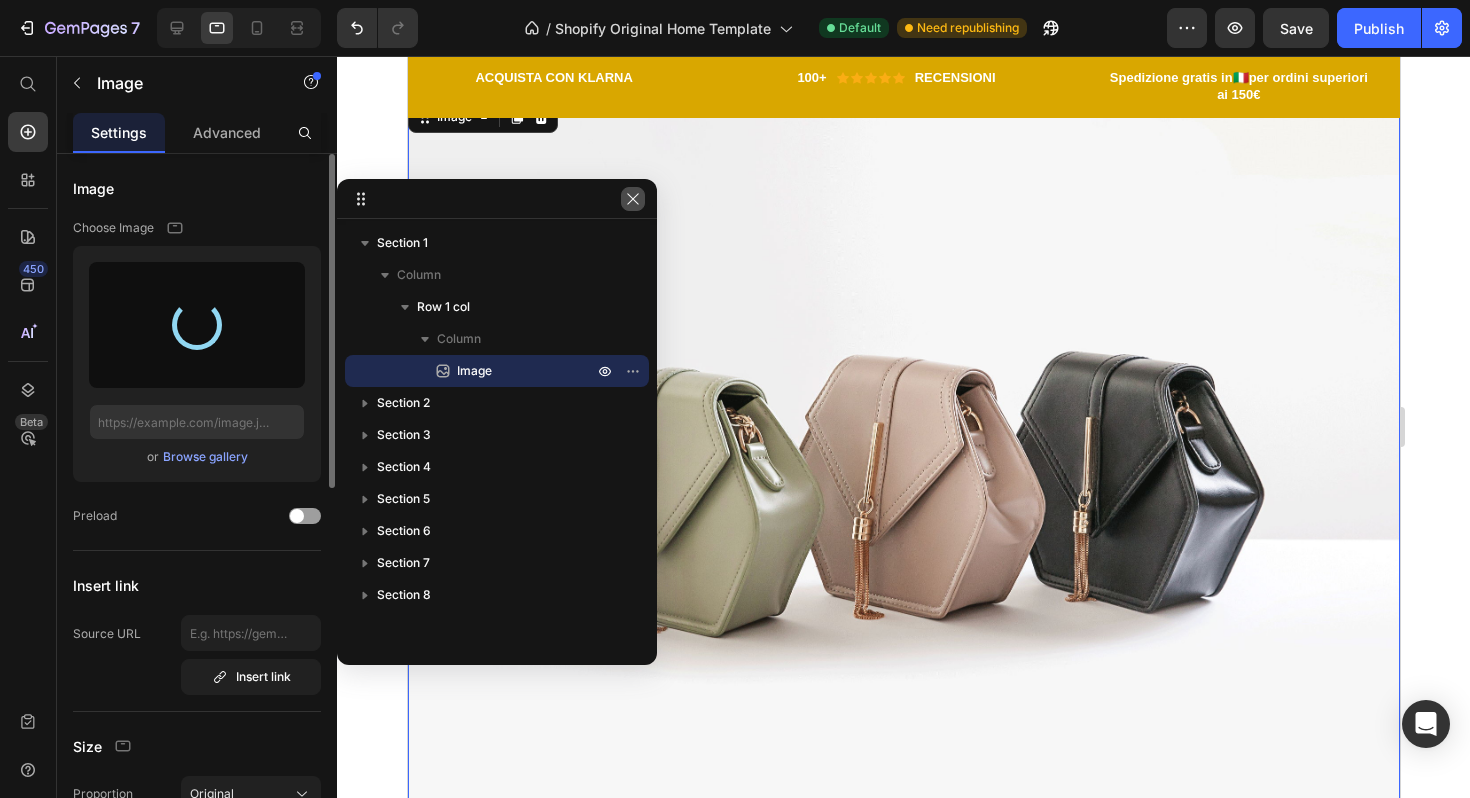 type on "https://cdn.shopify.com/s/files/1/0641/1645/7718/files/gempages_523729513692005177-819920bb-0f06-41d6-af47-96a9c4a6dfd6.png" 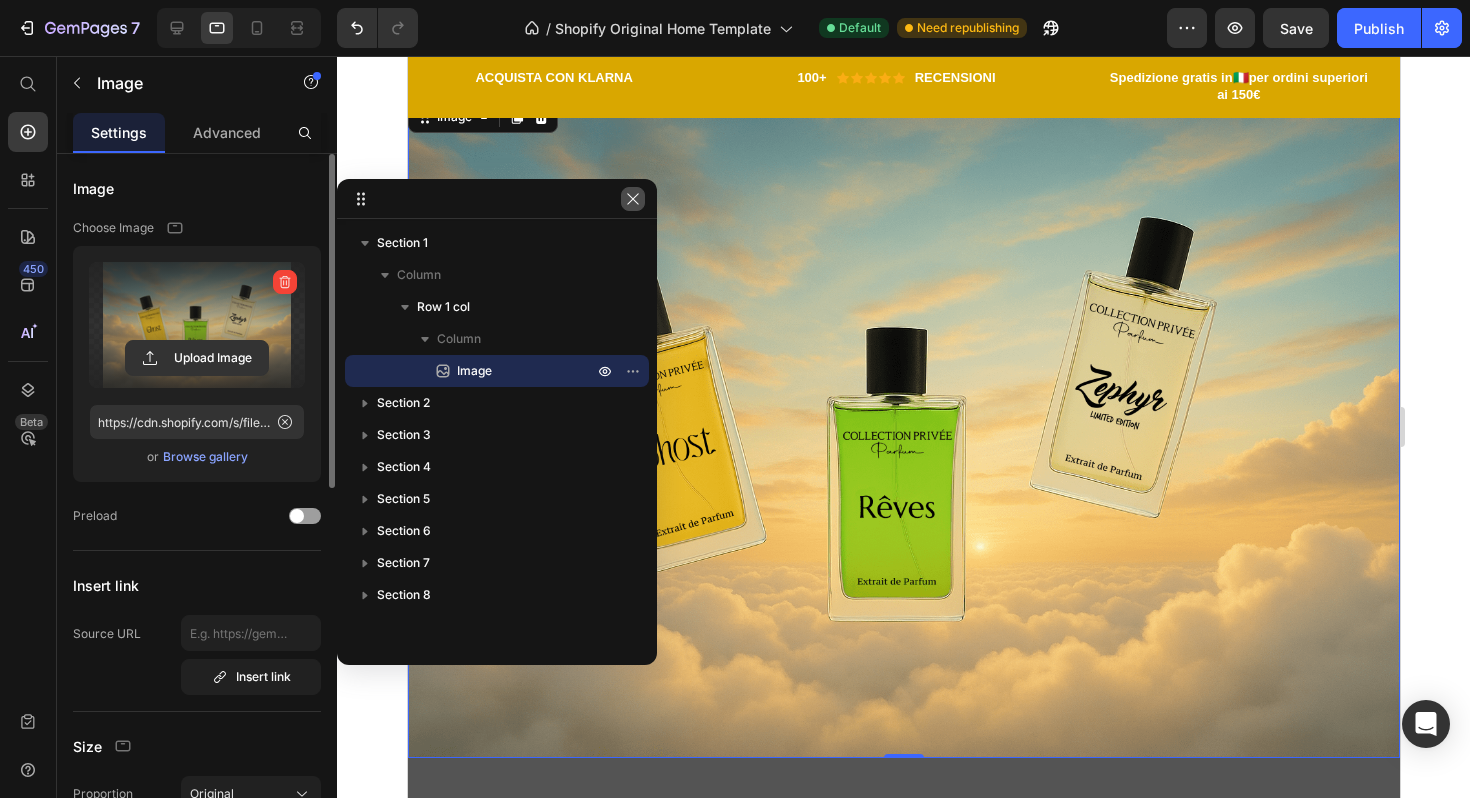 click 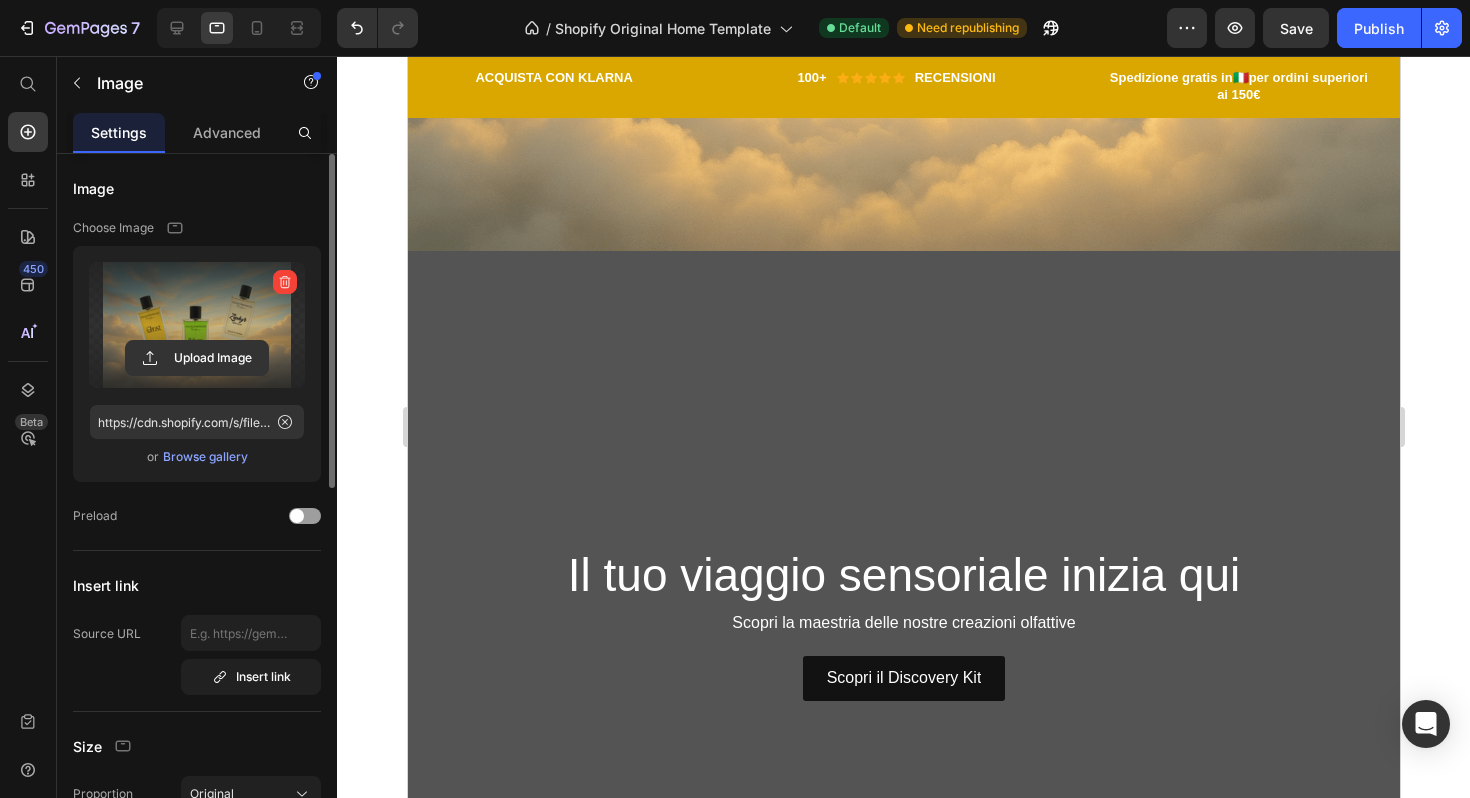 scroll, scrollTop: 0, scrollLeft: 0, axis: both 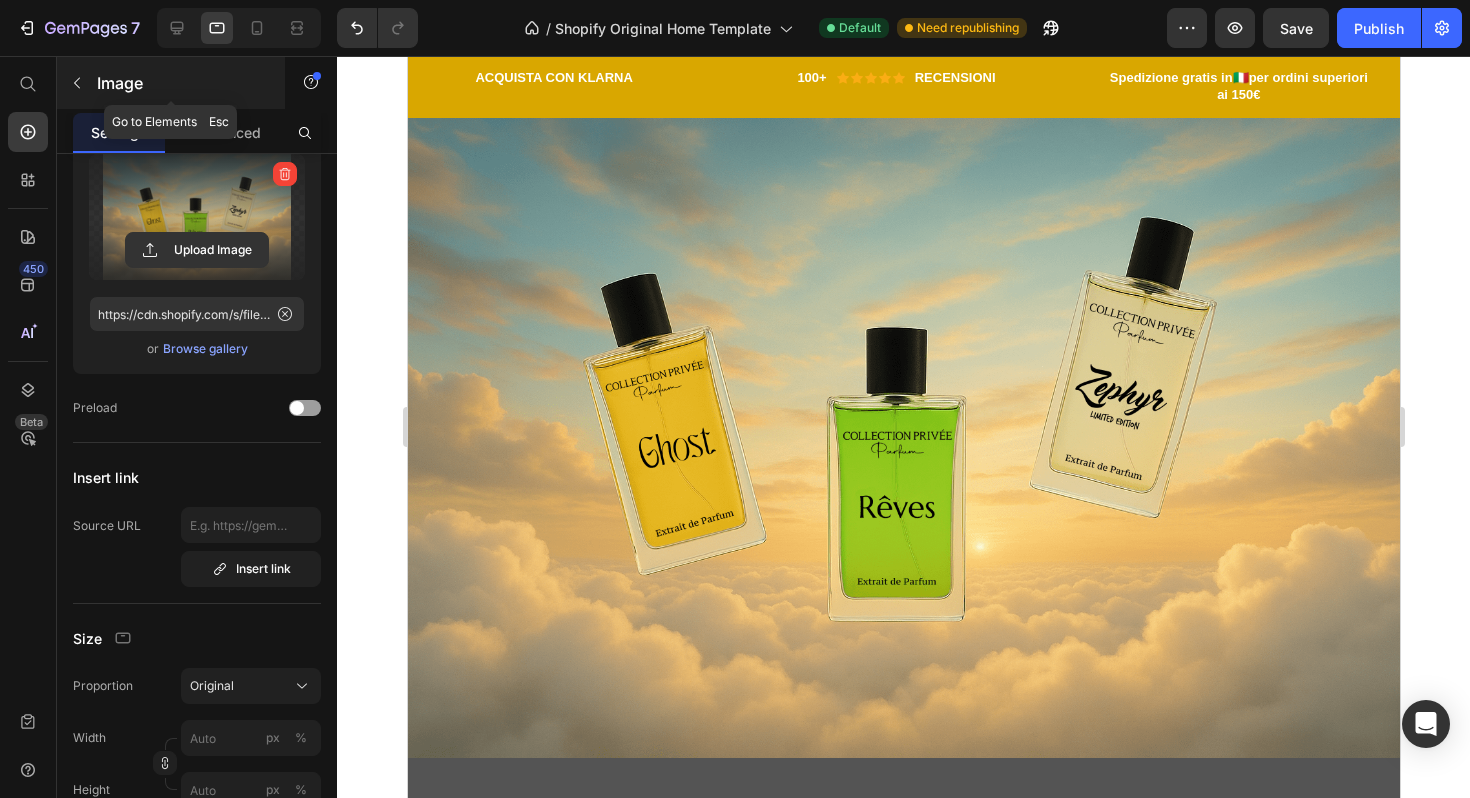 click at bounding box center [77, 83] 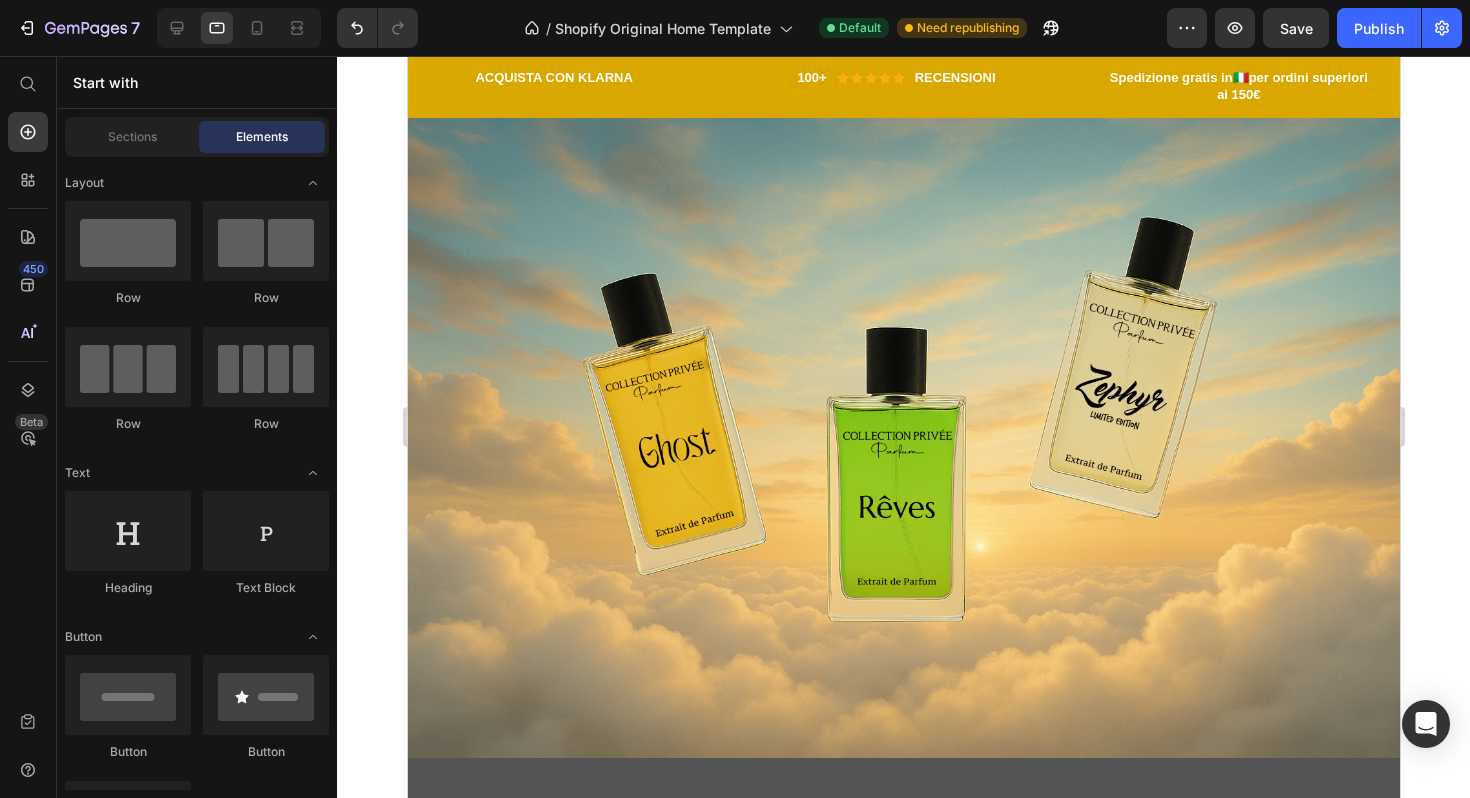 click on "Sections Elements" at bounding box center (197, 137) 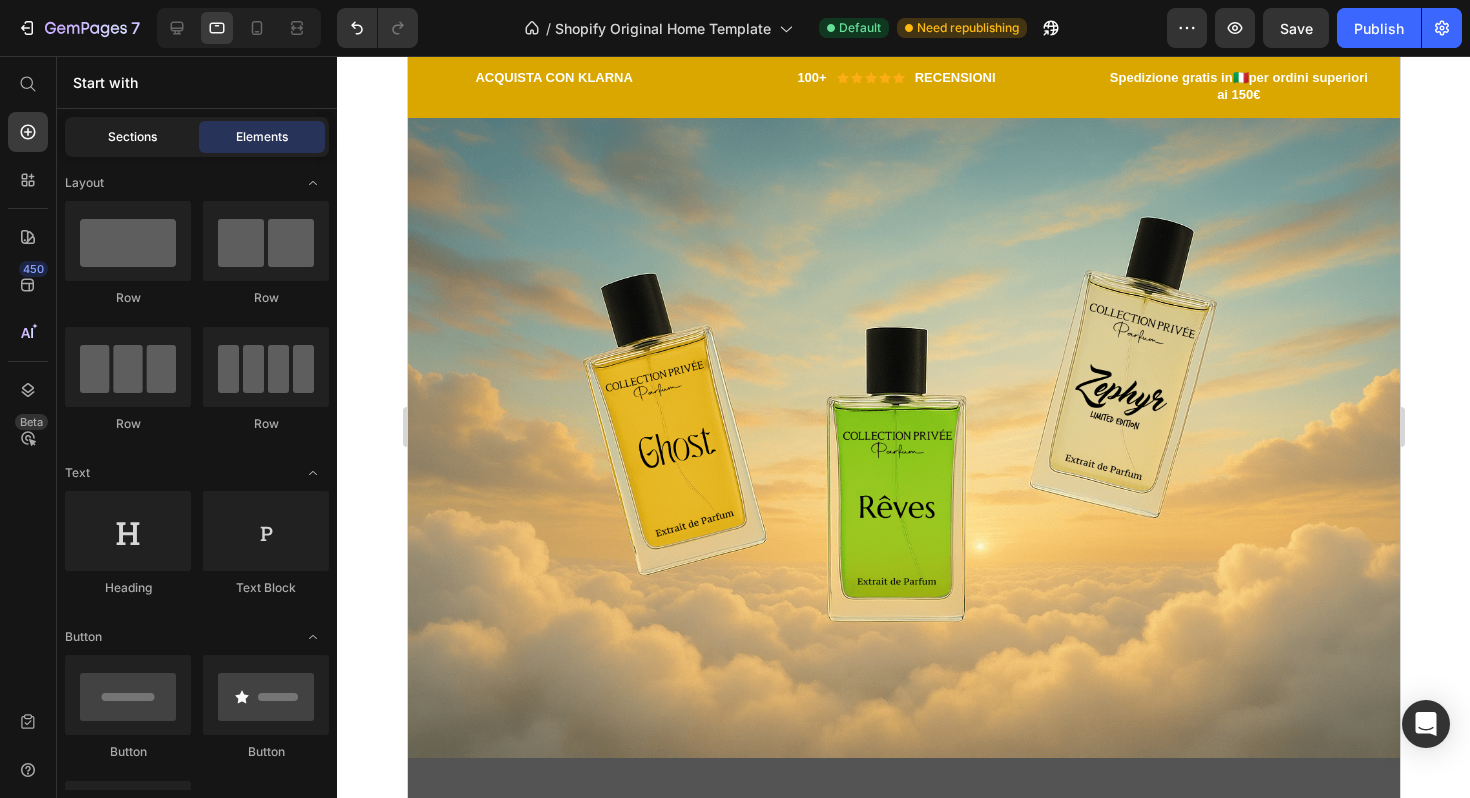 click on "Sections" 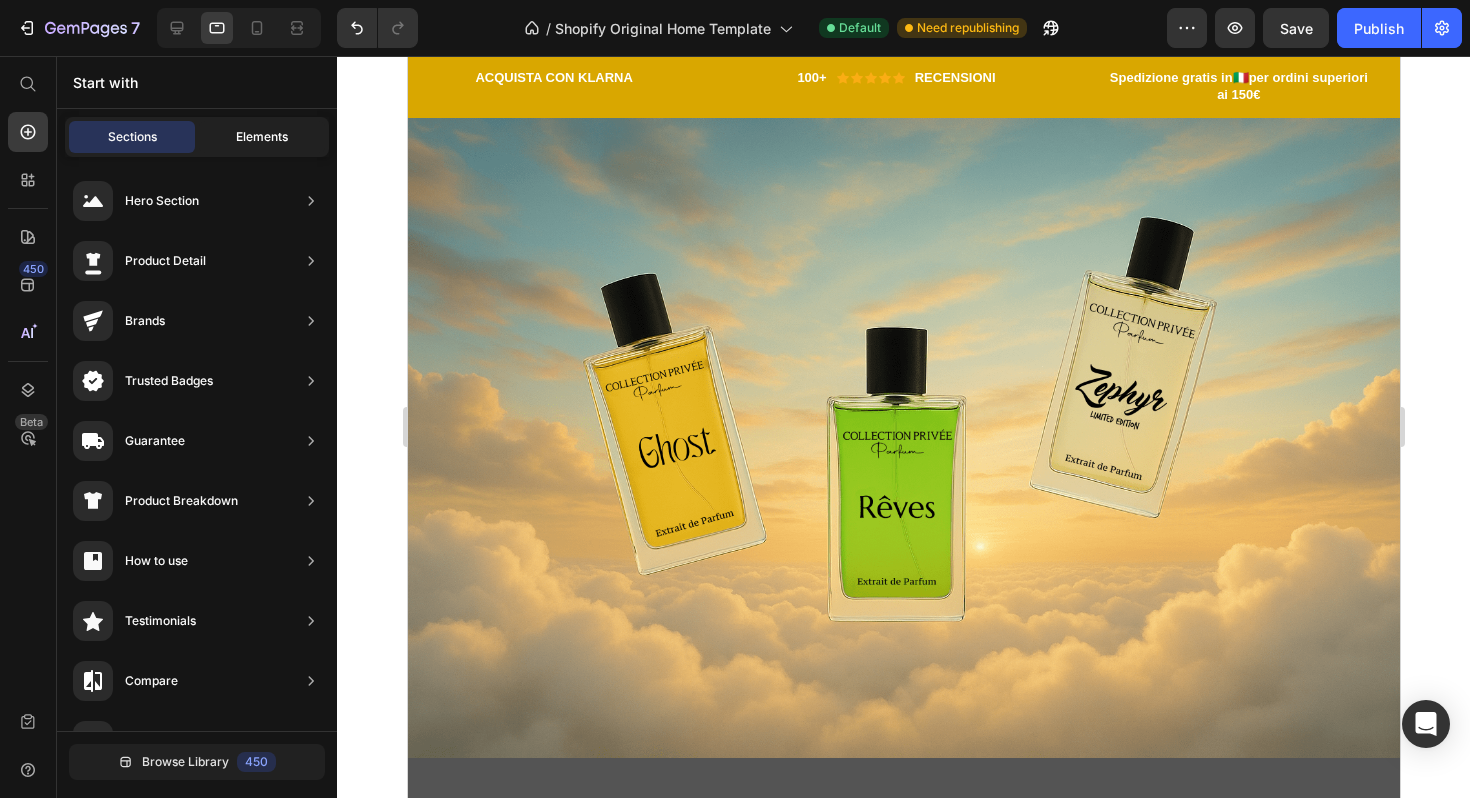 click on "Elements" 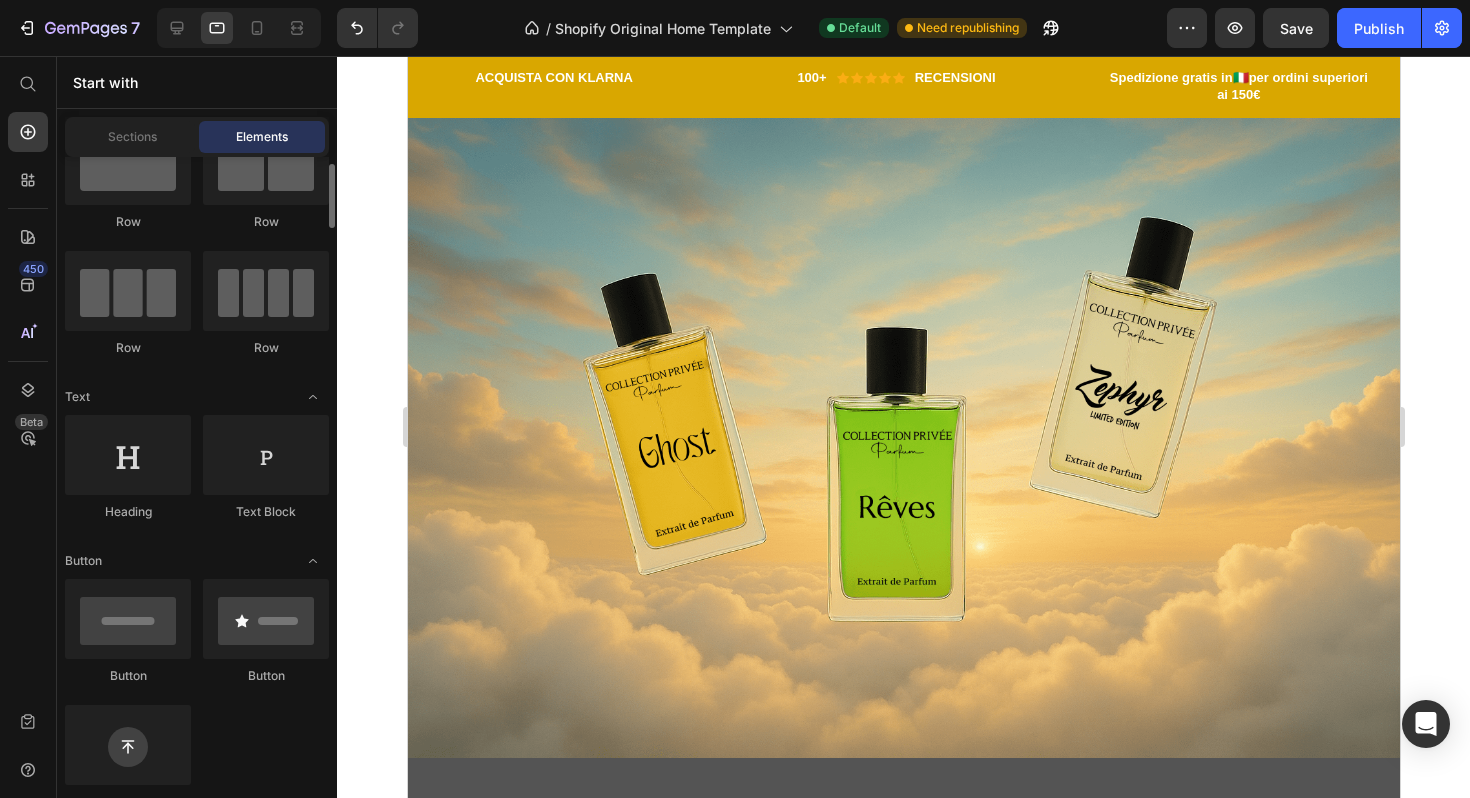 scroll, scrollTop: 115, scrollLeft: 0, axis: vertical 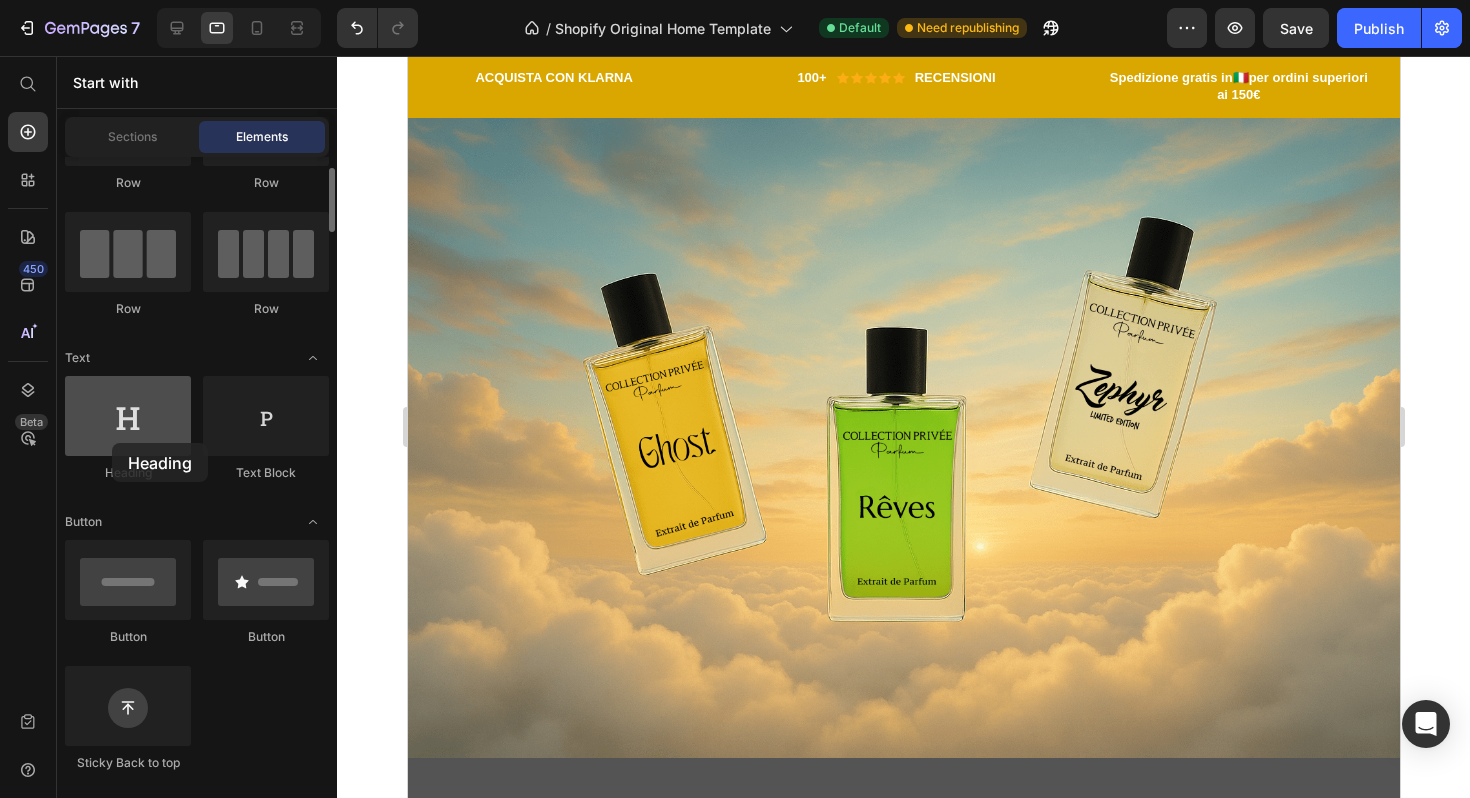 drag, startPoint x: 121, startPoint y: 407, endPoint x: 112, endPoint y: 442, distance: 36.138622 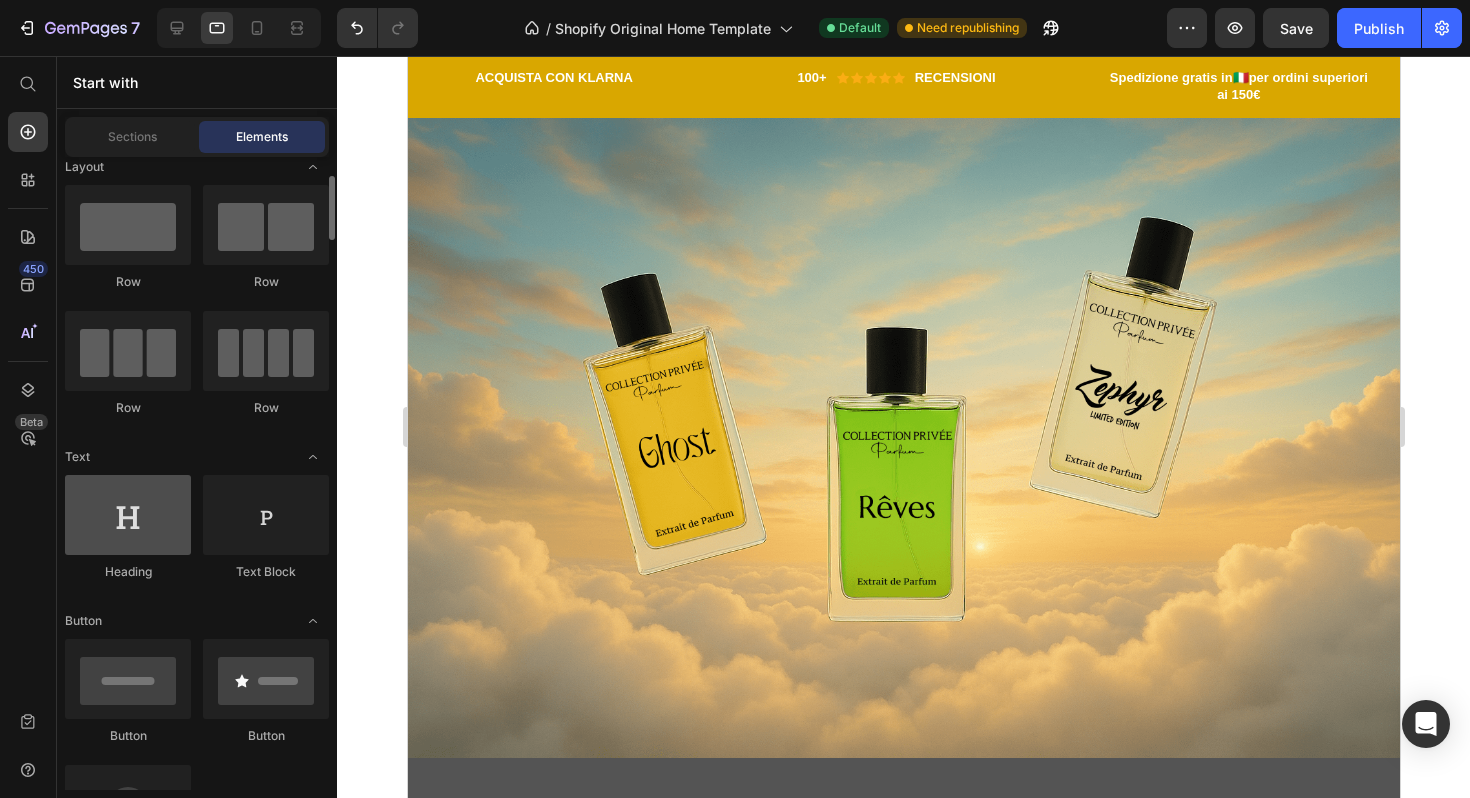 scroll, scrollTop: 0, scrollLeft: 0, axis: both 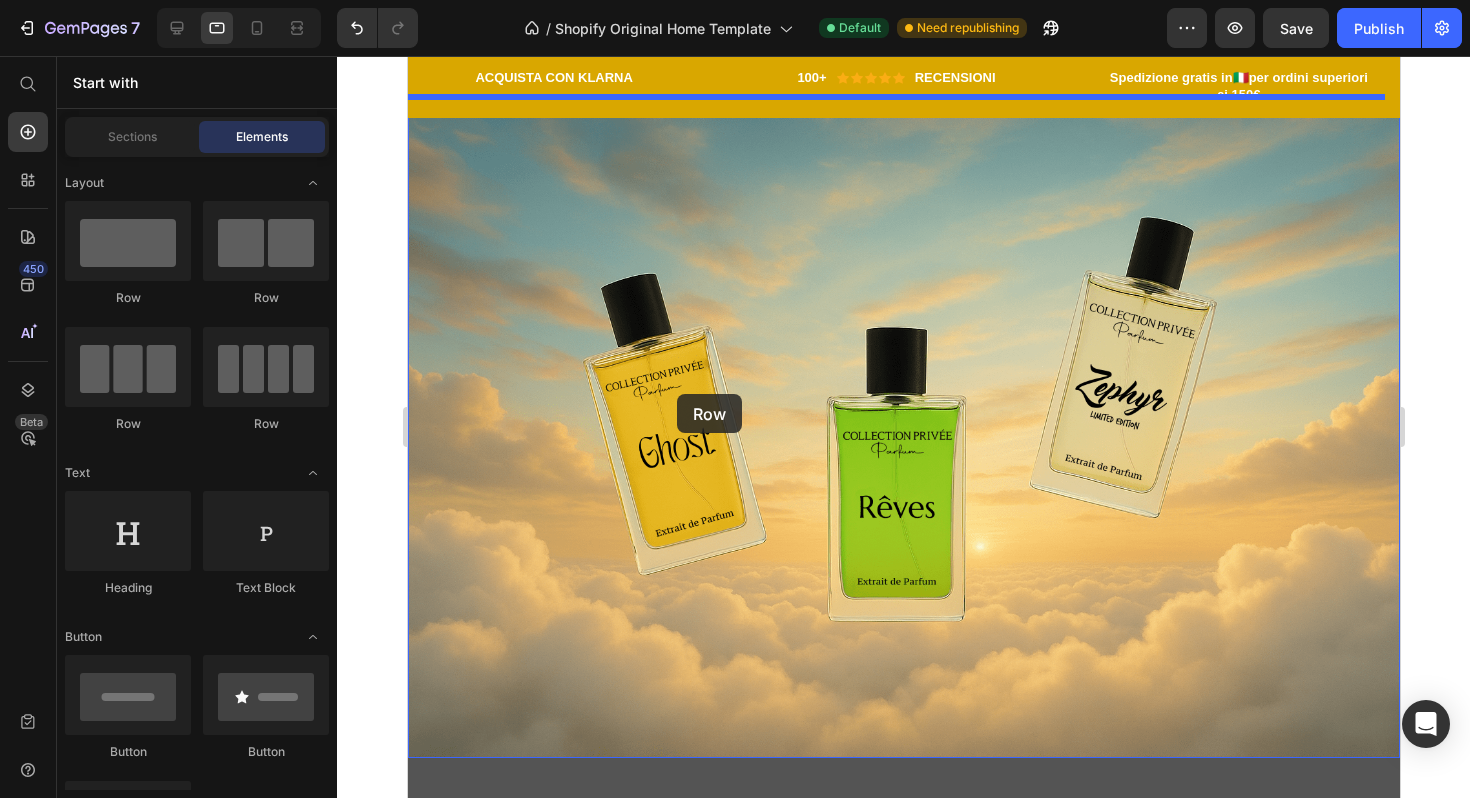 drag, startPoint x: 552, startPoint y: 327, endPoint x: 671, endPoint y: 388, distance: 133.7236 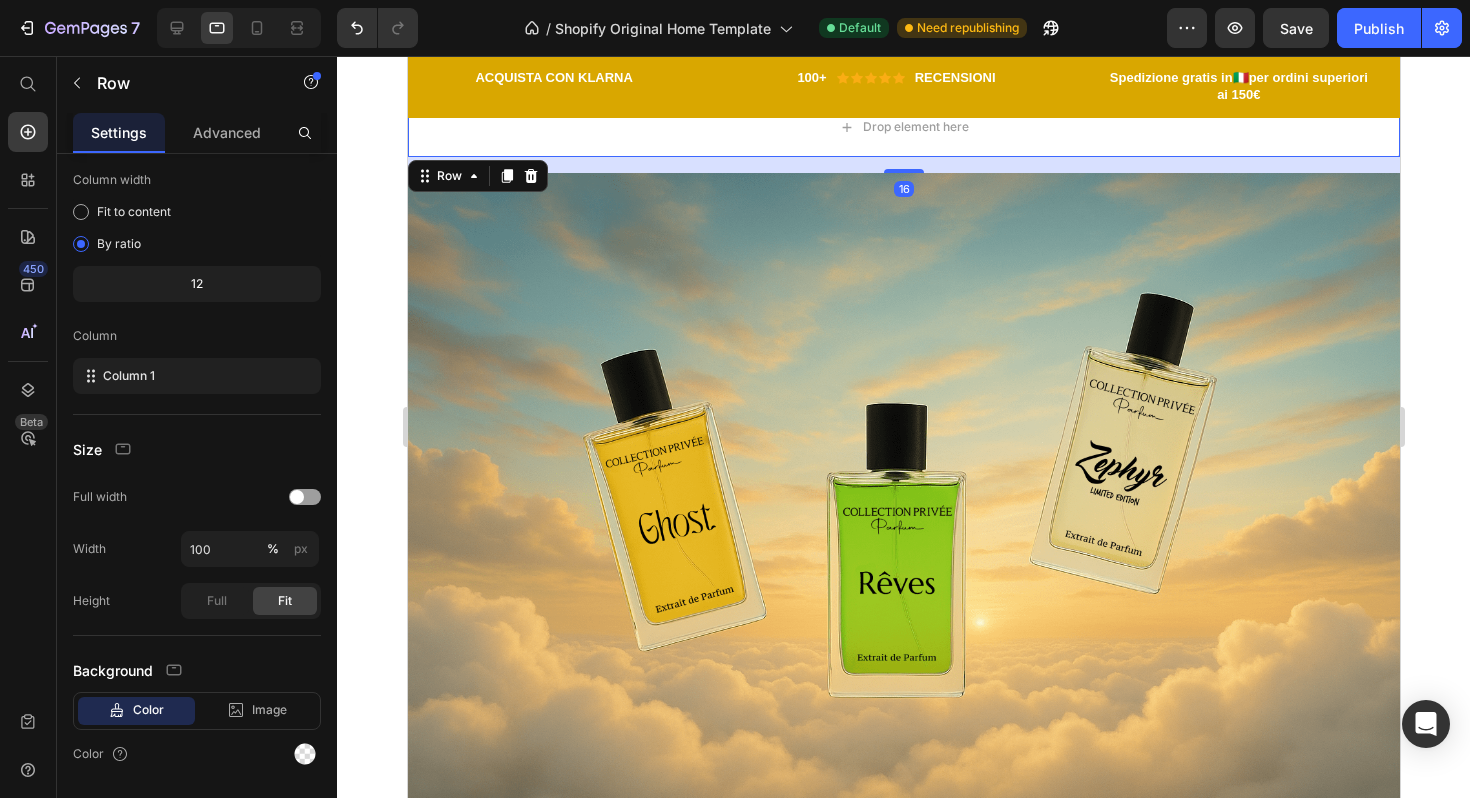 scroll, scrollTop: 0, scrollLeft: 0, axis: both 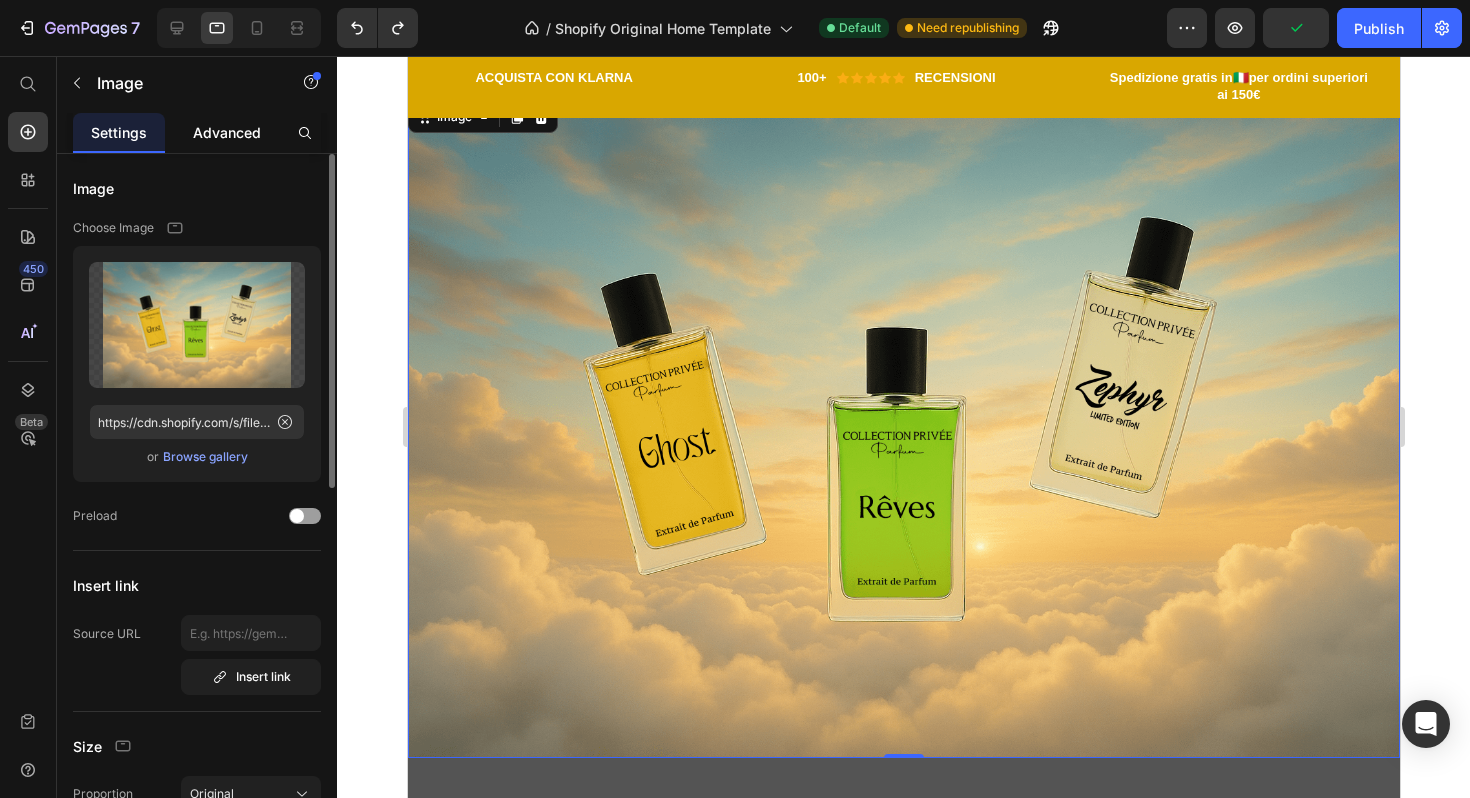 click on "Advanced" at bounding box center [227, 132] 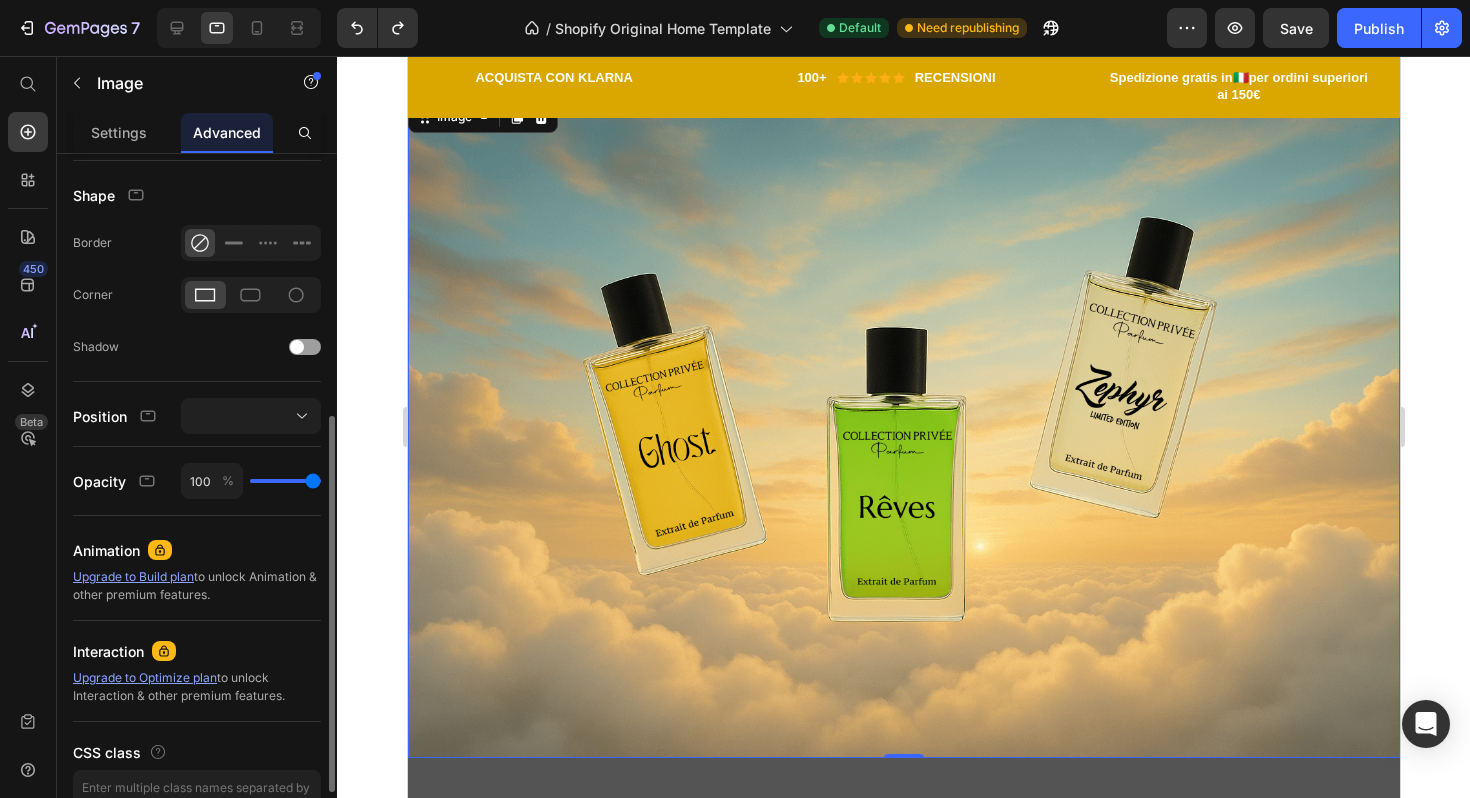 scroll, scrollTop: 604, scrollLeft: 0, axis: vertical 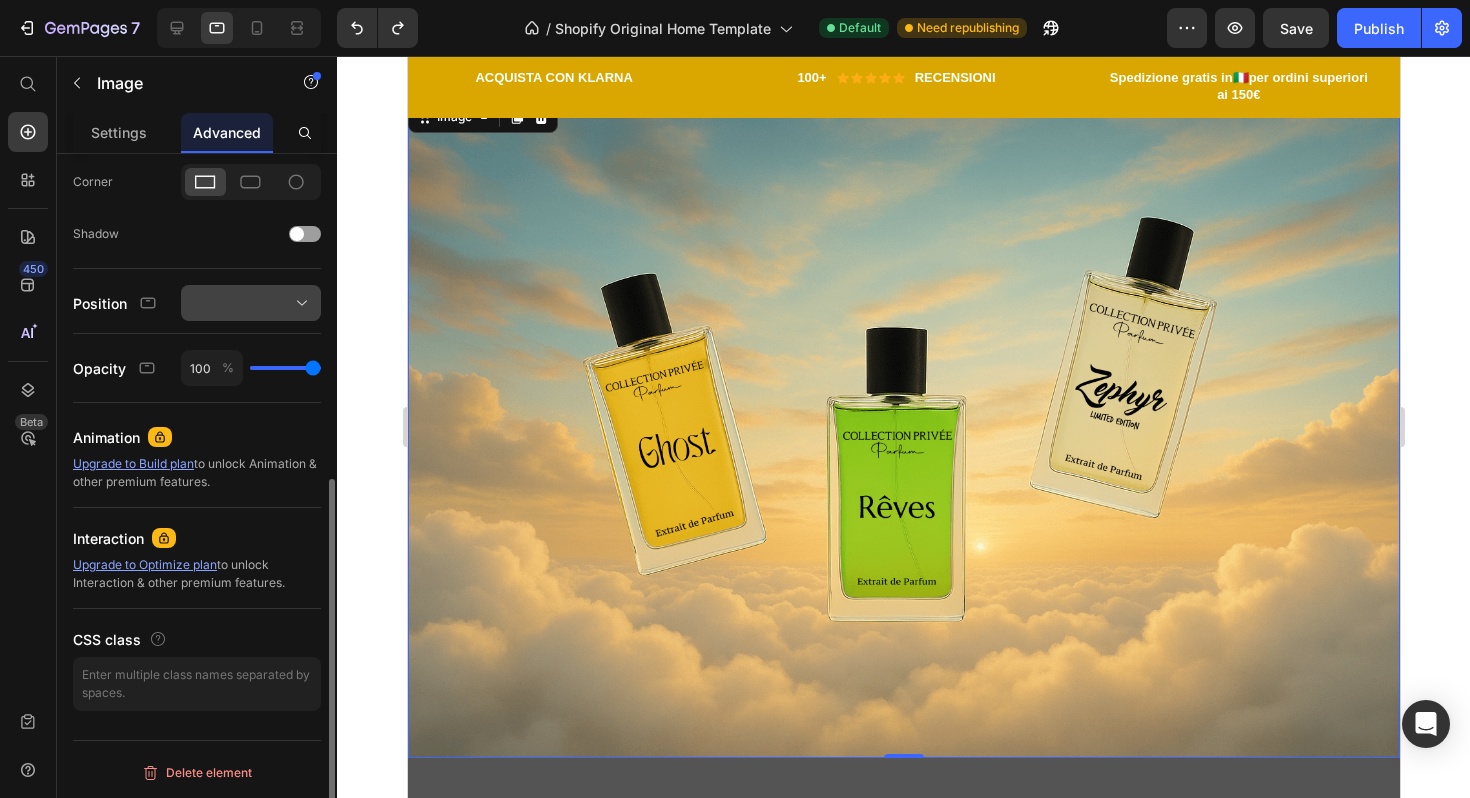 click at bounding box center [251, 303] 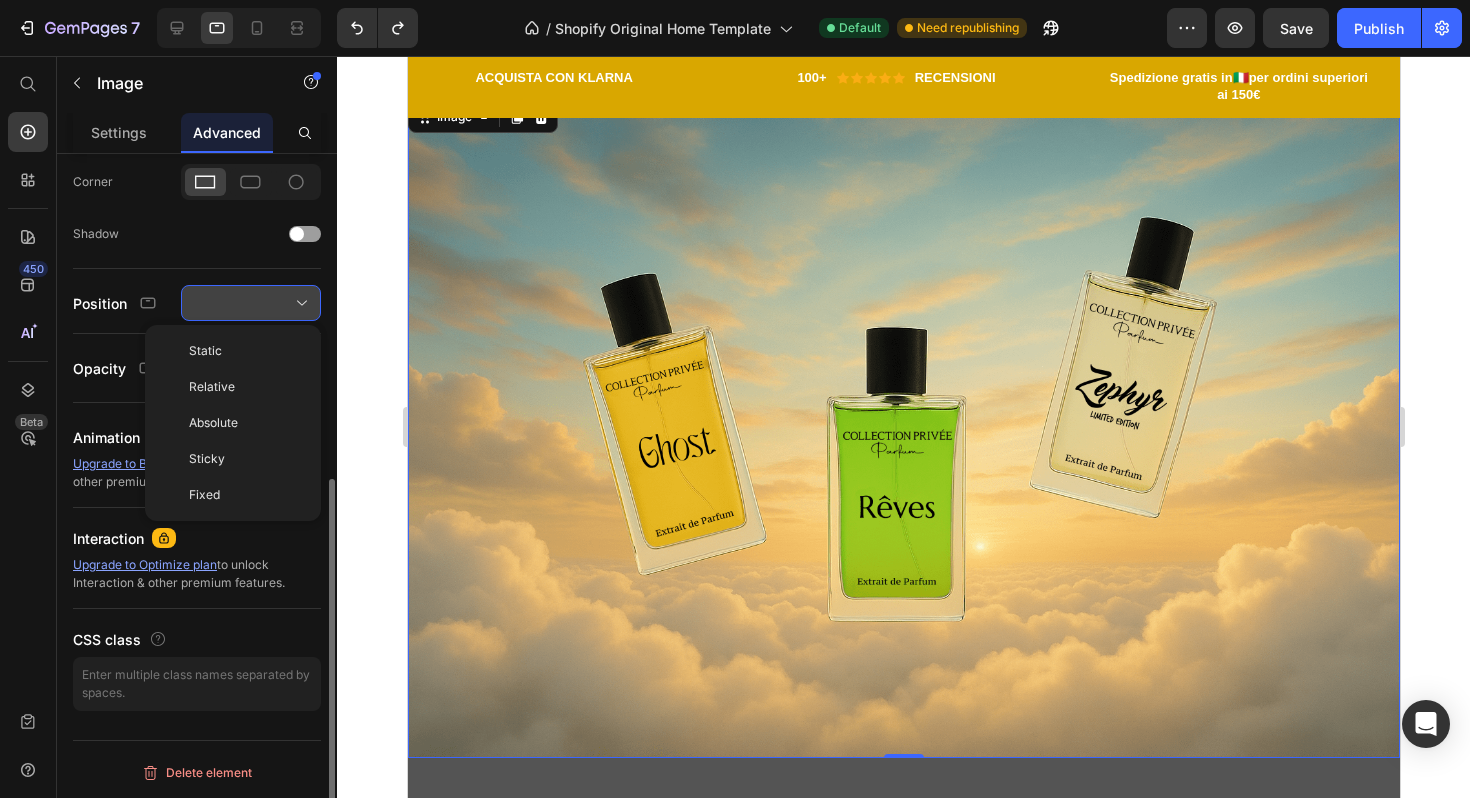 click at bounding box center (251, 303) 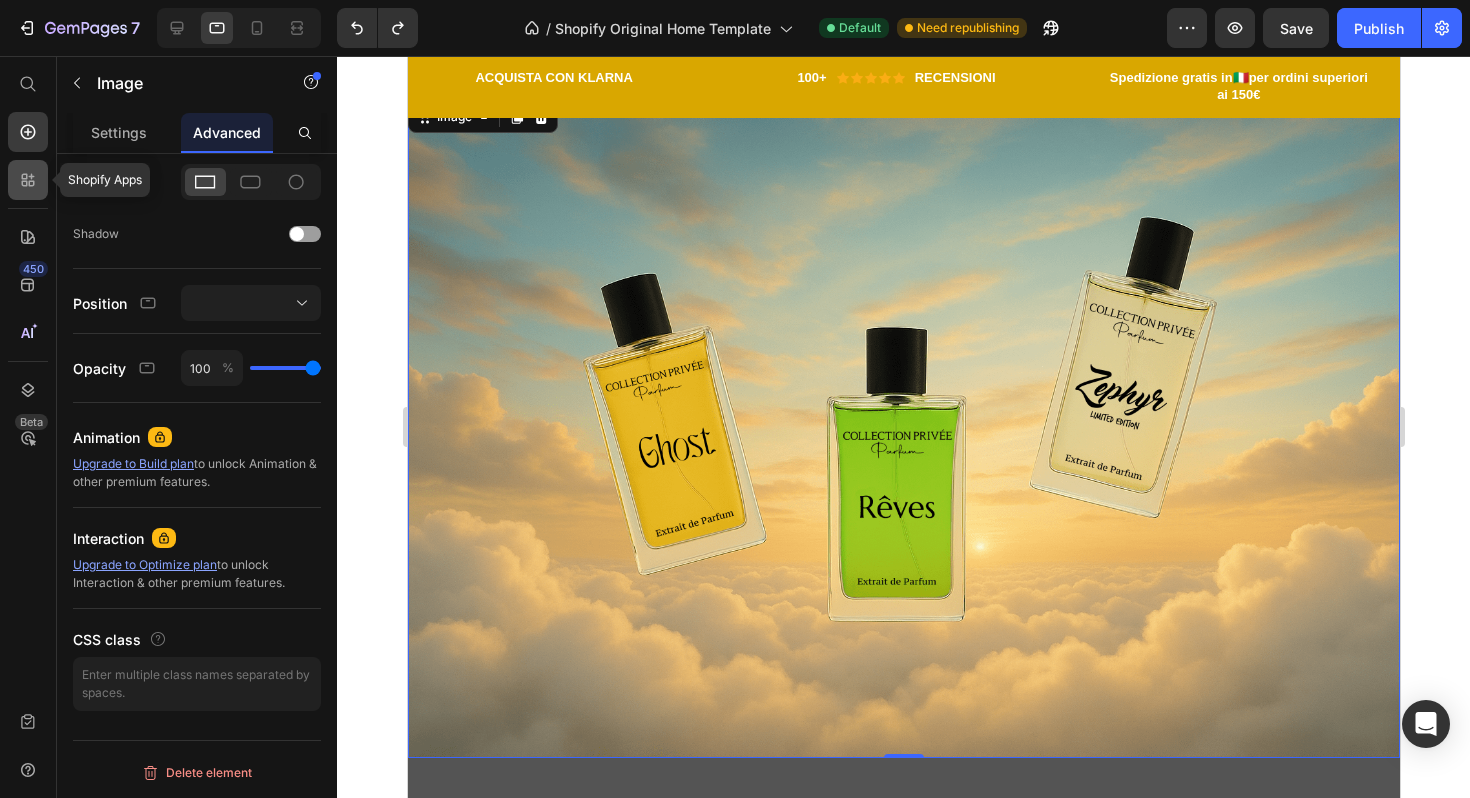 click 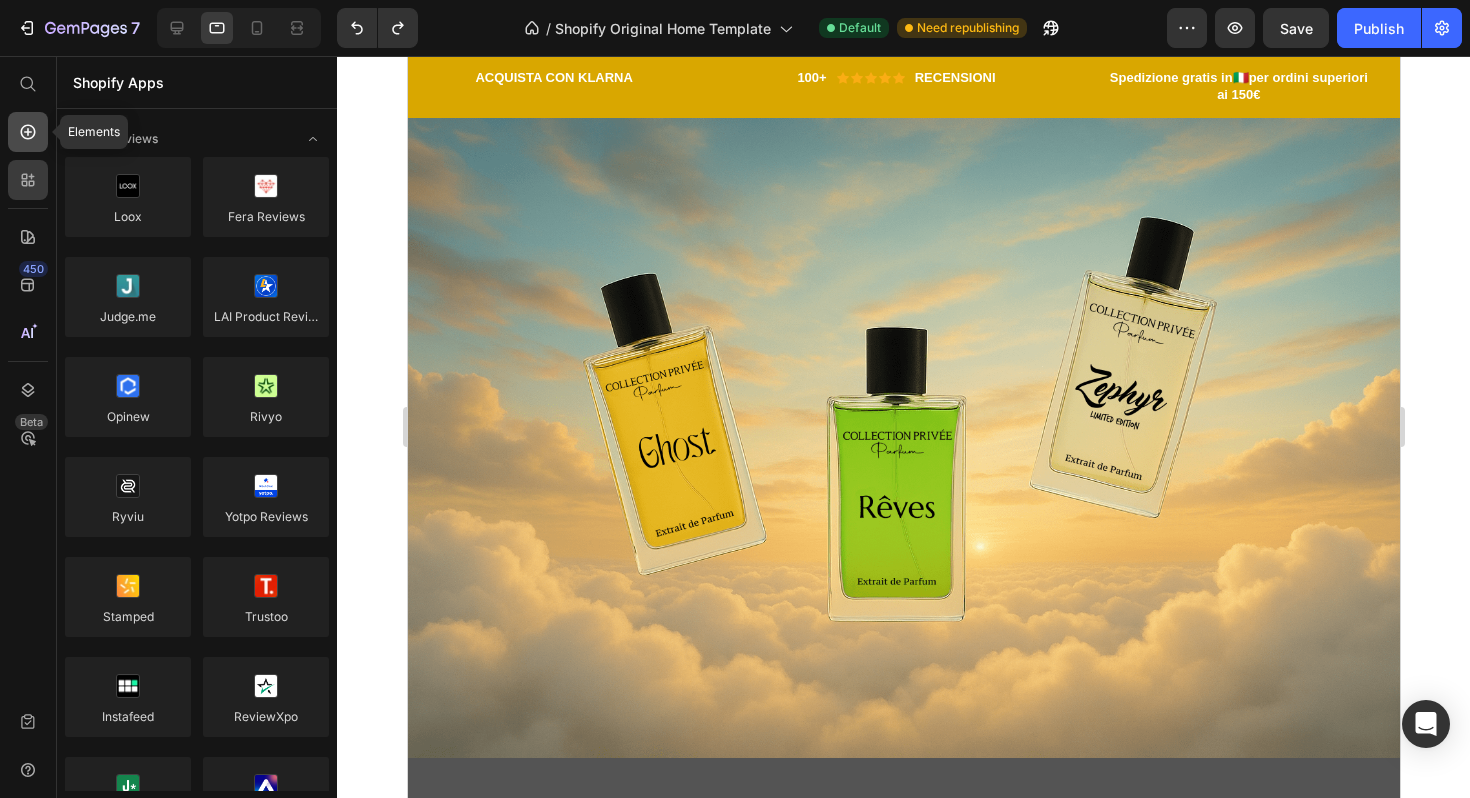 click 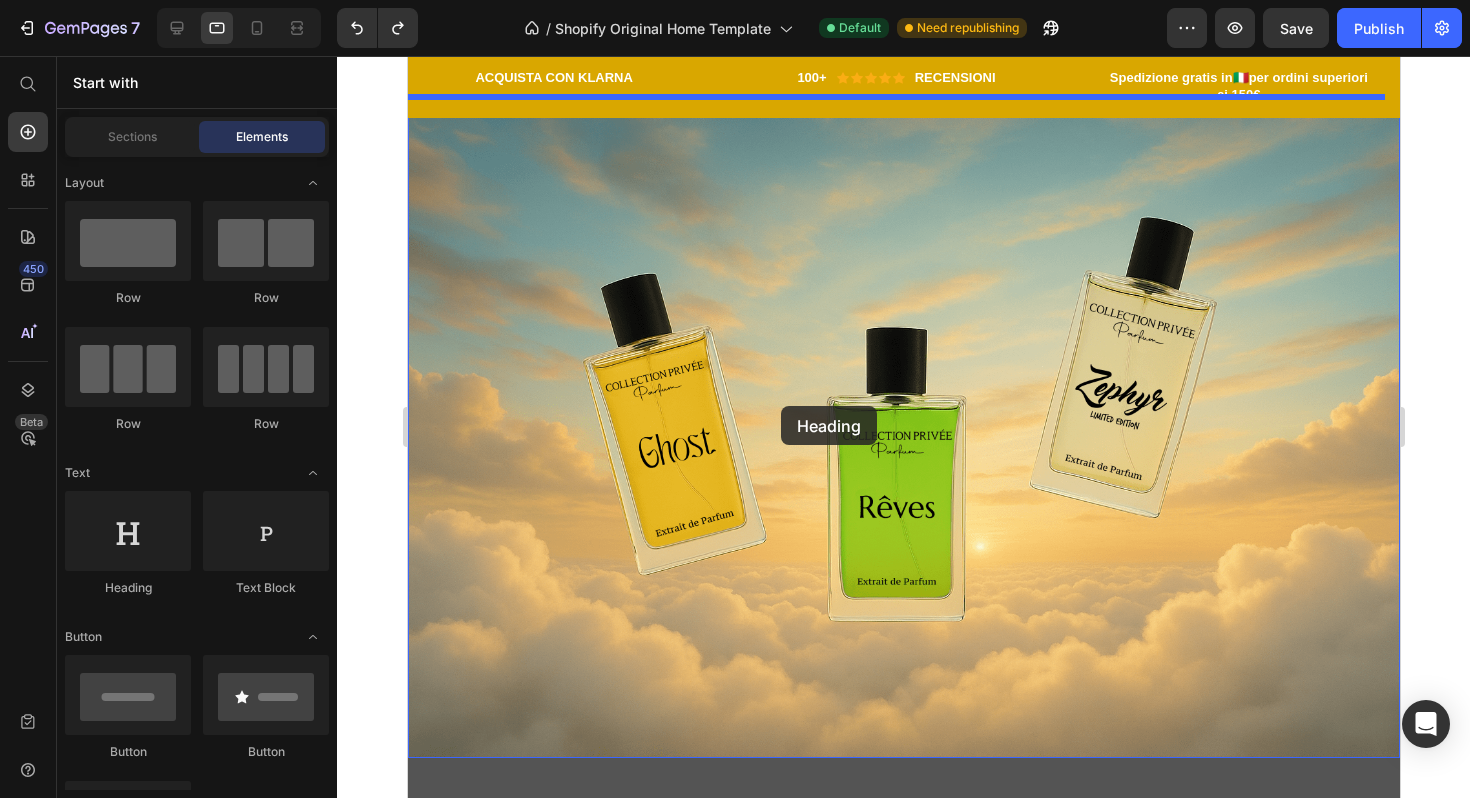 drag, startPoint x: 526, startPoint y: 598, endPoint x: 780, endPoint y: 406, distance: 318.40225 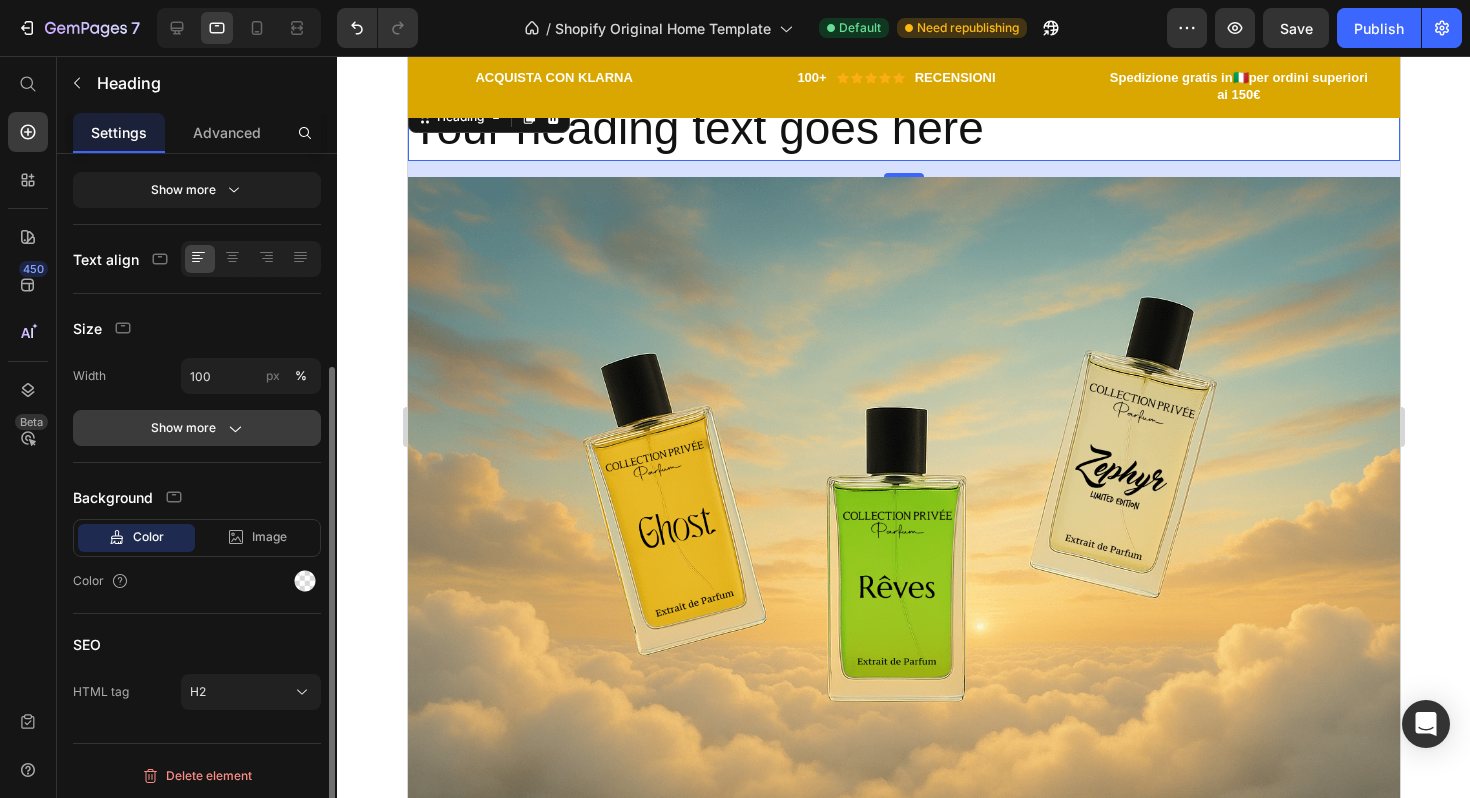 scroll, scrollTop: 311, scrollLeft: 0, axis: vertical 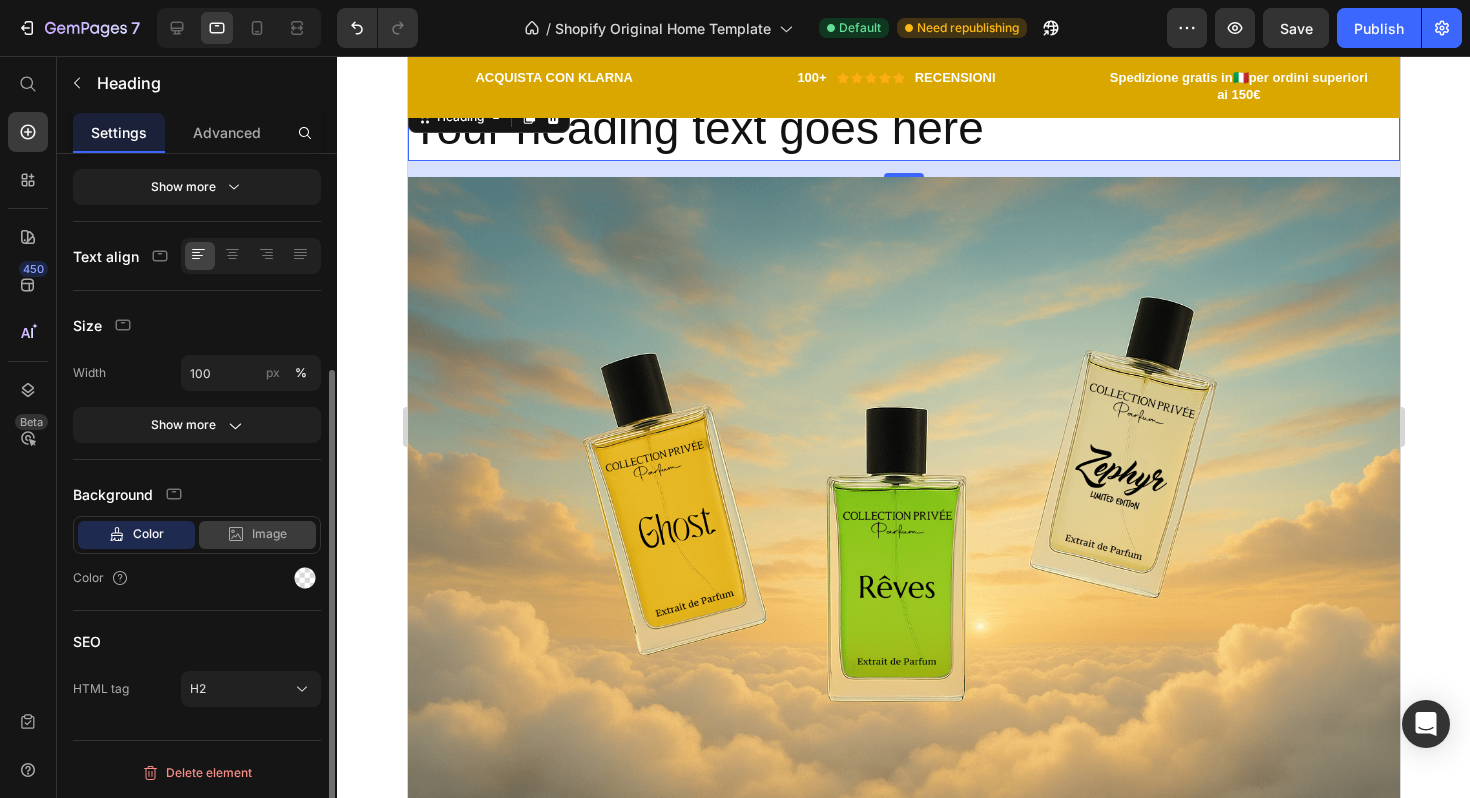 click 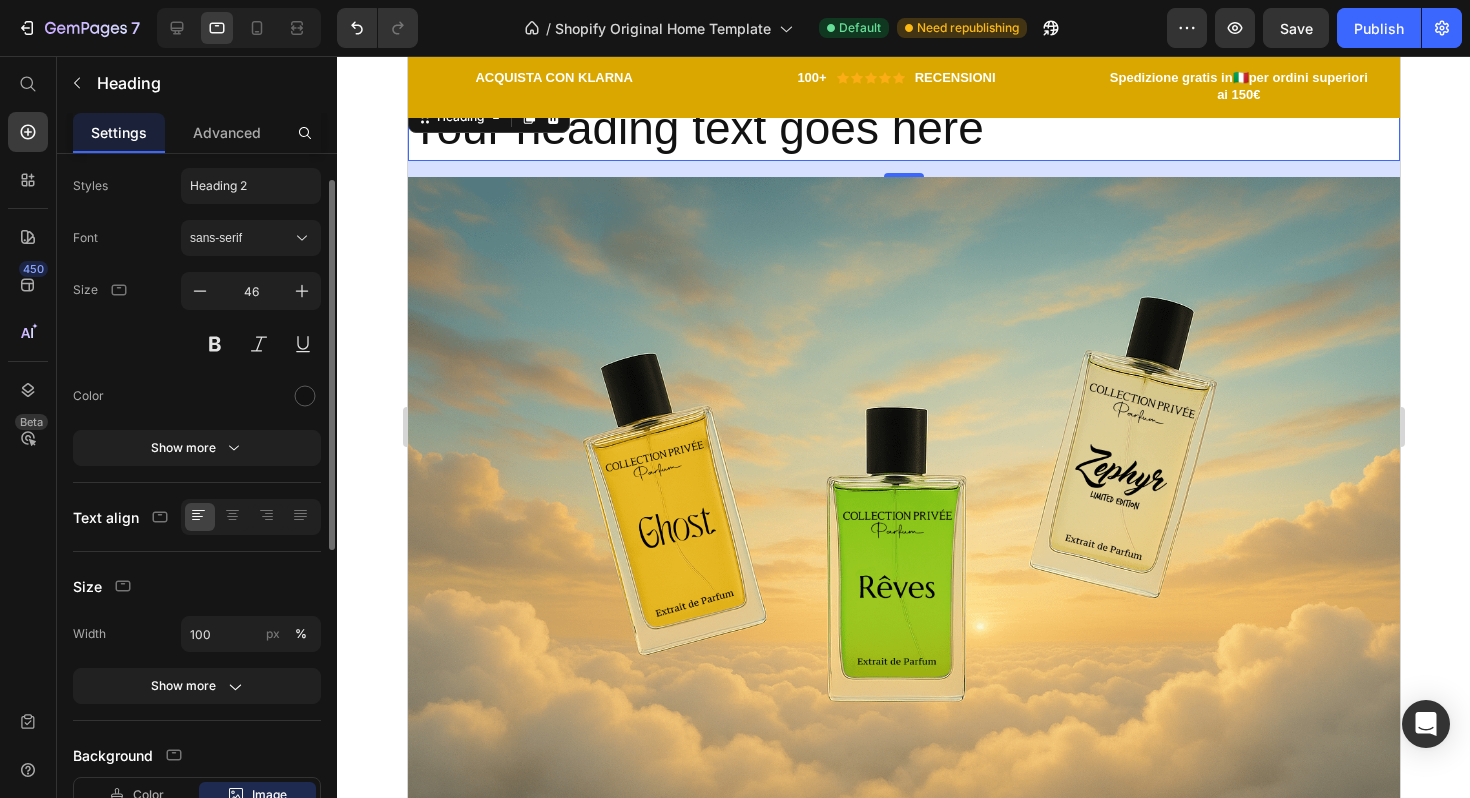 scroll, scrollTop: 0, scrollLeft: 0, axis: both 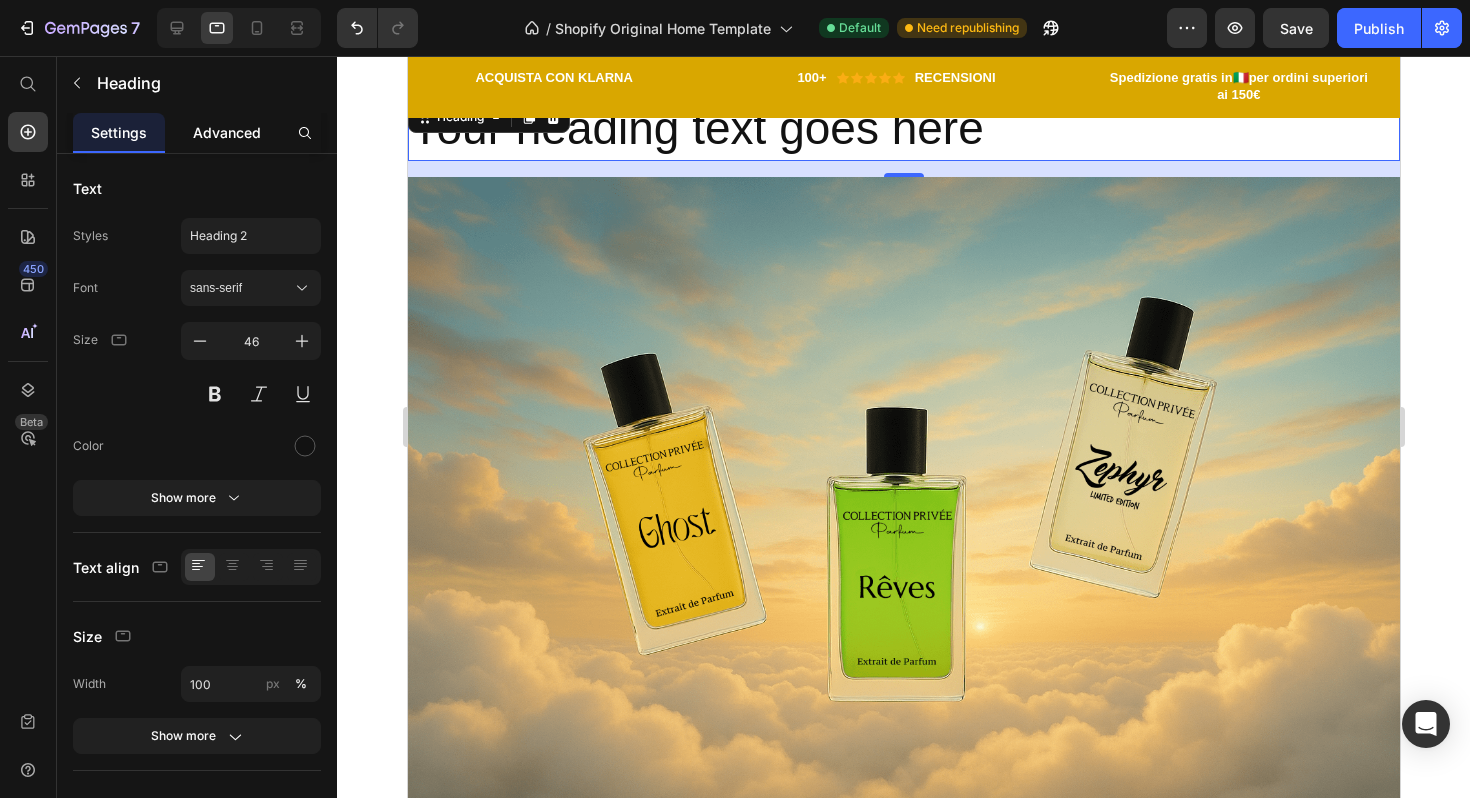 click on "Advanced" at bounding box center [227, 132] 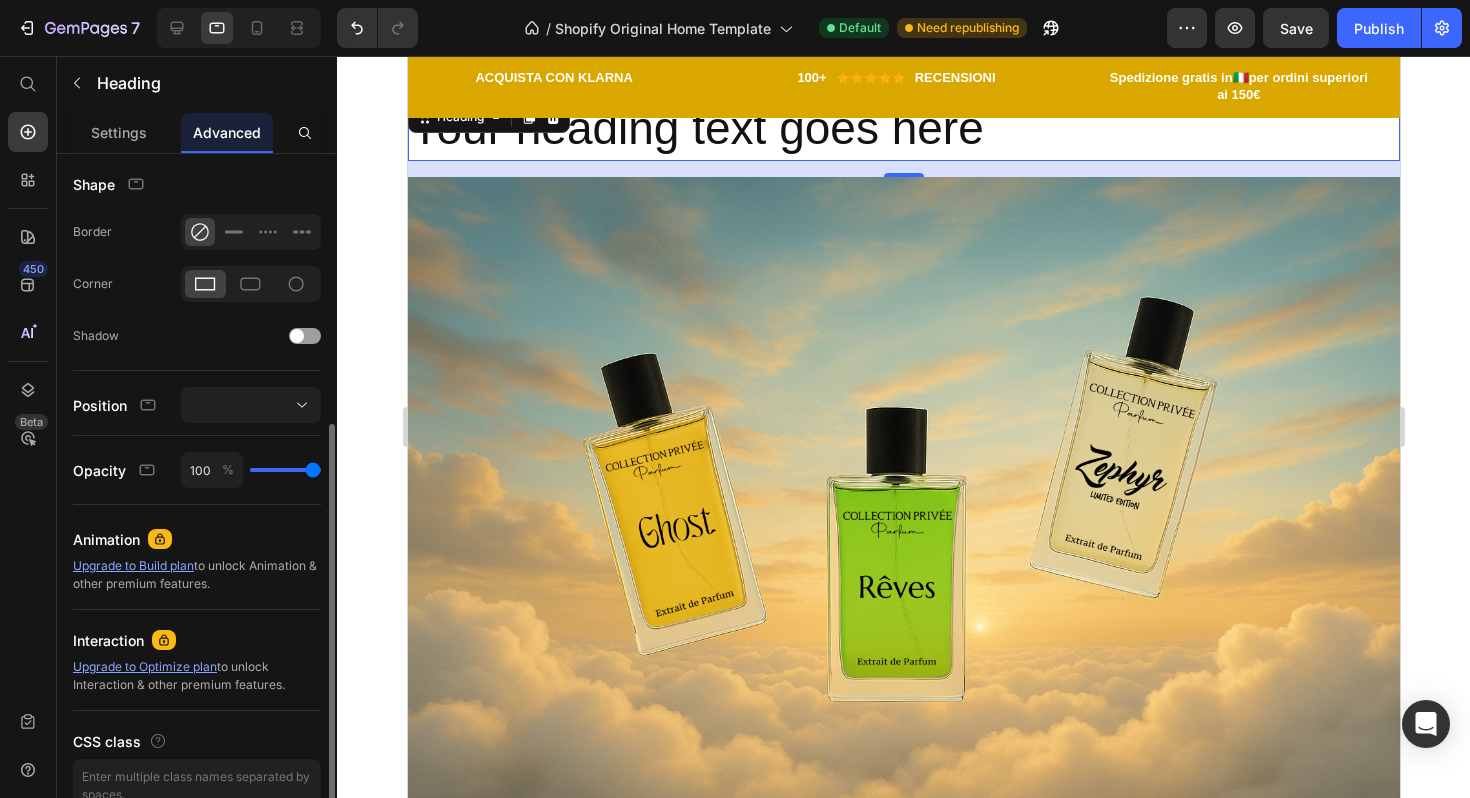 scroll, scrollTop: 513, scrollLeft: 0, axis: vertical 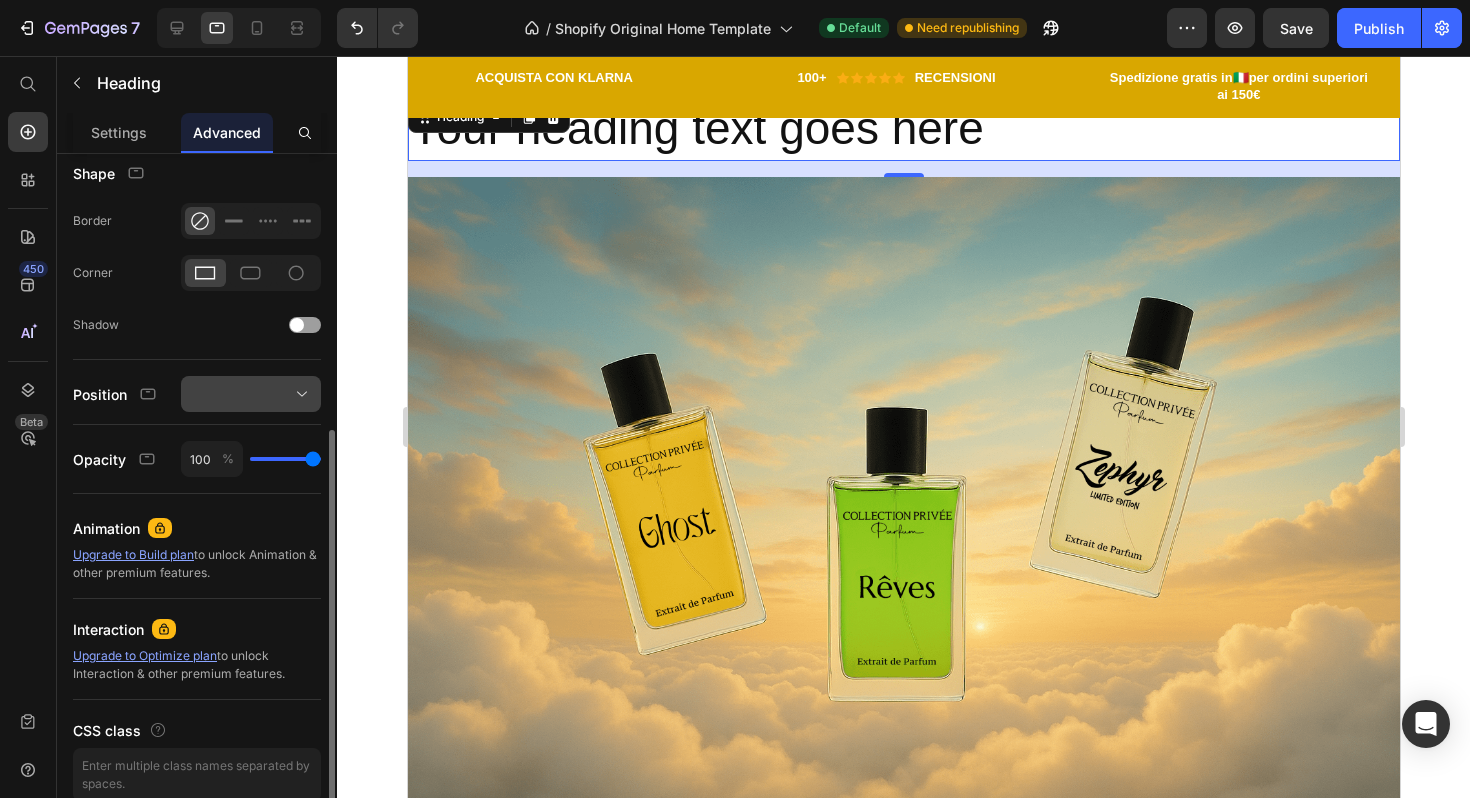 click at bounding box center (251, 394) 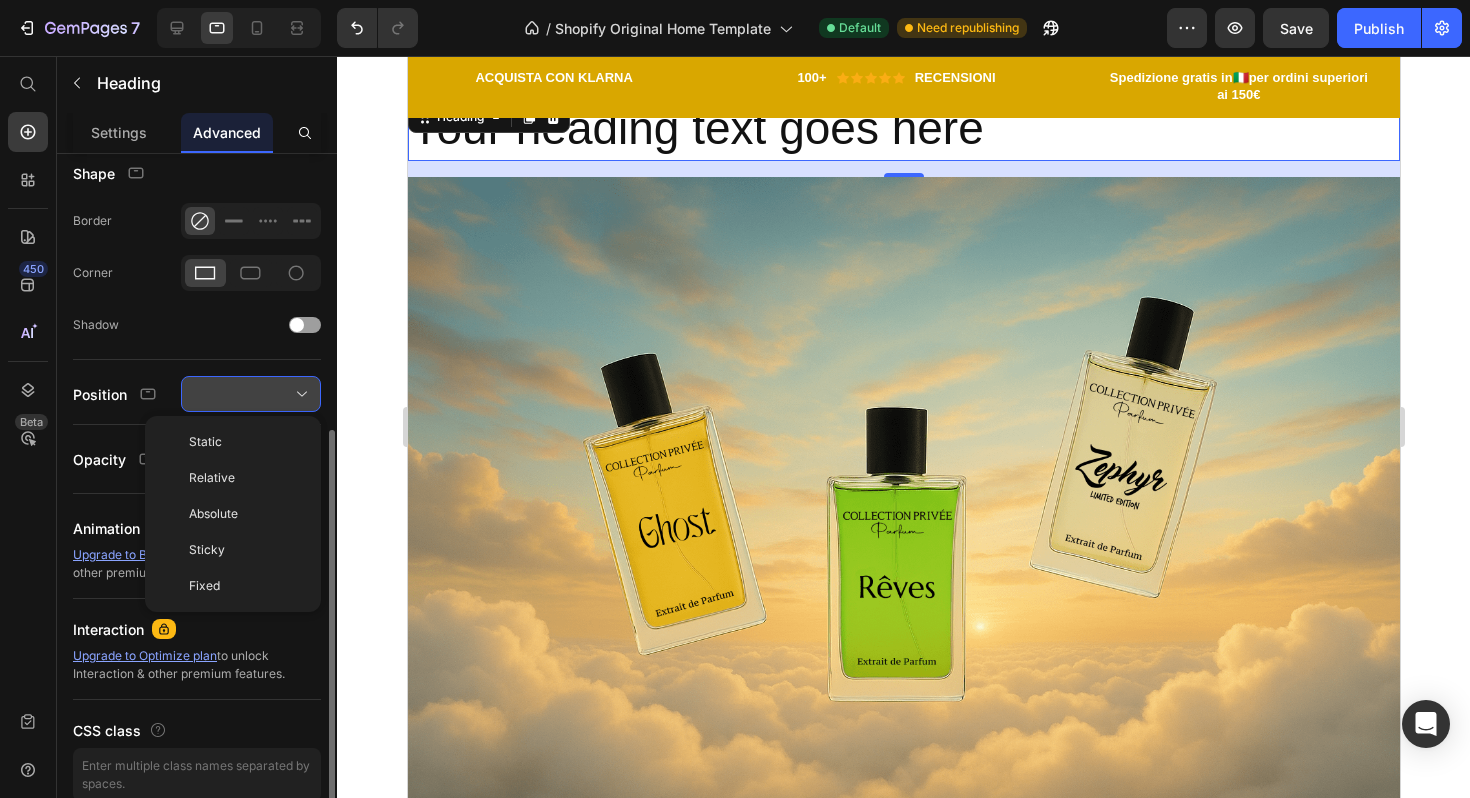 click at bounding box center (251, 394) 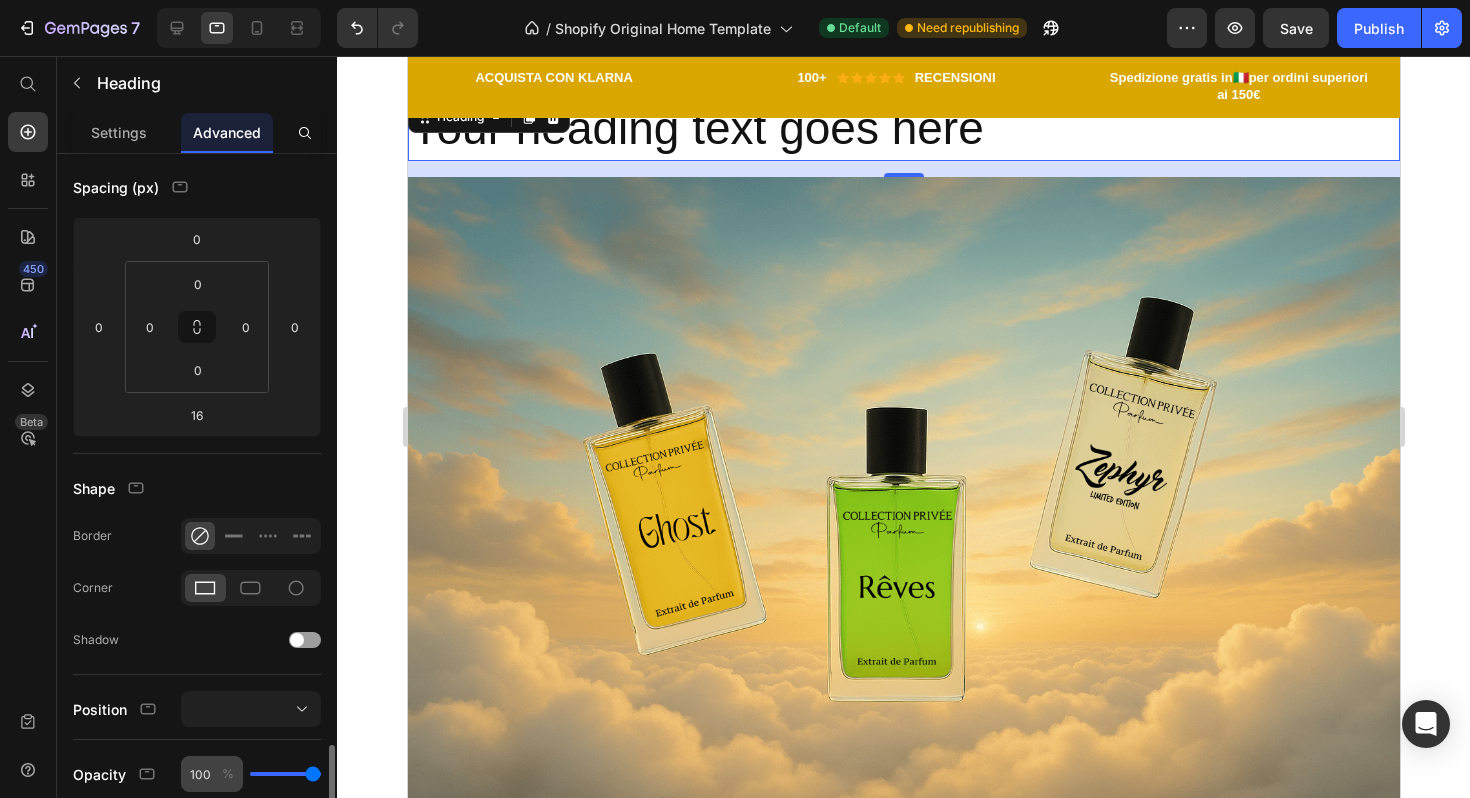scroll, scrollTop: 0, scrollLeft: 0, axis: both 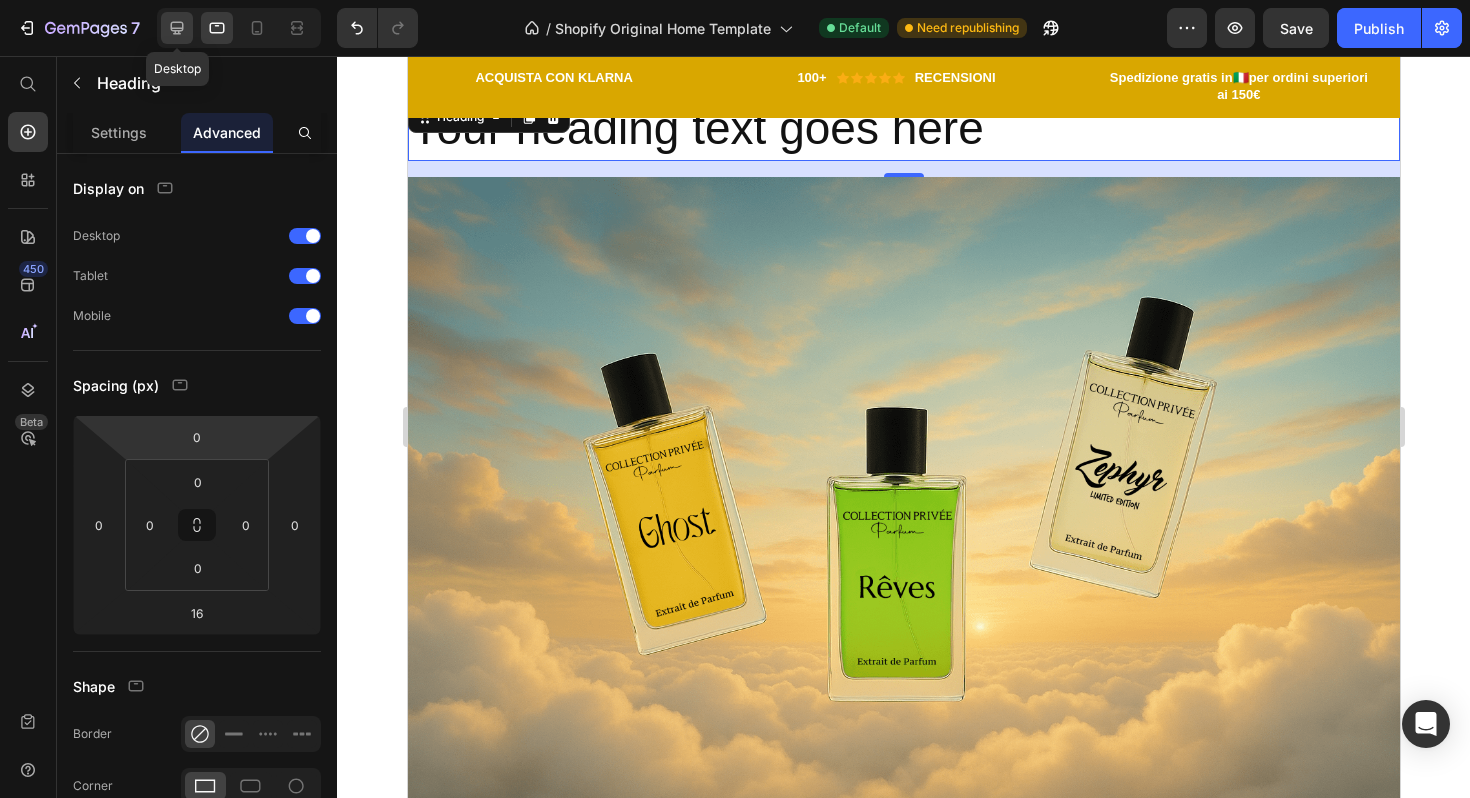 click 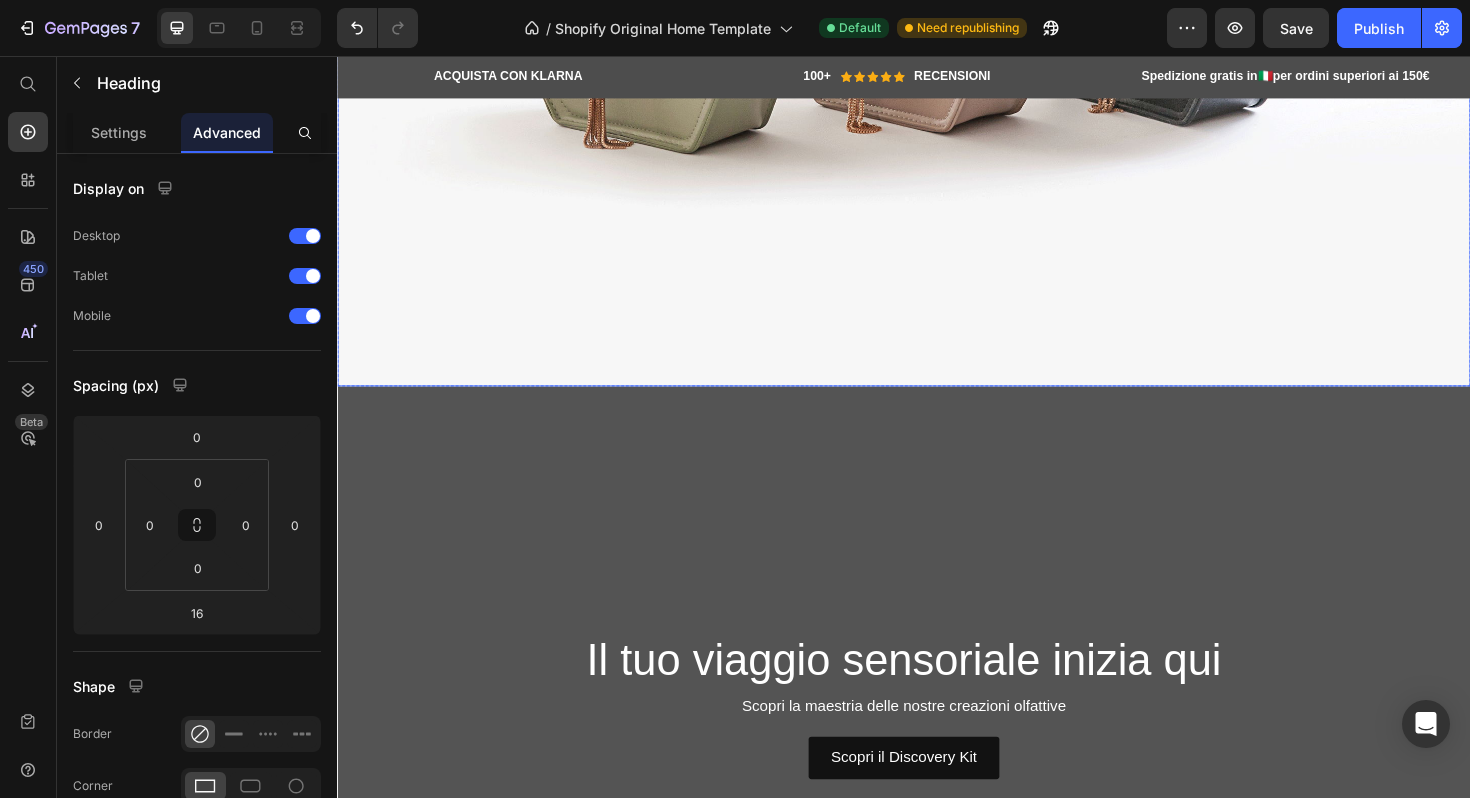 scroll, scrollTop: 0, scrollLeft: 0, axis: both 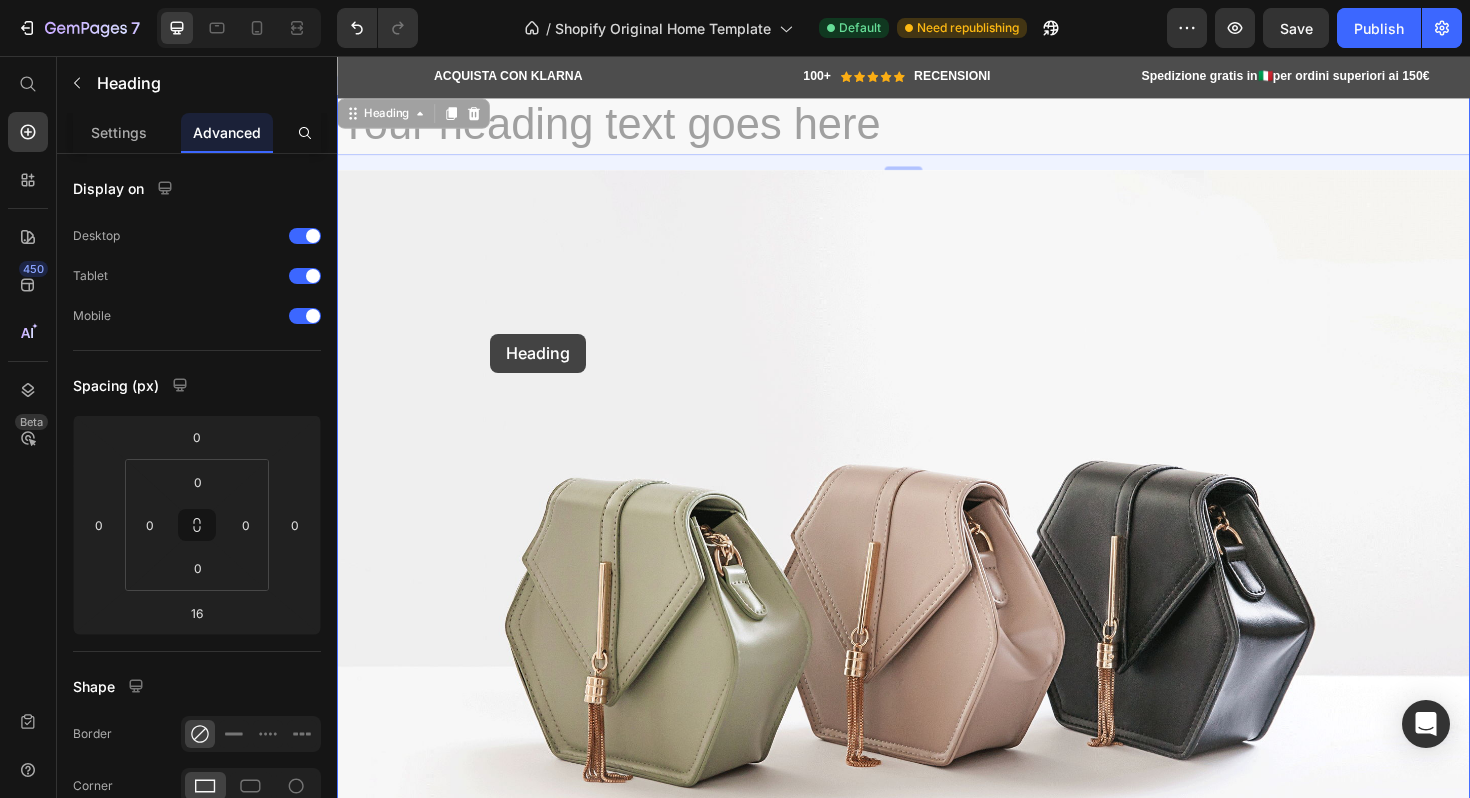 drag, startPoint x: 356, startPoint y: 122, endPoint x: 501, endPoint y: 350, distance: 270.20178 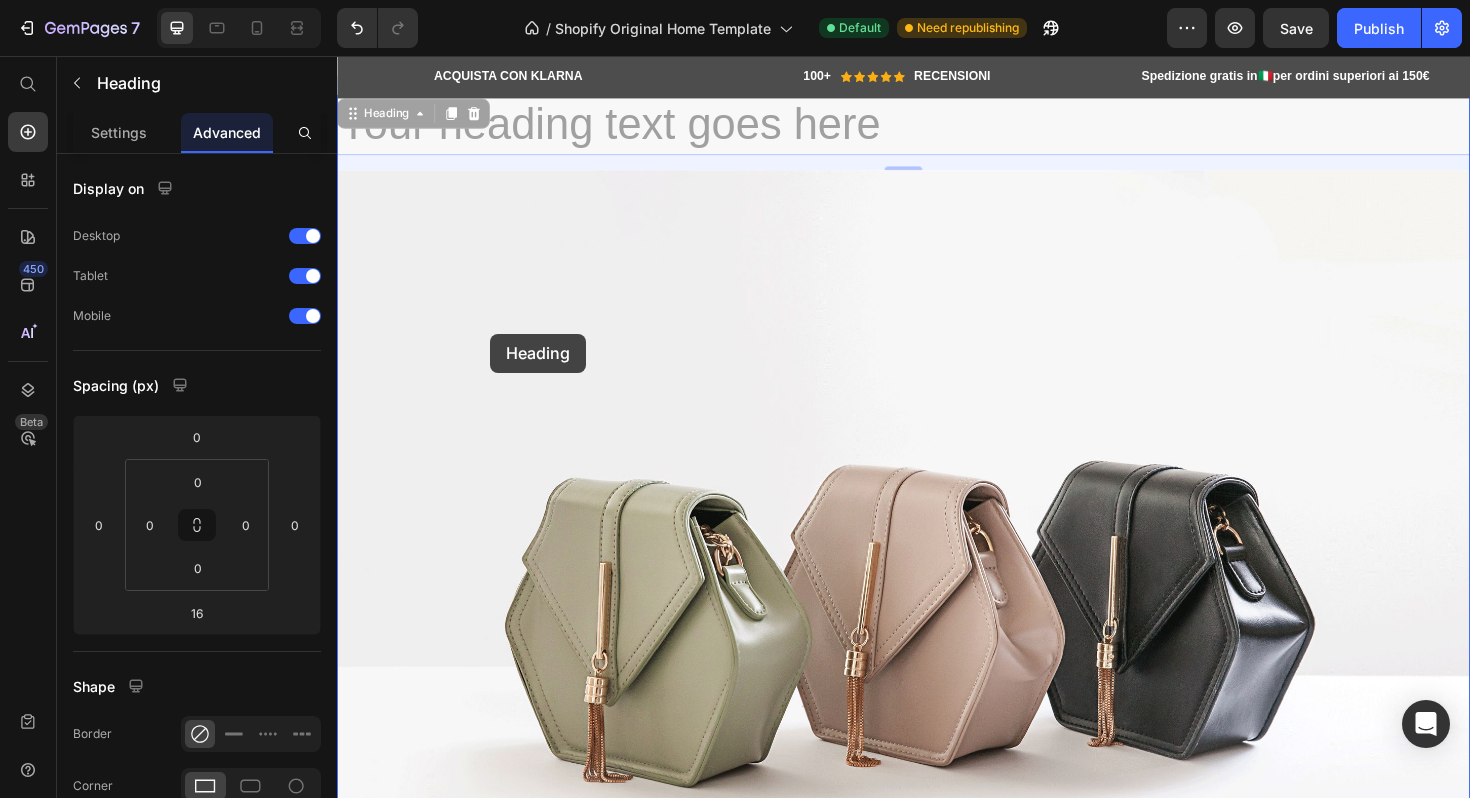 type on "0" 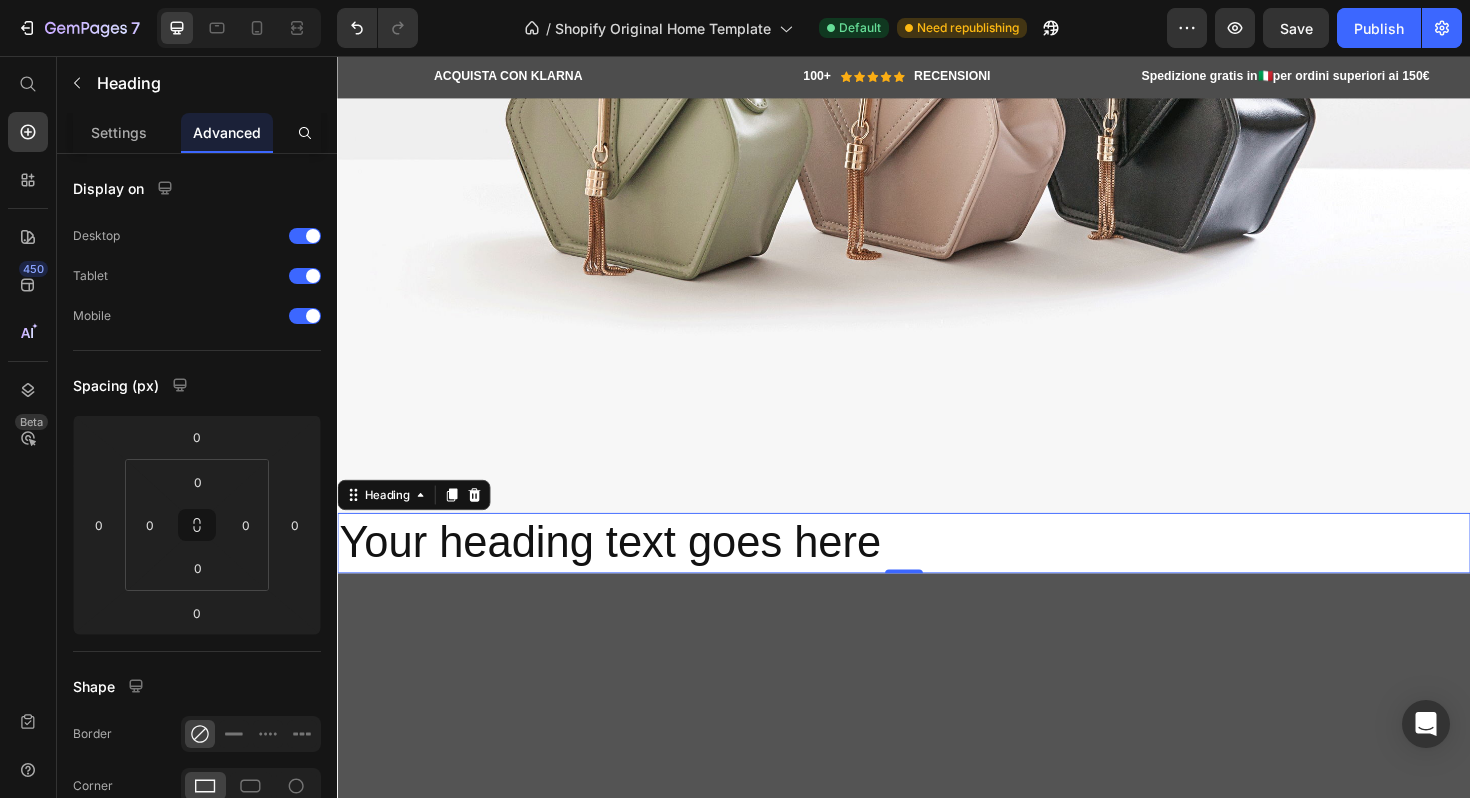 scroll, scrollTop: 470, scrollLeft: 0, axis: vertical 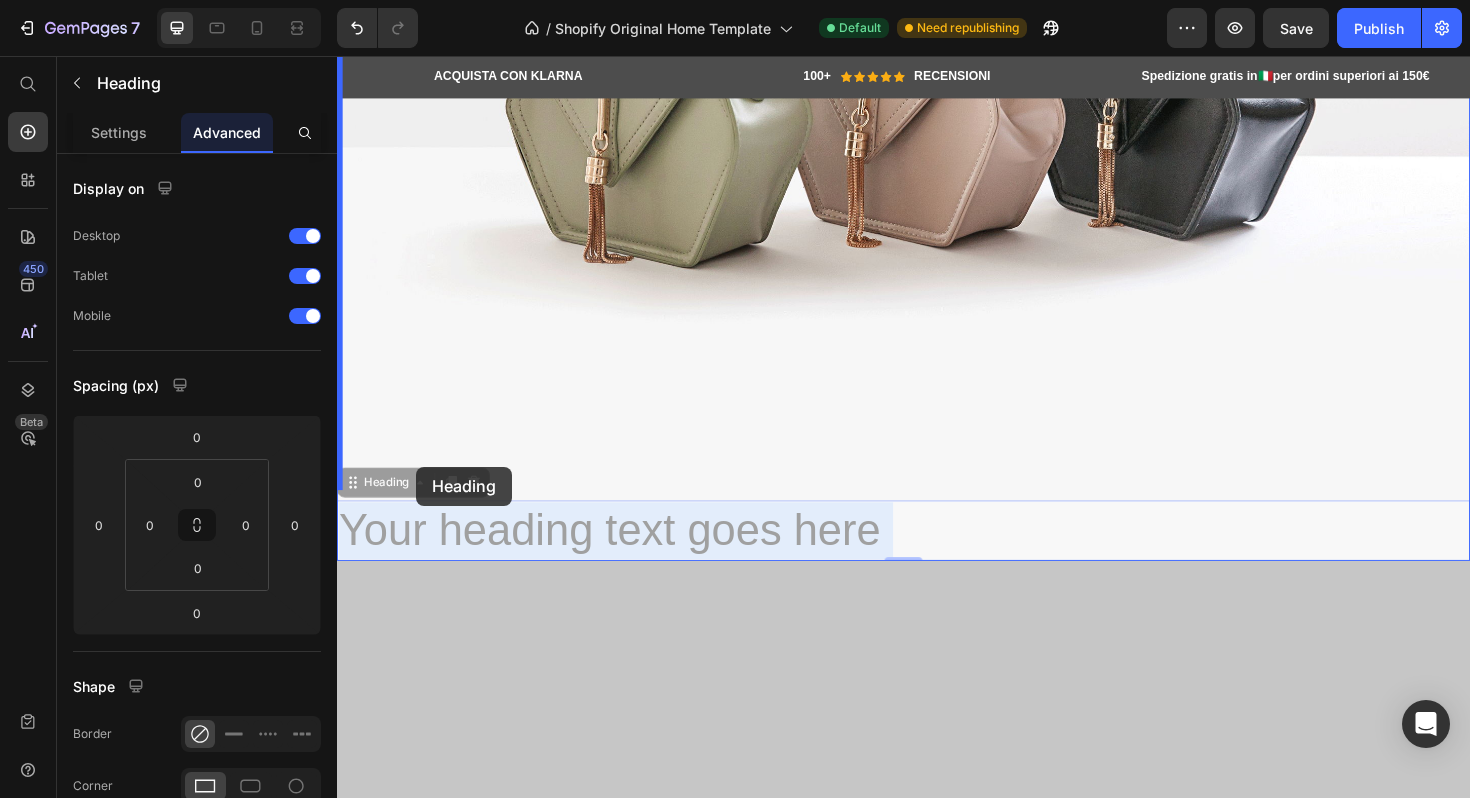 drag, startPoint x: 368, startPoint y: 550, endPoint x: 421, endPoint y: 492, distance: 78.56844 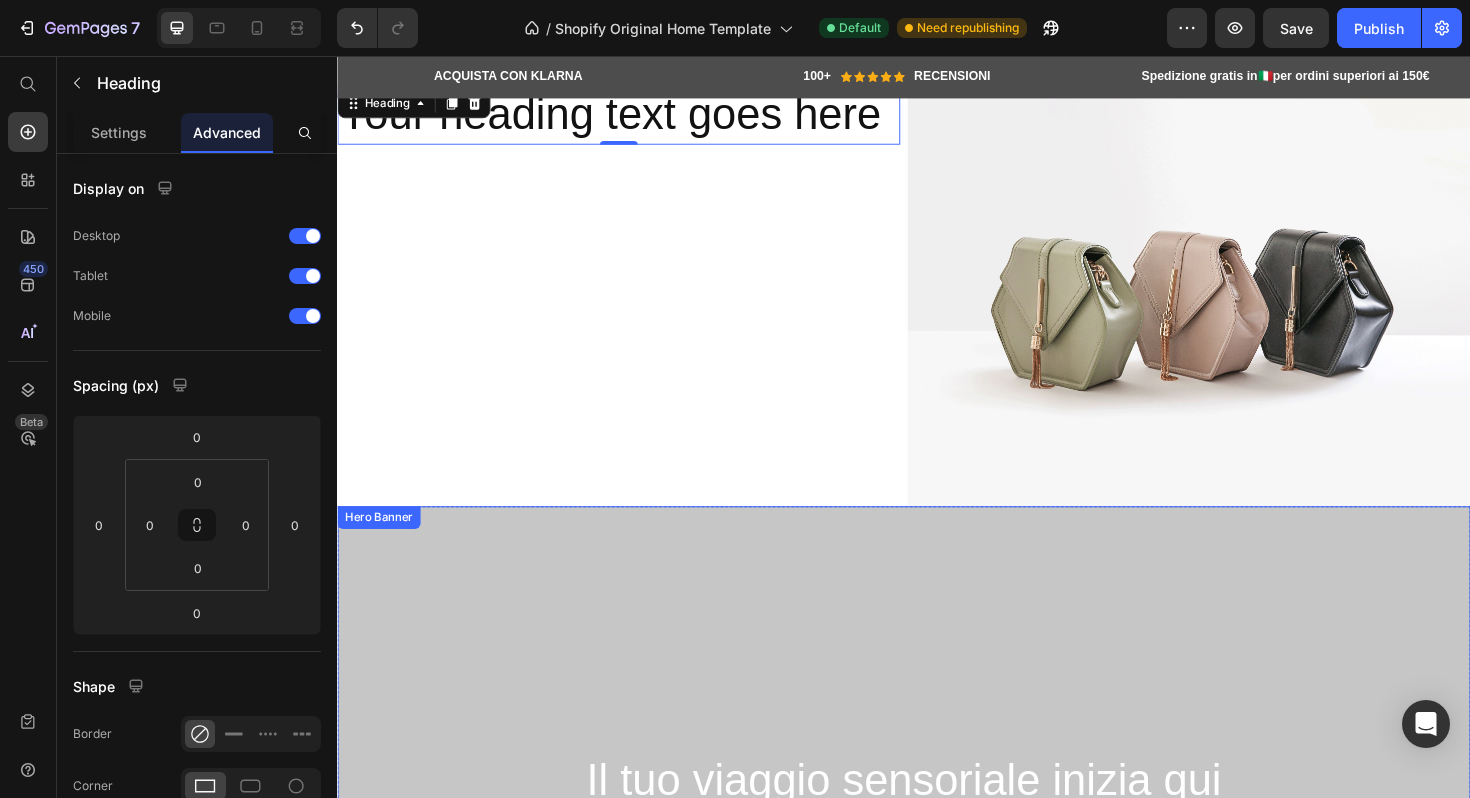 scroll, scrollTop: 0, scrollLeft: 0, axis: both 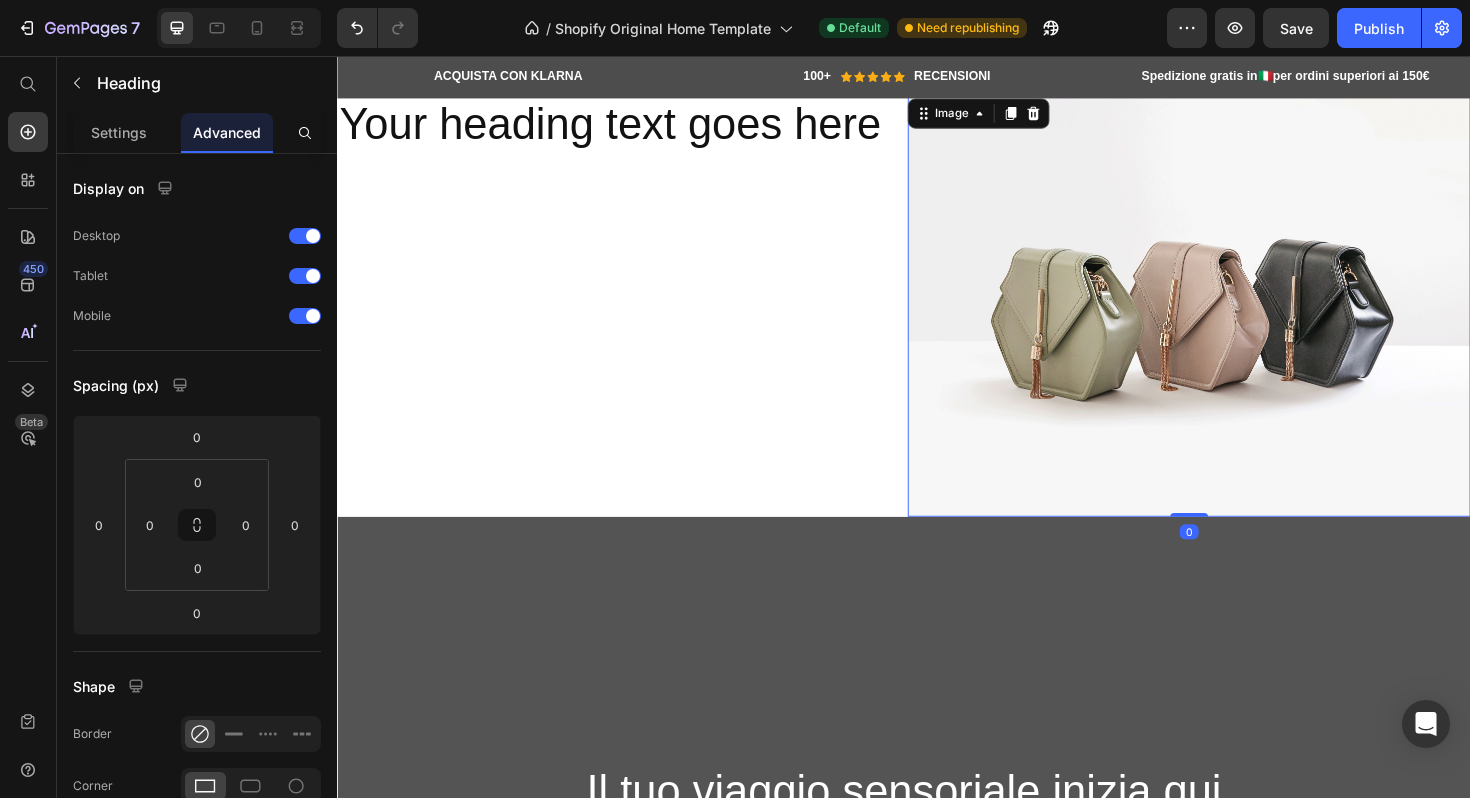 click at bounding box center (1239, 320) 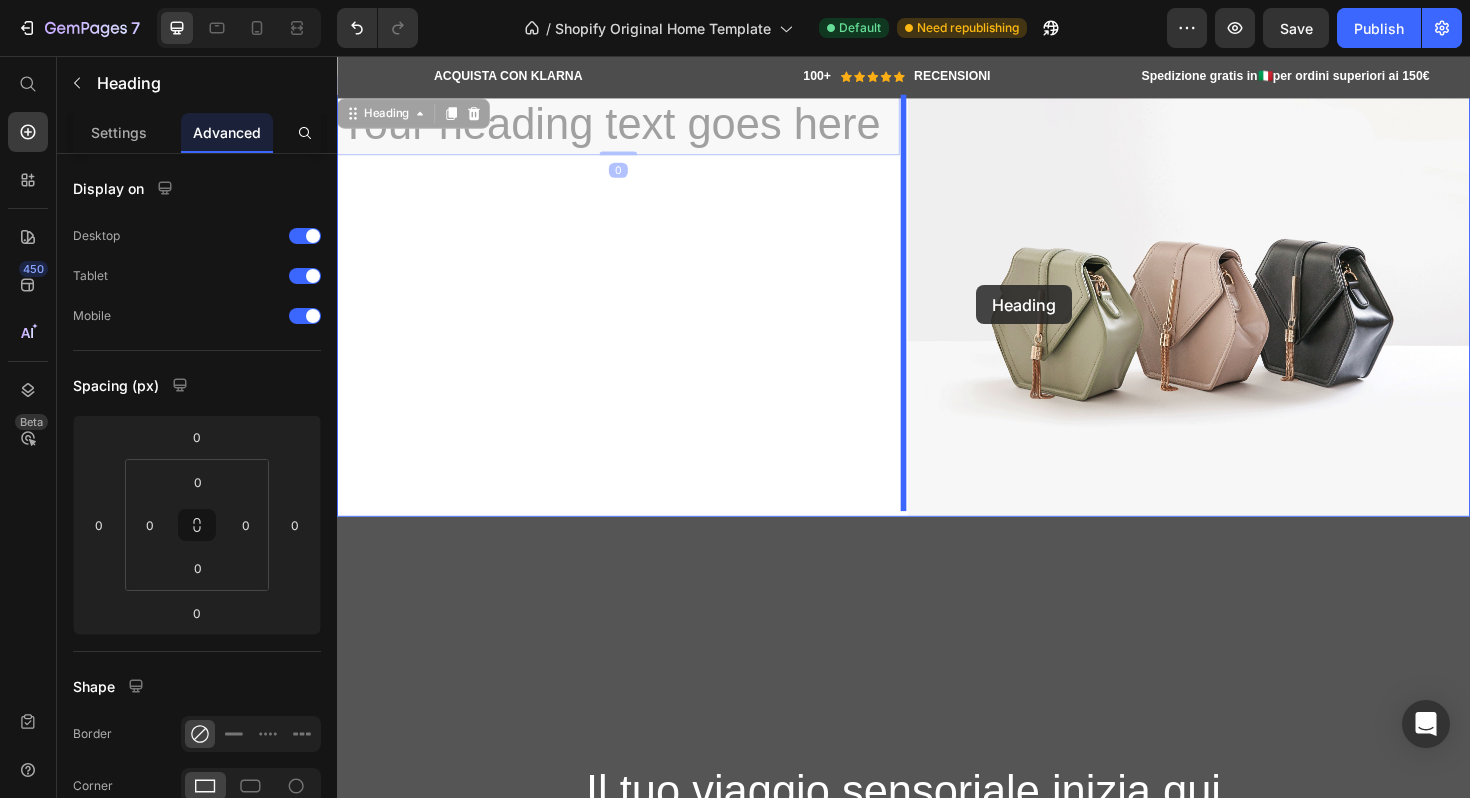 drag, startPoint x: 373, startPoint y: 138, endPoint x: 1015, endPoint y: 297, distance: 661.39624 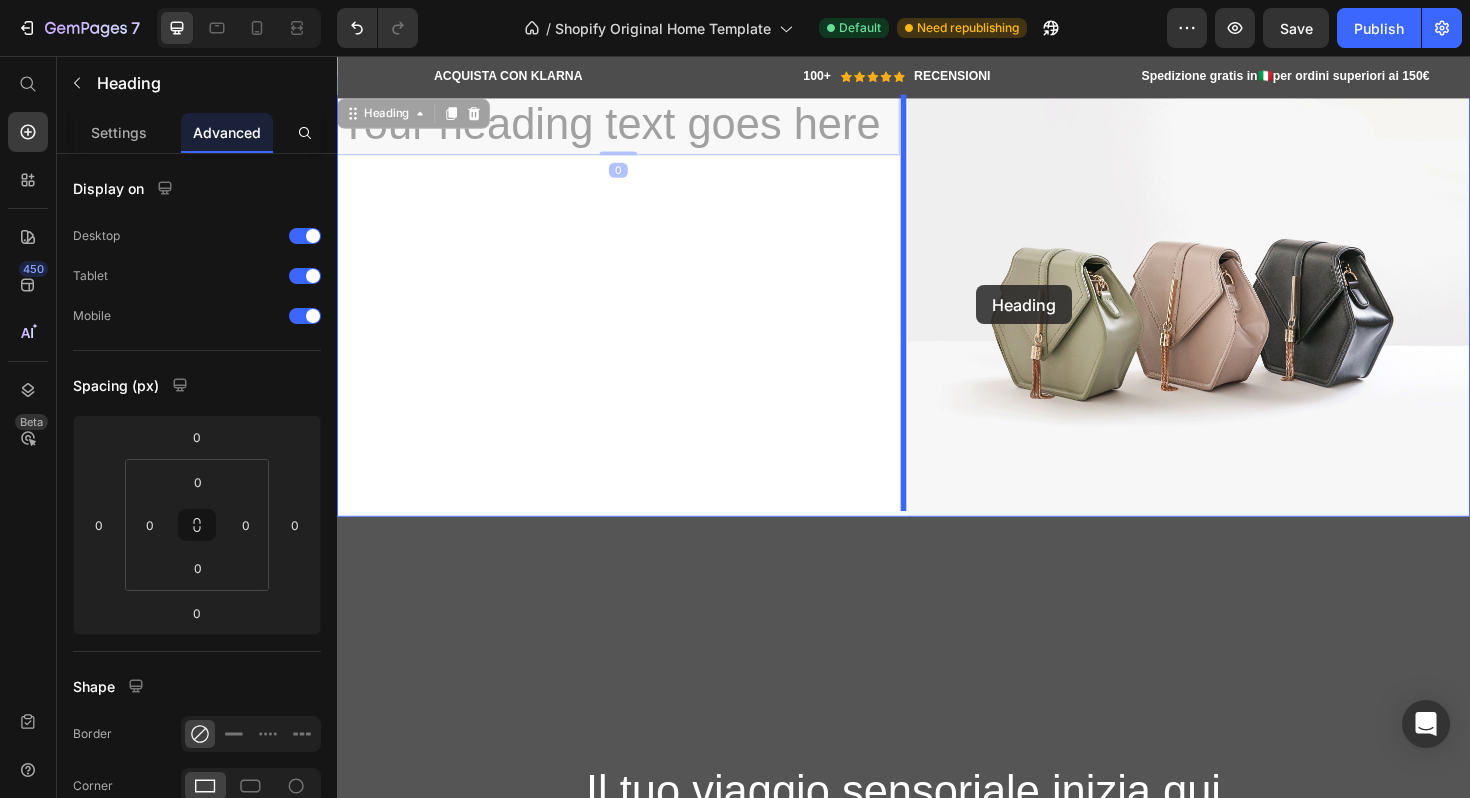 type on "16" 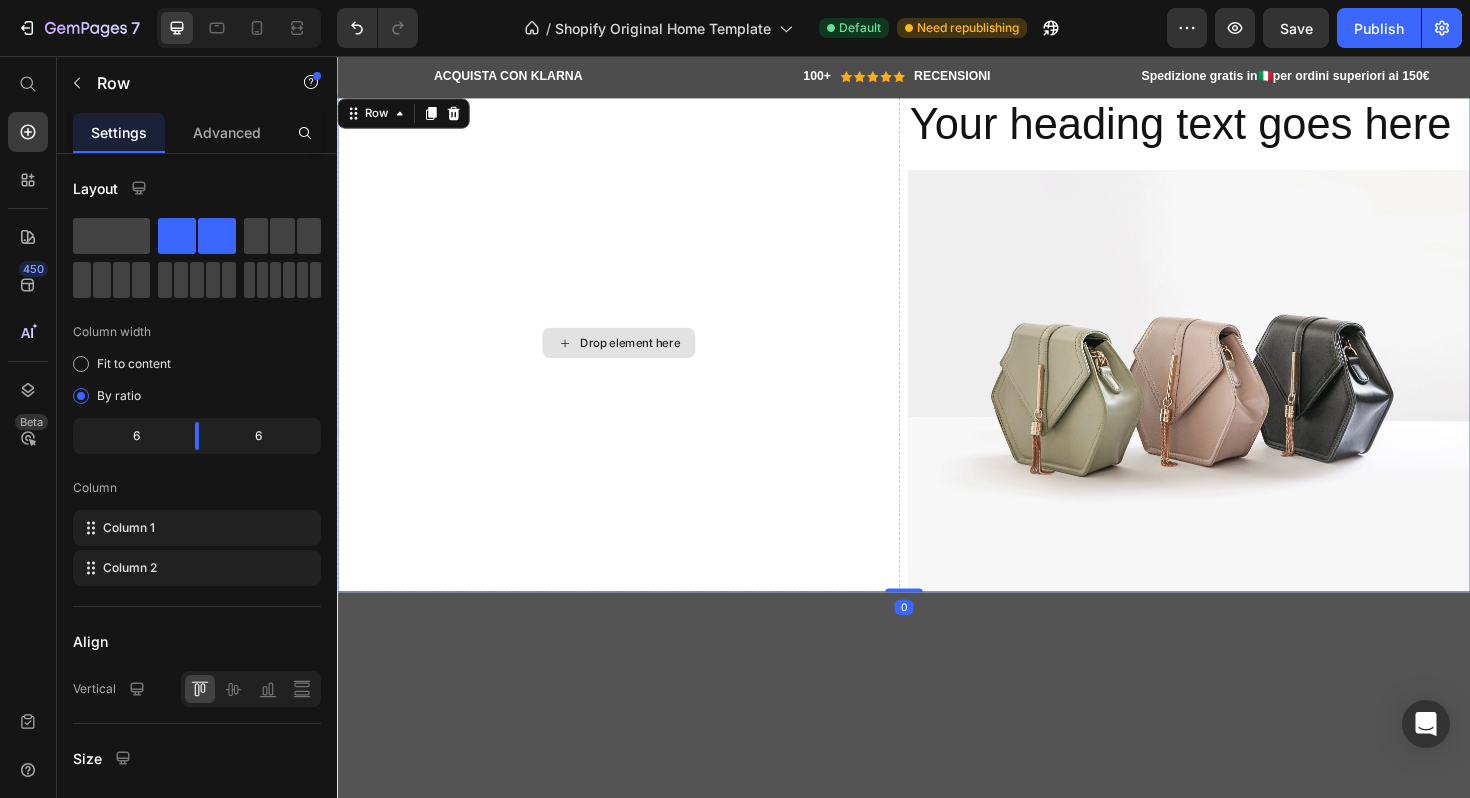 click on "Drop element here" at bounding box center [635, 360] 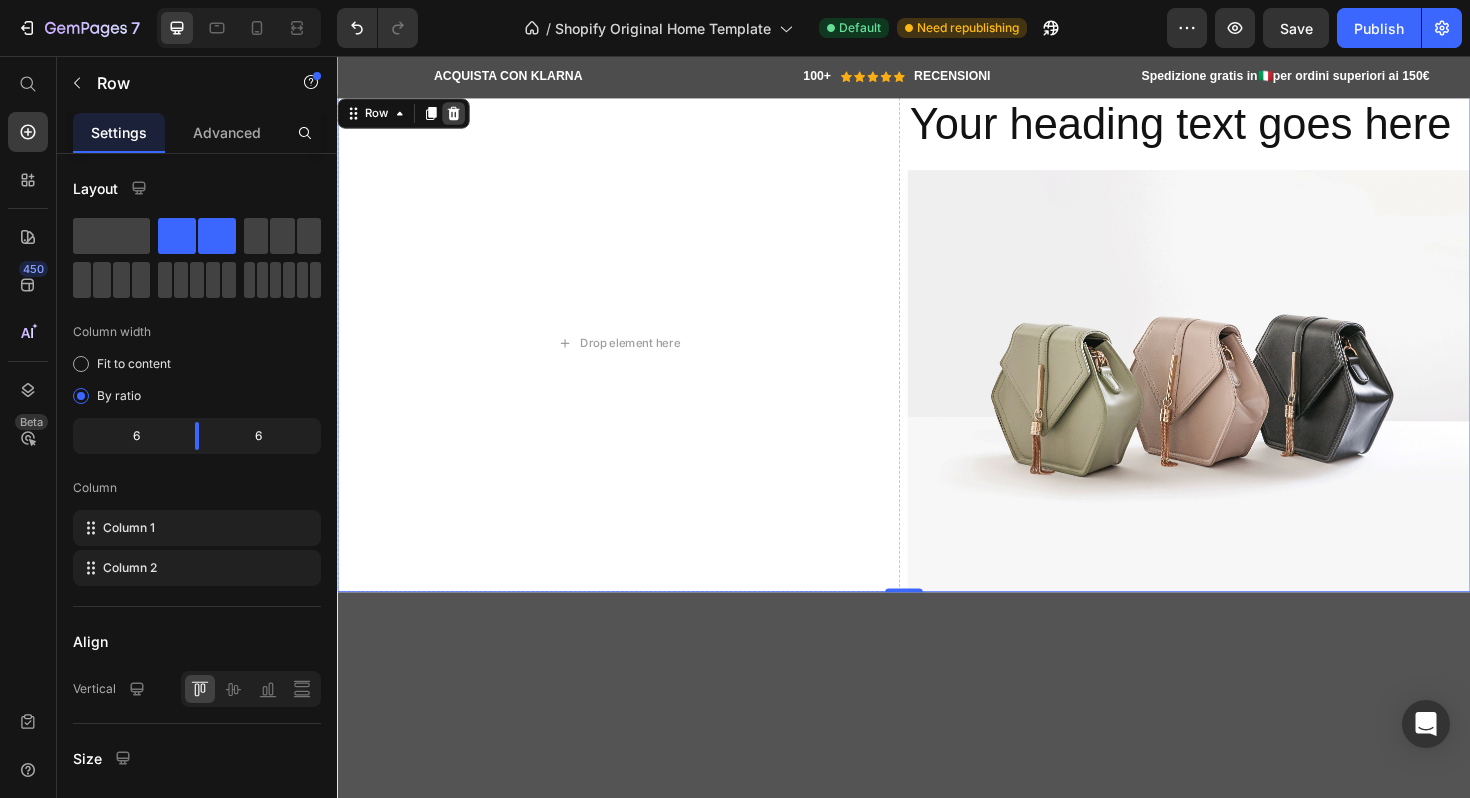 click at bounding box center (460, 117) 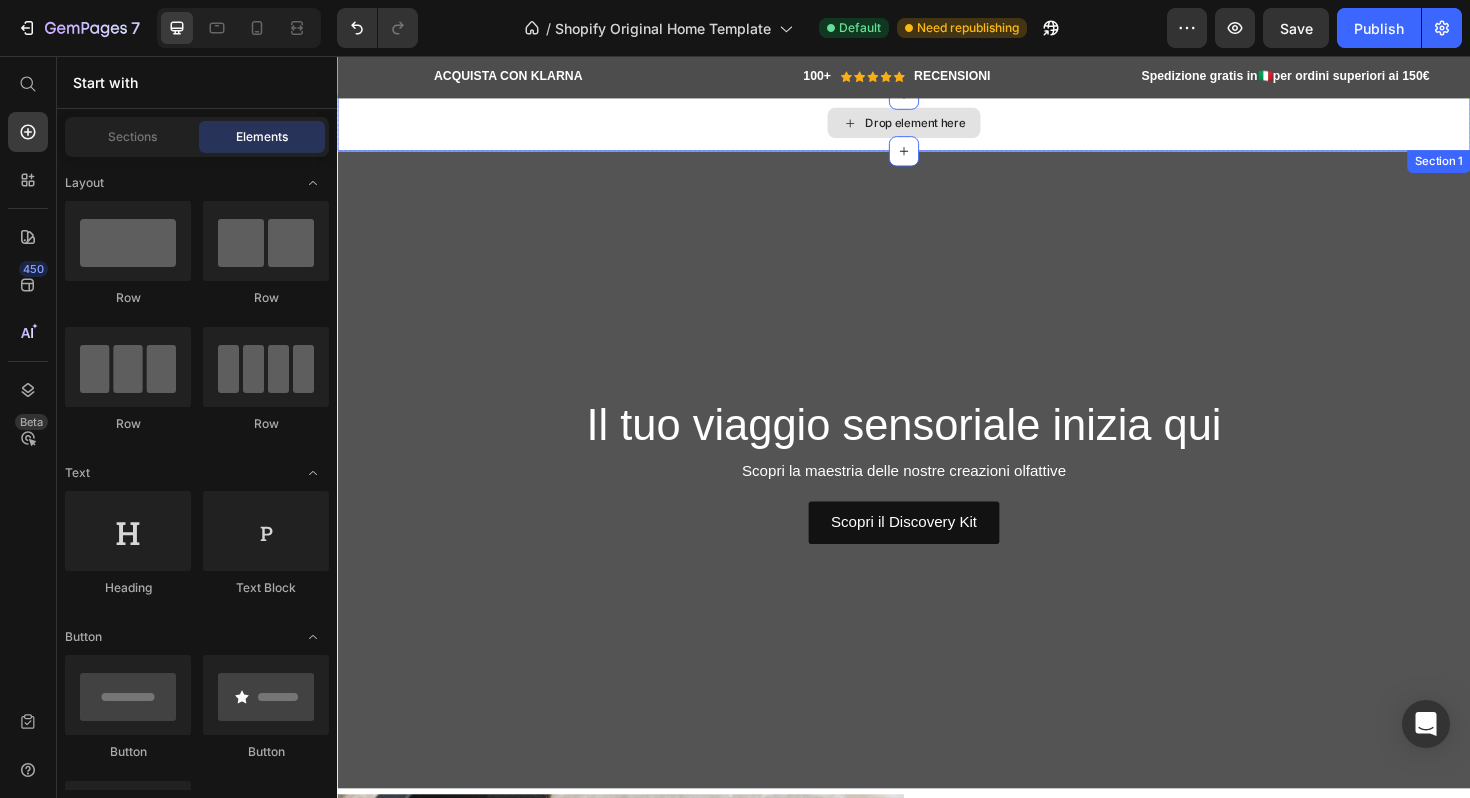 click on "Drop element here" at bounding box center [937, 127] 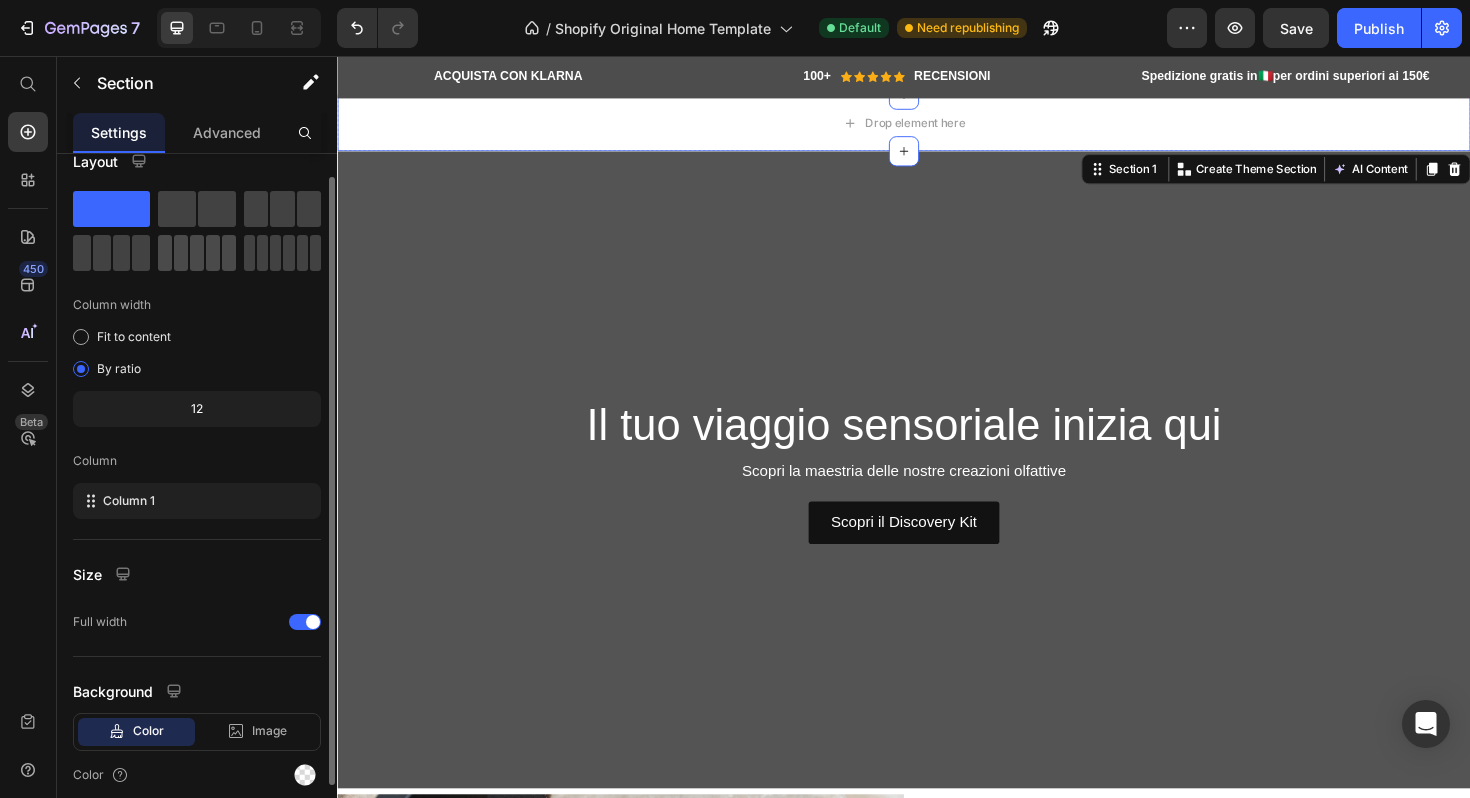 scroll, scrollTop: 0, scrollLeft: 0, axis: both 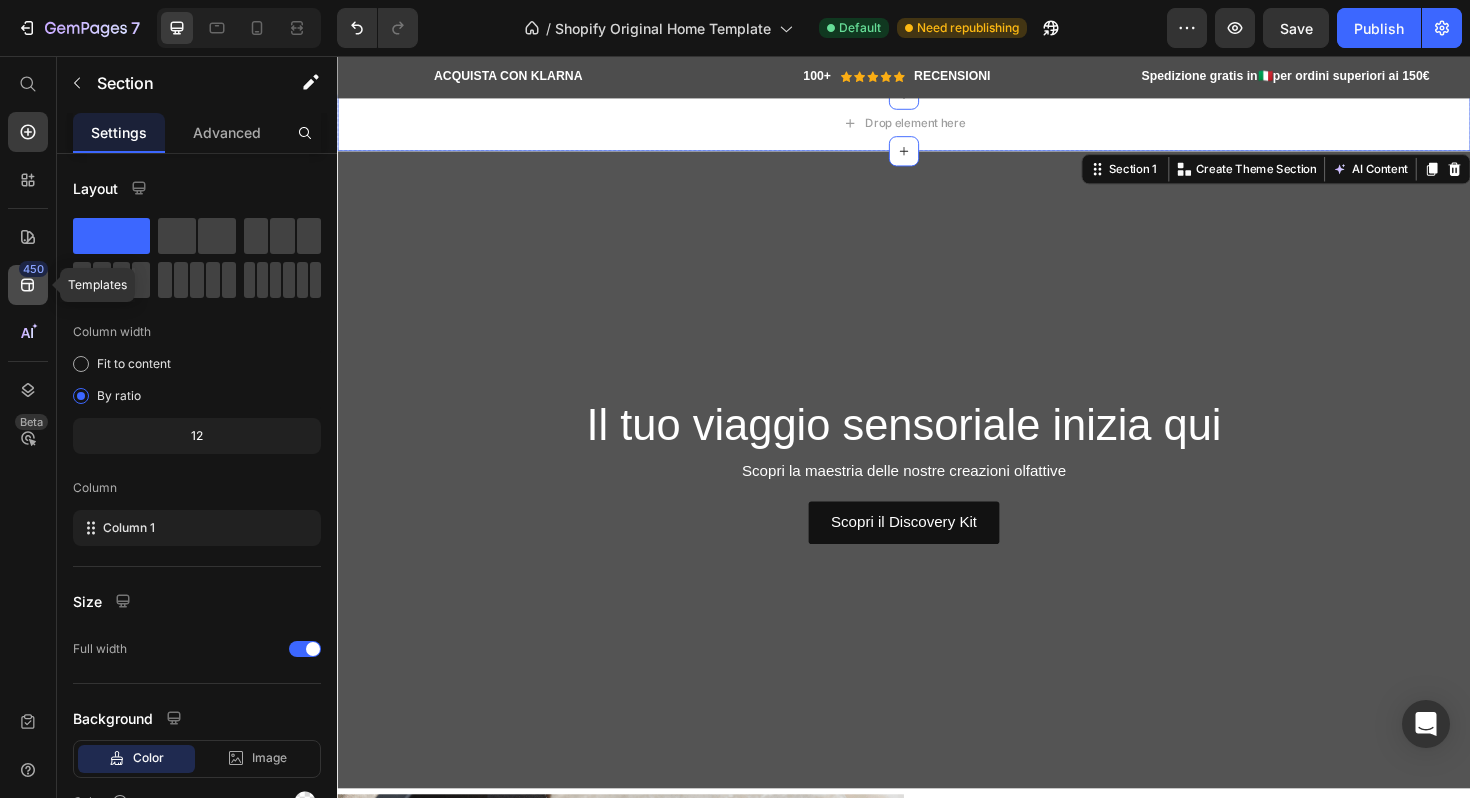 click 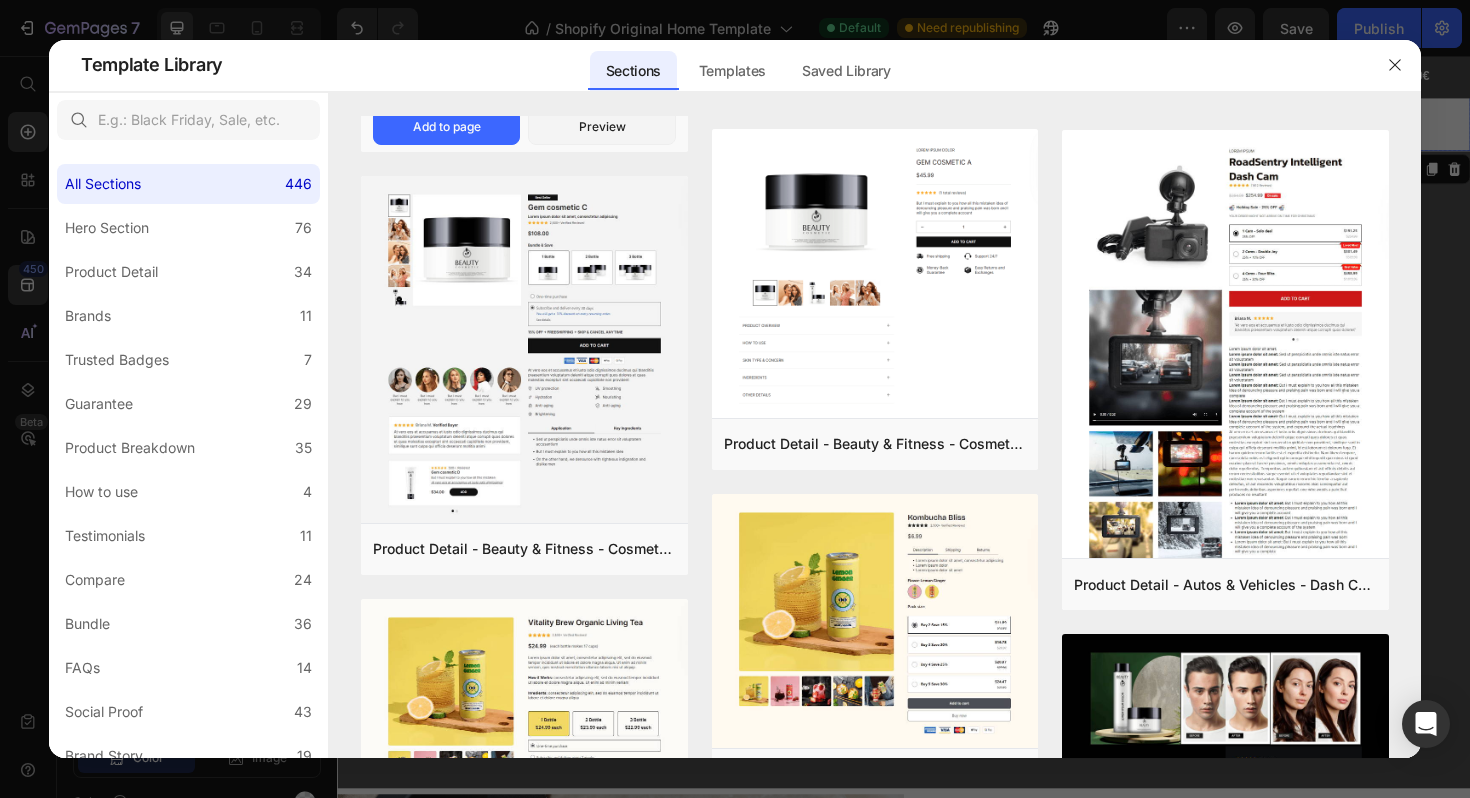 scroll, scrollTop: 0, scrollLeft: 0, axis: both 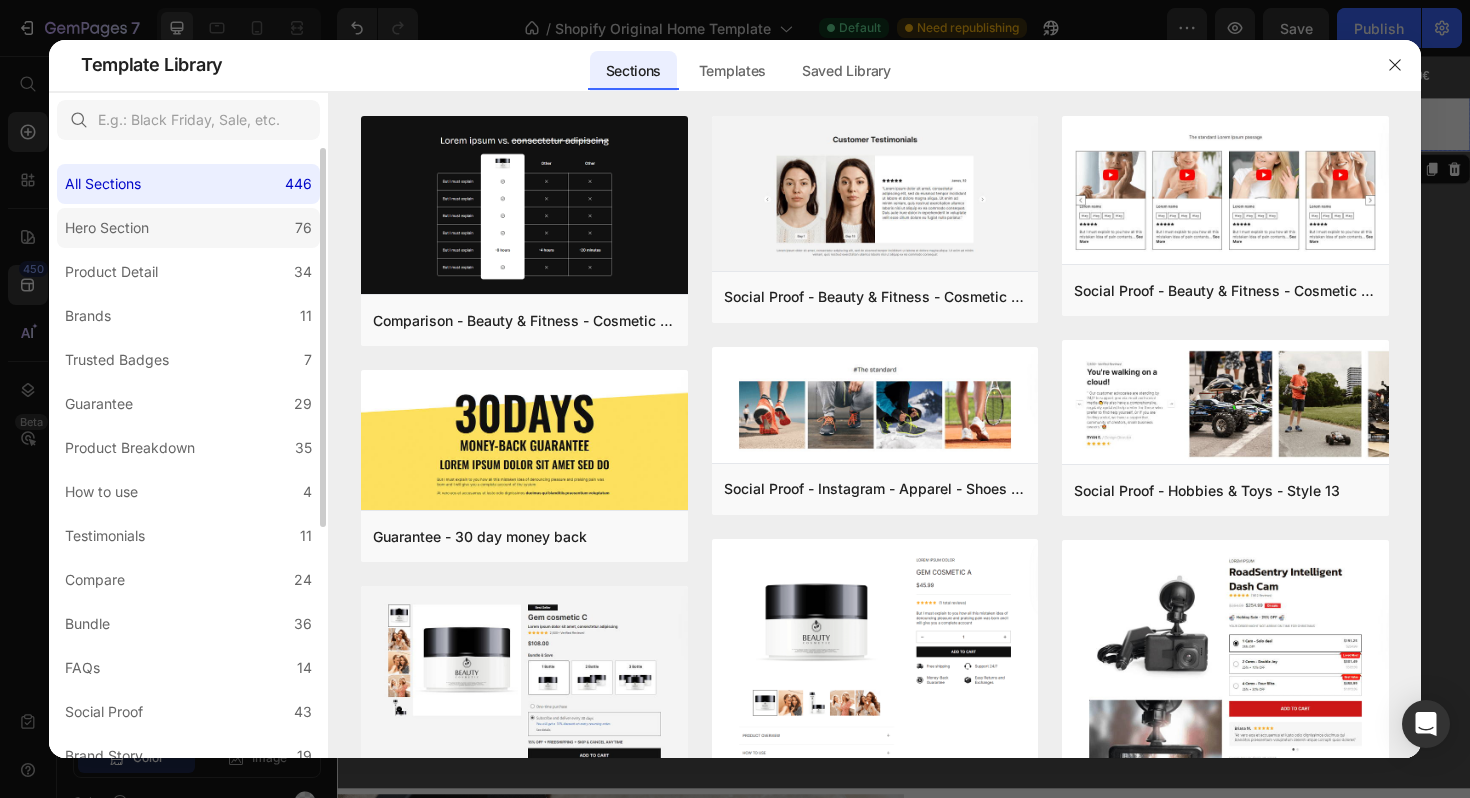 click on "Hero Section 76" 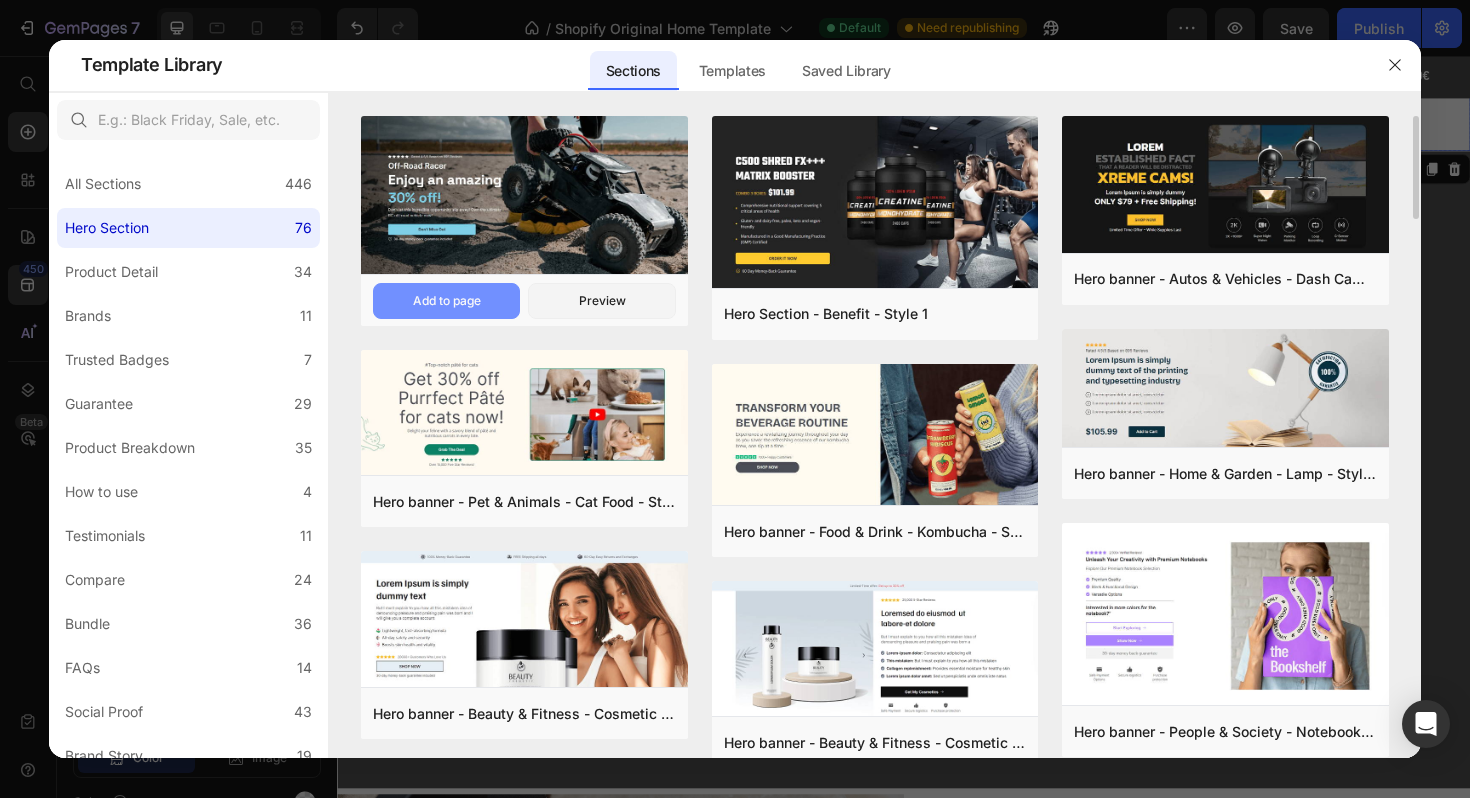 click on "Add to page" at bounding box center (447, 301) 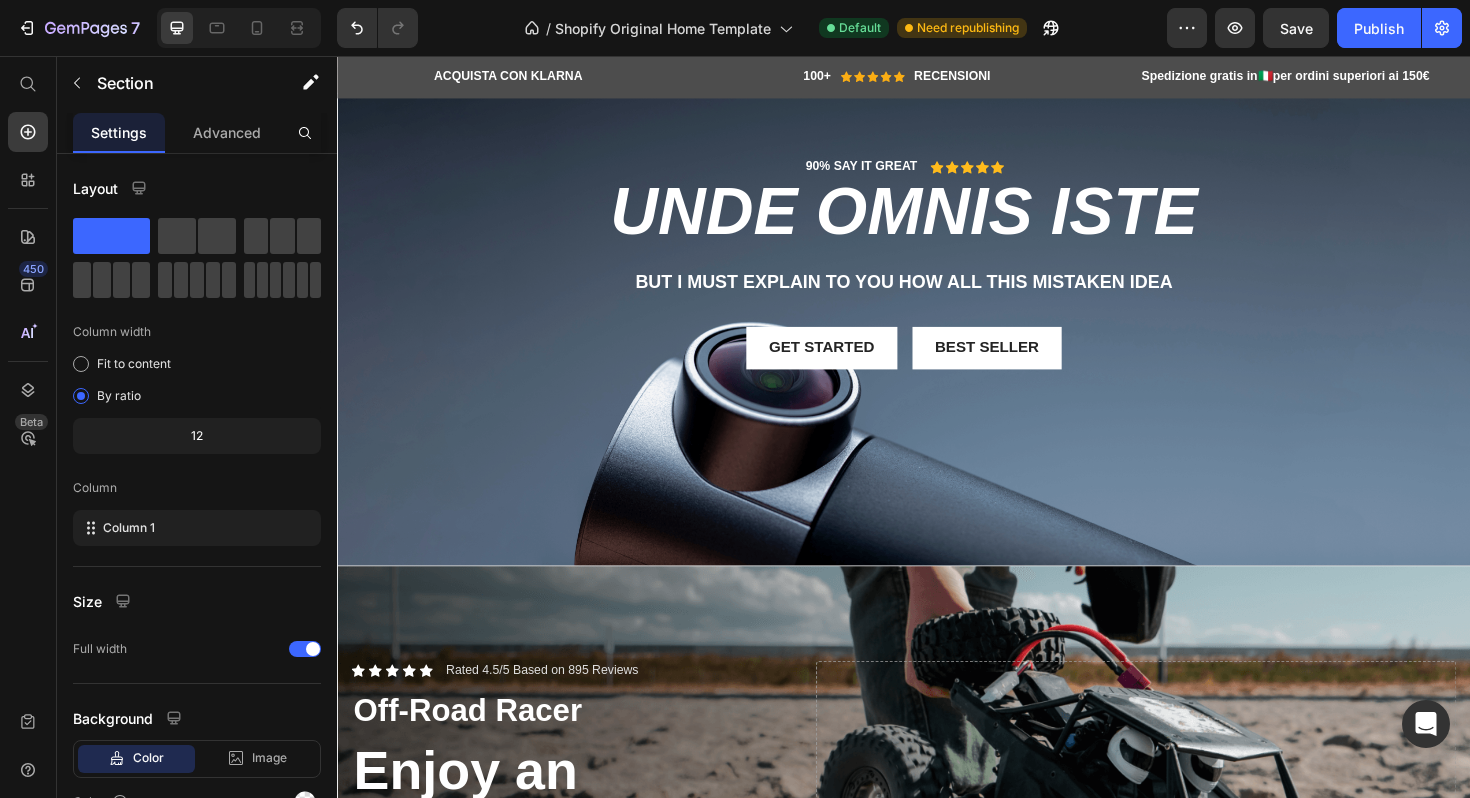 scroll, scrollTop: 3292, scrollLeft: 0, axis: vertical 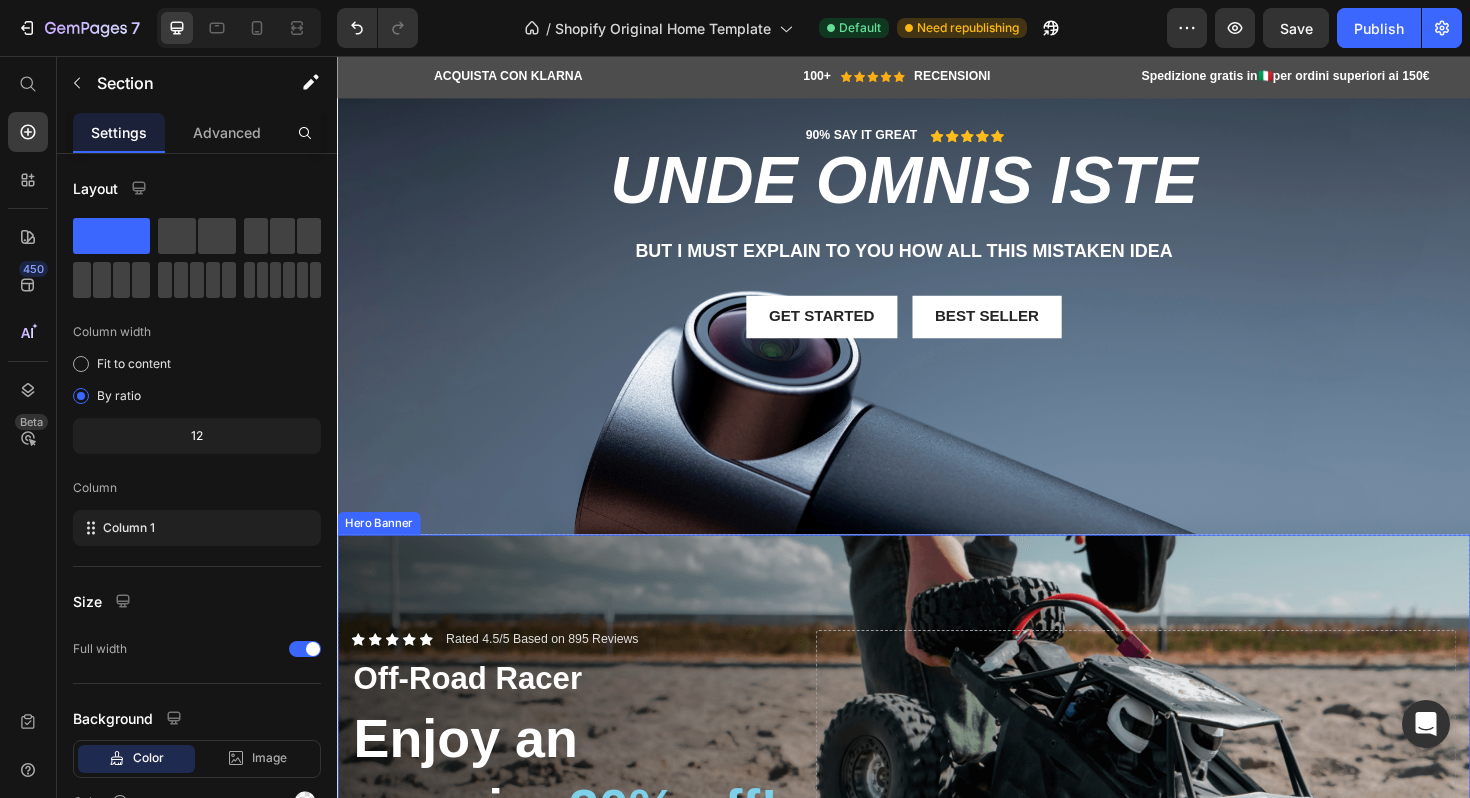 click at bounding box center (937, 854) 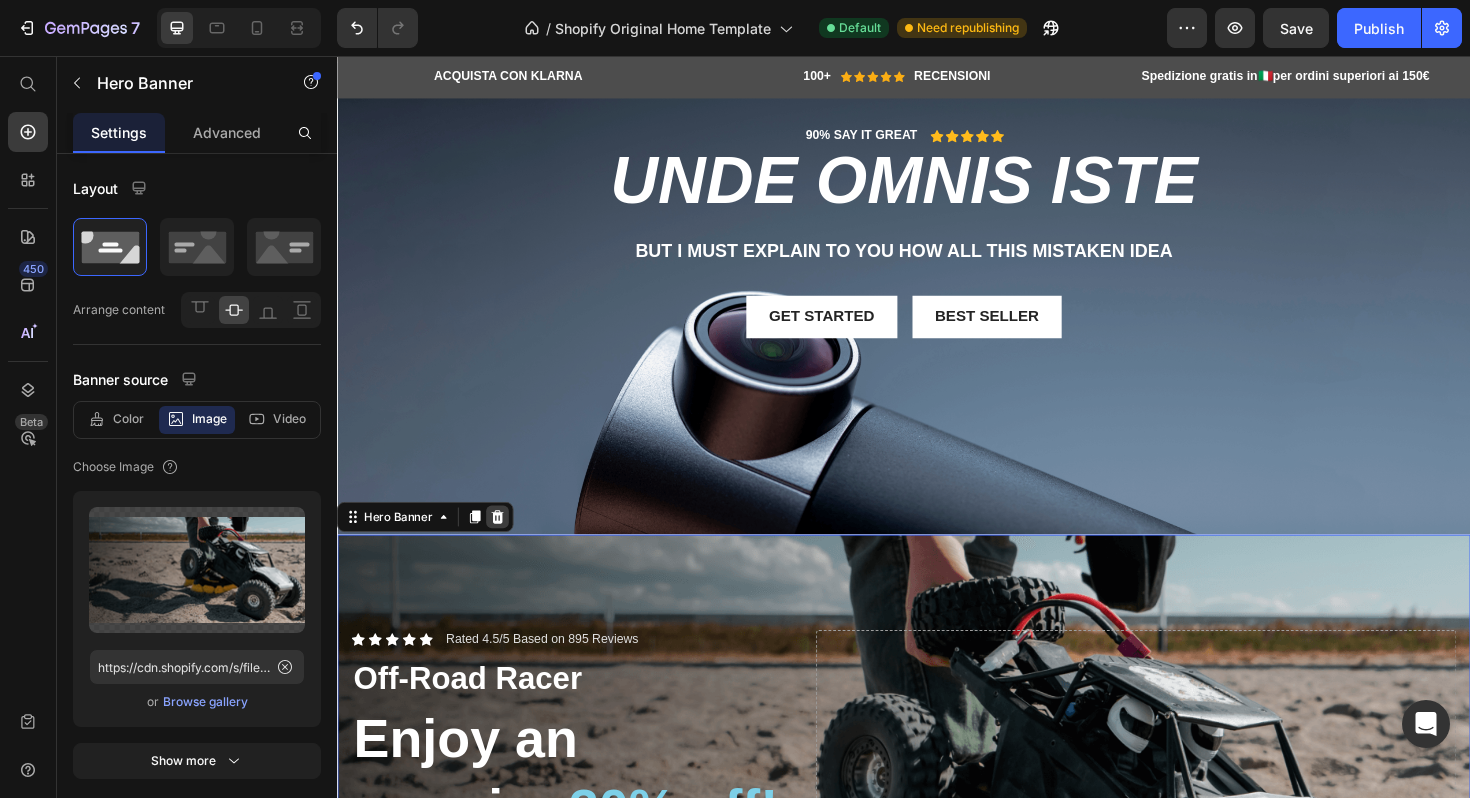 click 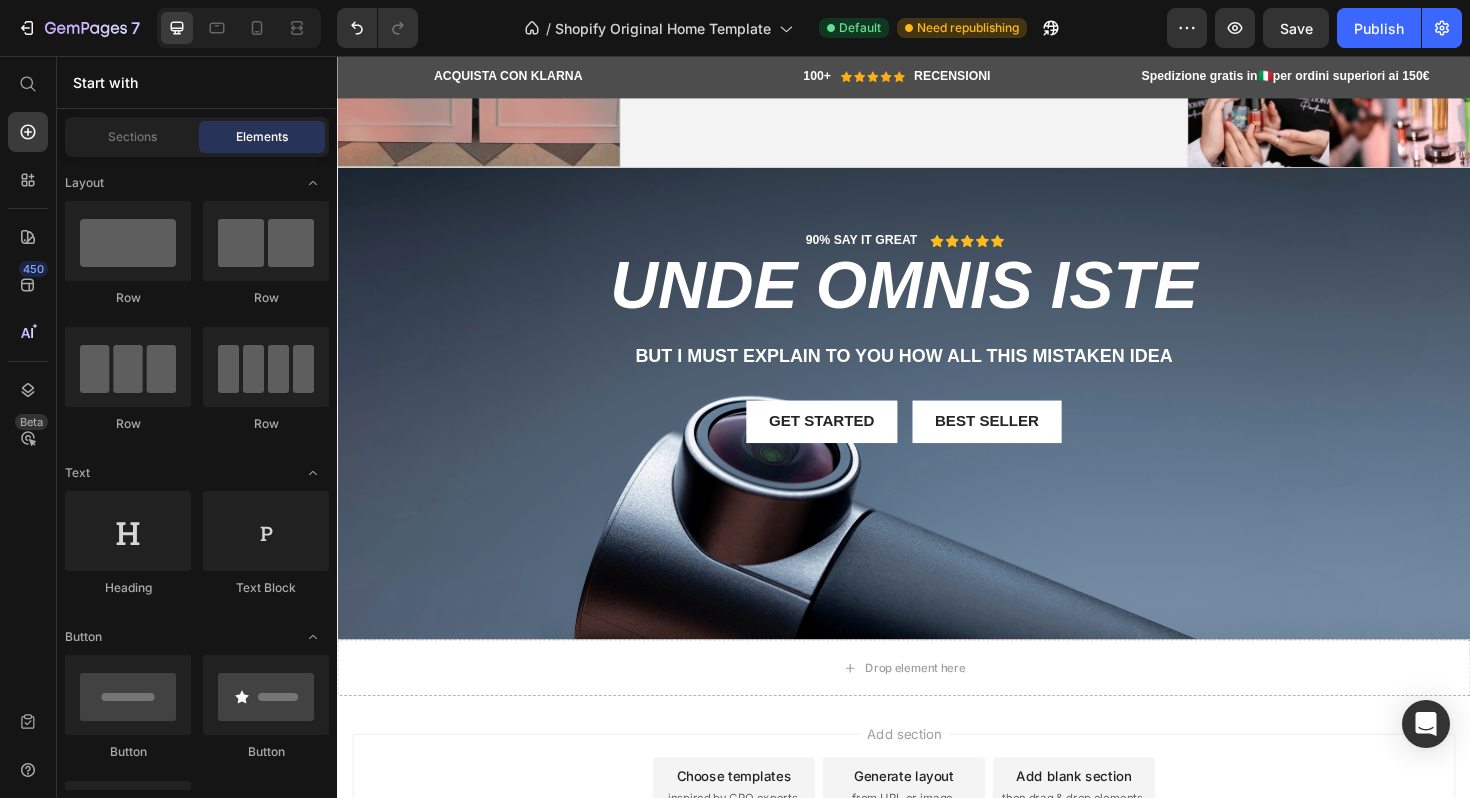 scroll, scrollTop: 3125, scrollLeft: 0, axis: vertical 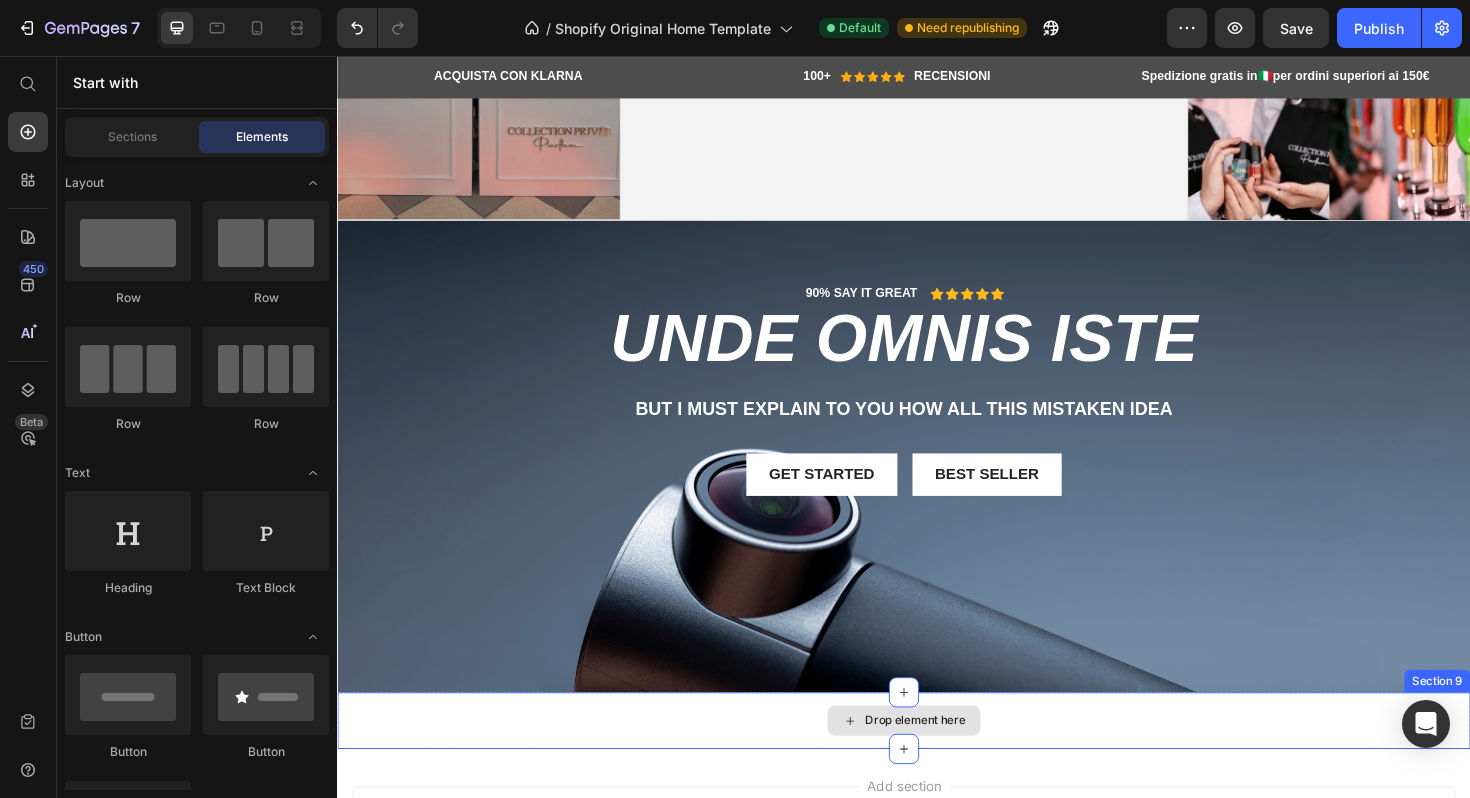 click on "Drop element here" at bounding box center (937, 760) 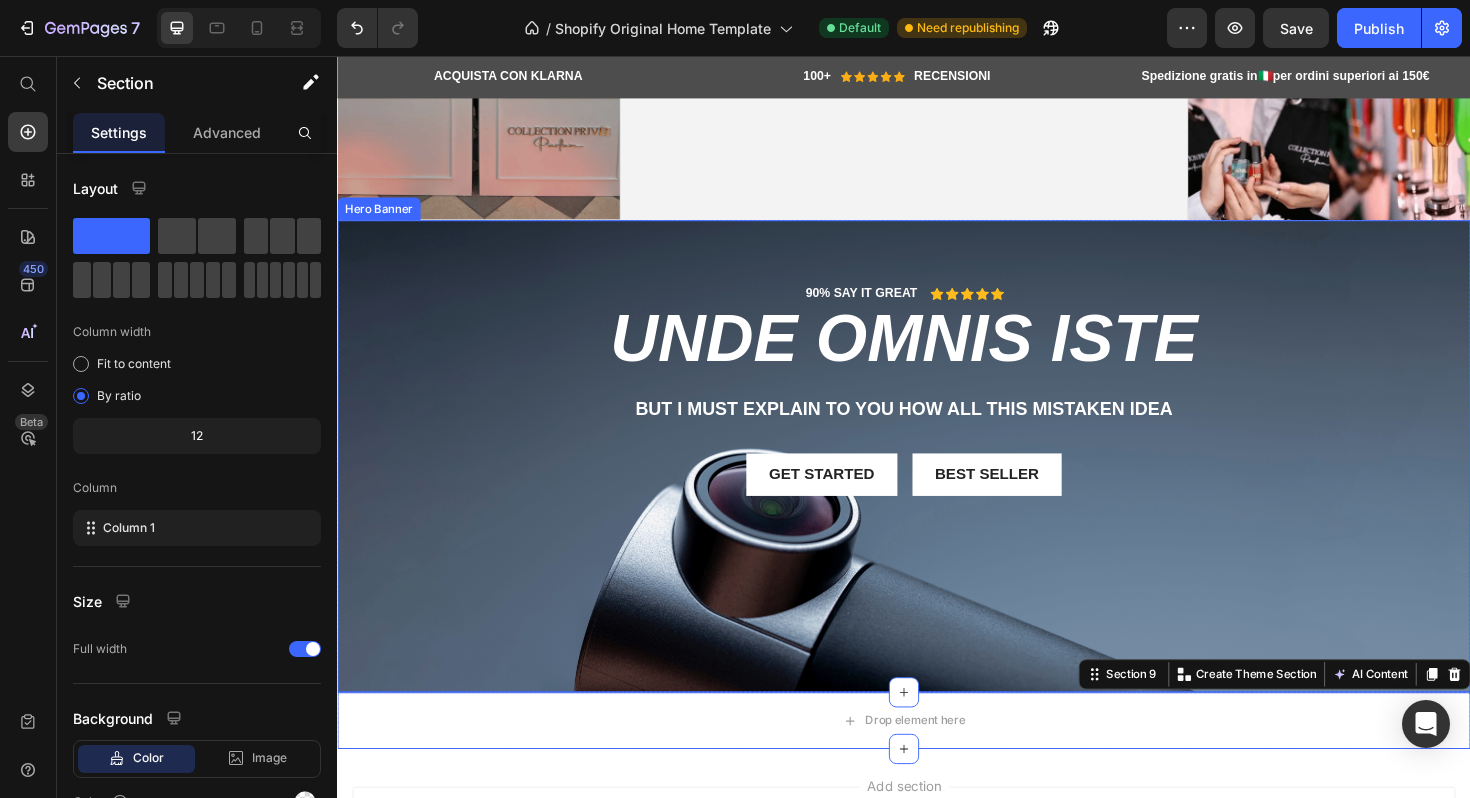 click at bounding box center (937, 480) 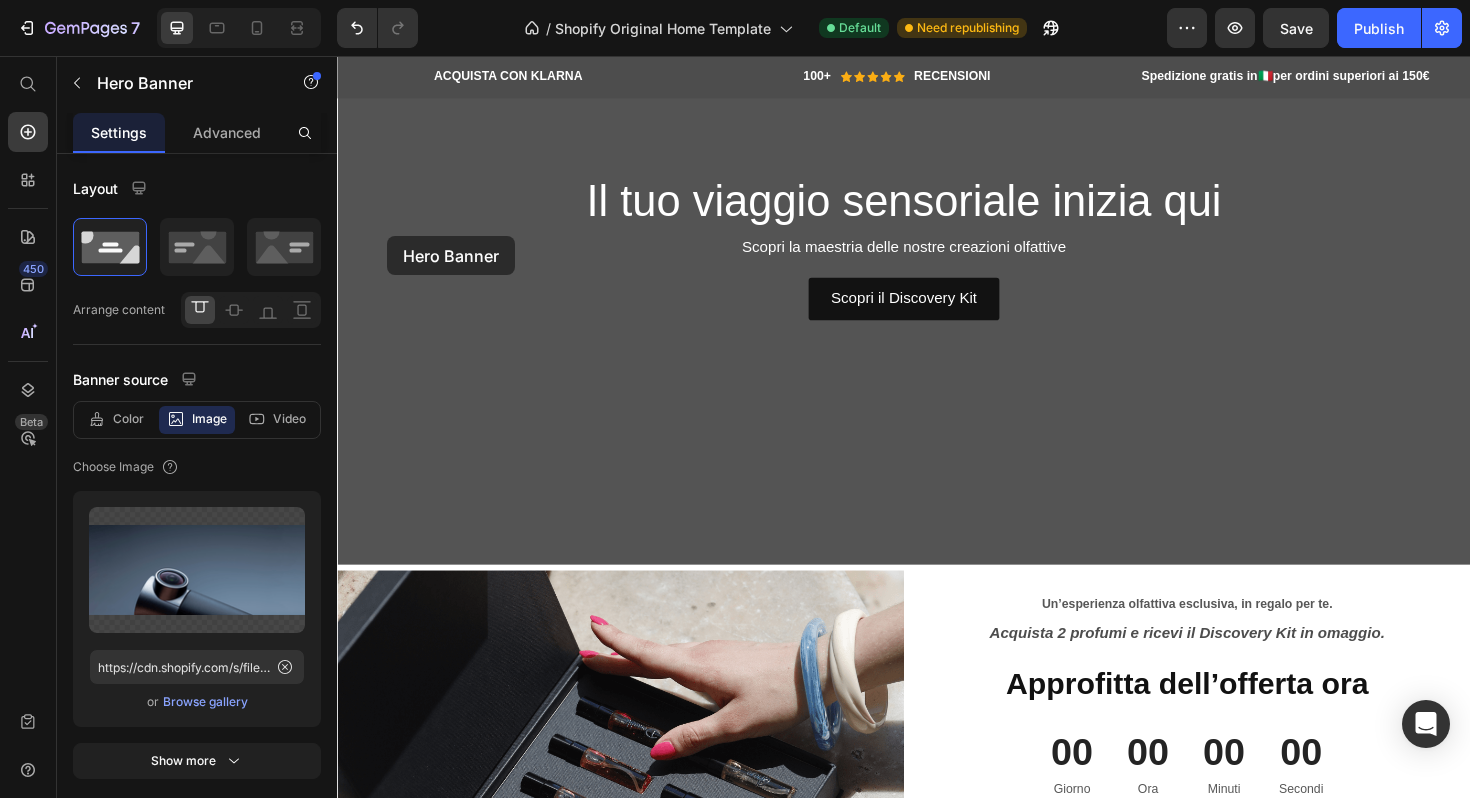 scroll, scrollTop: 0, scrollLeft: 0, axis: both 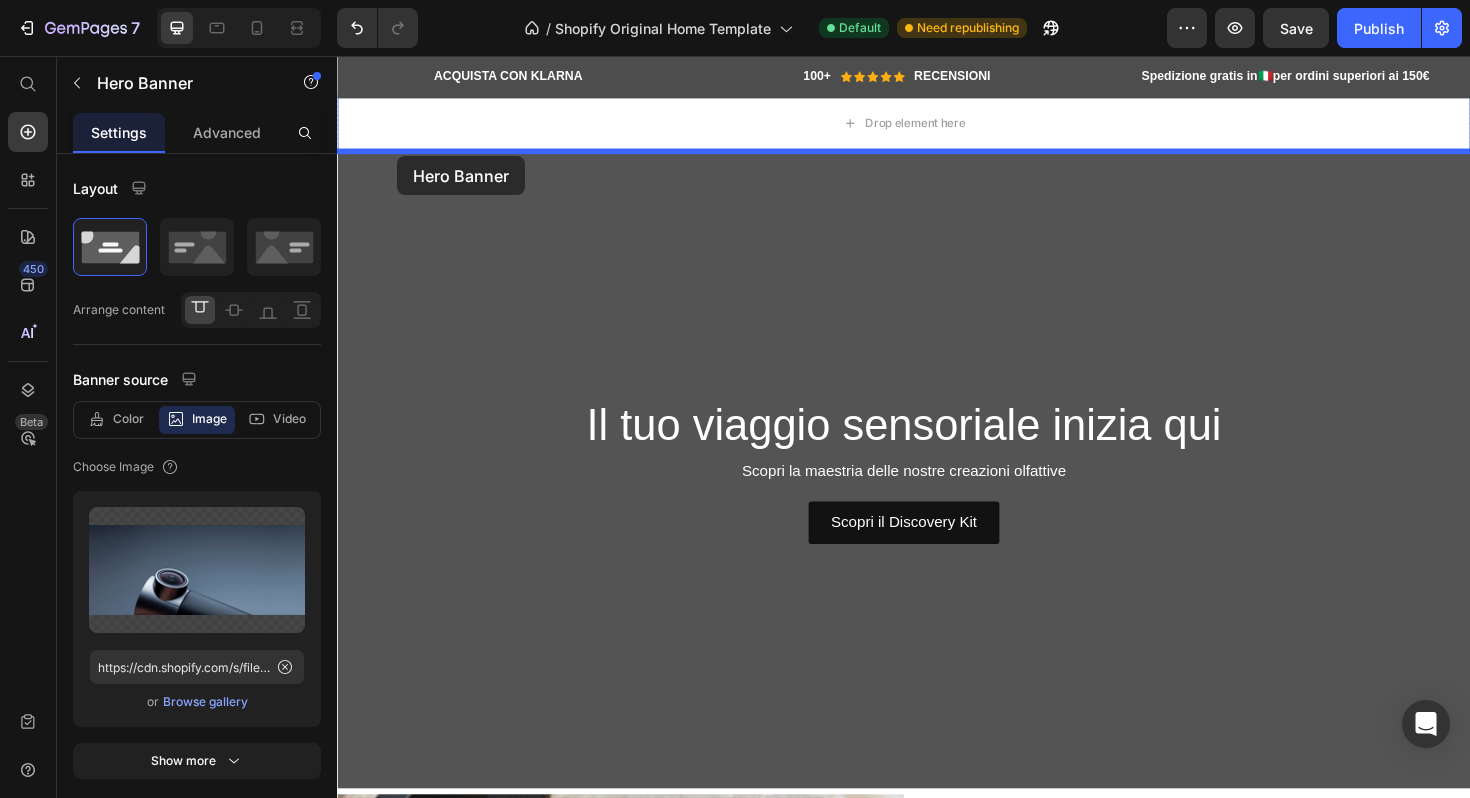 drag, startPoint x: 394, startPoint y: 277, endPoint x: 401, endPoint y: 162, distance: 115.212845 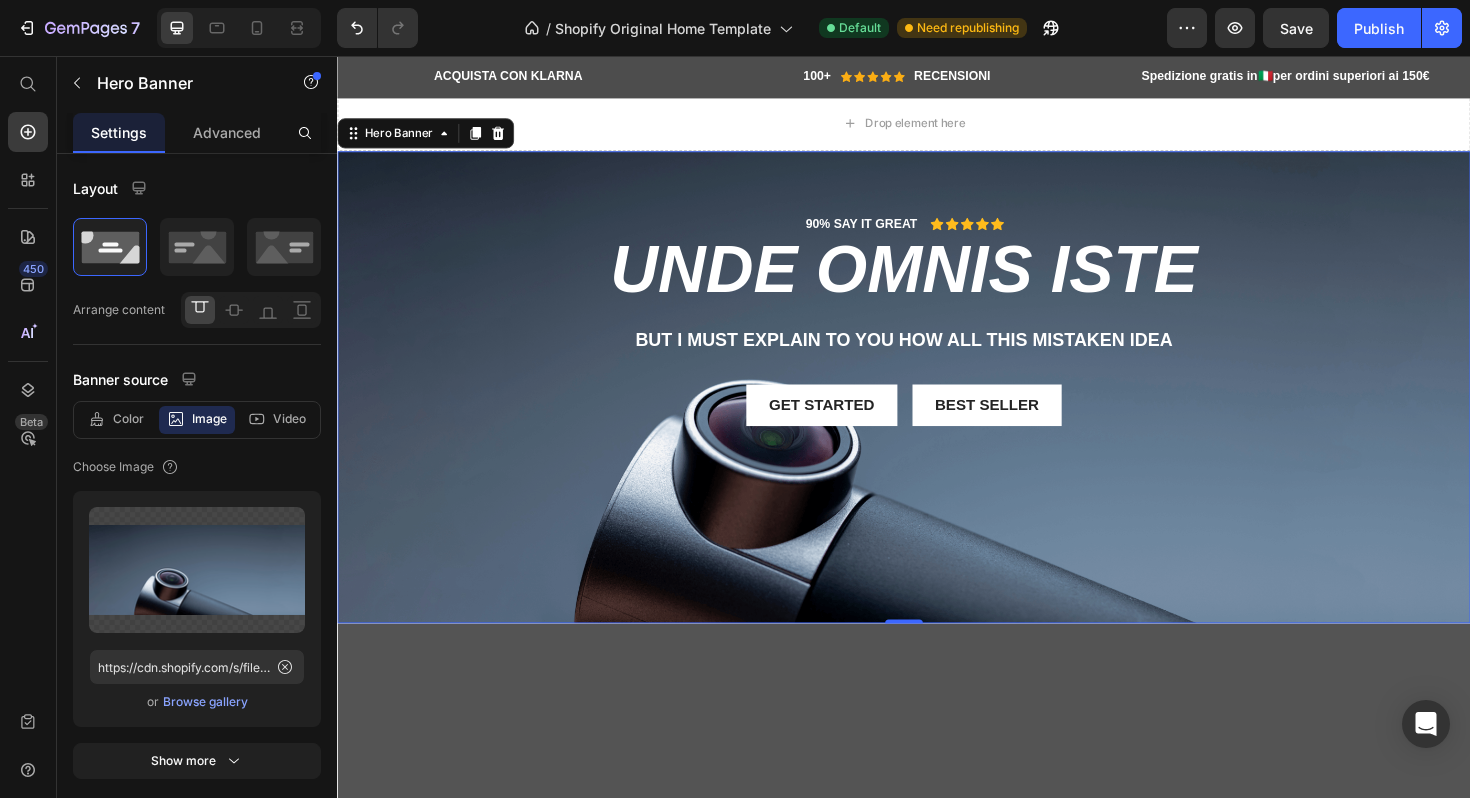 click on "Hero Banner" at bounding box center (430, 138) 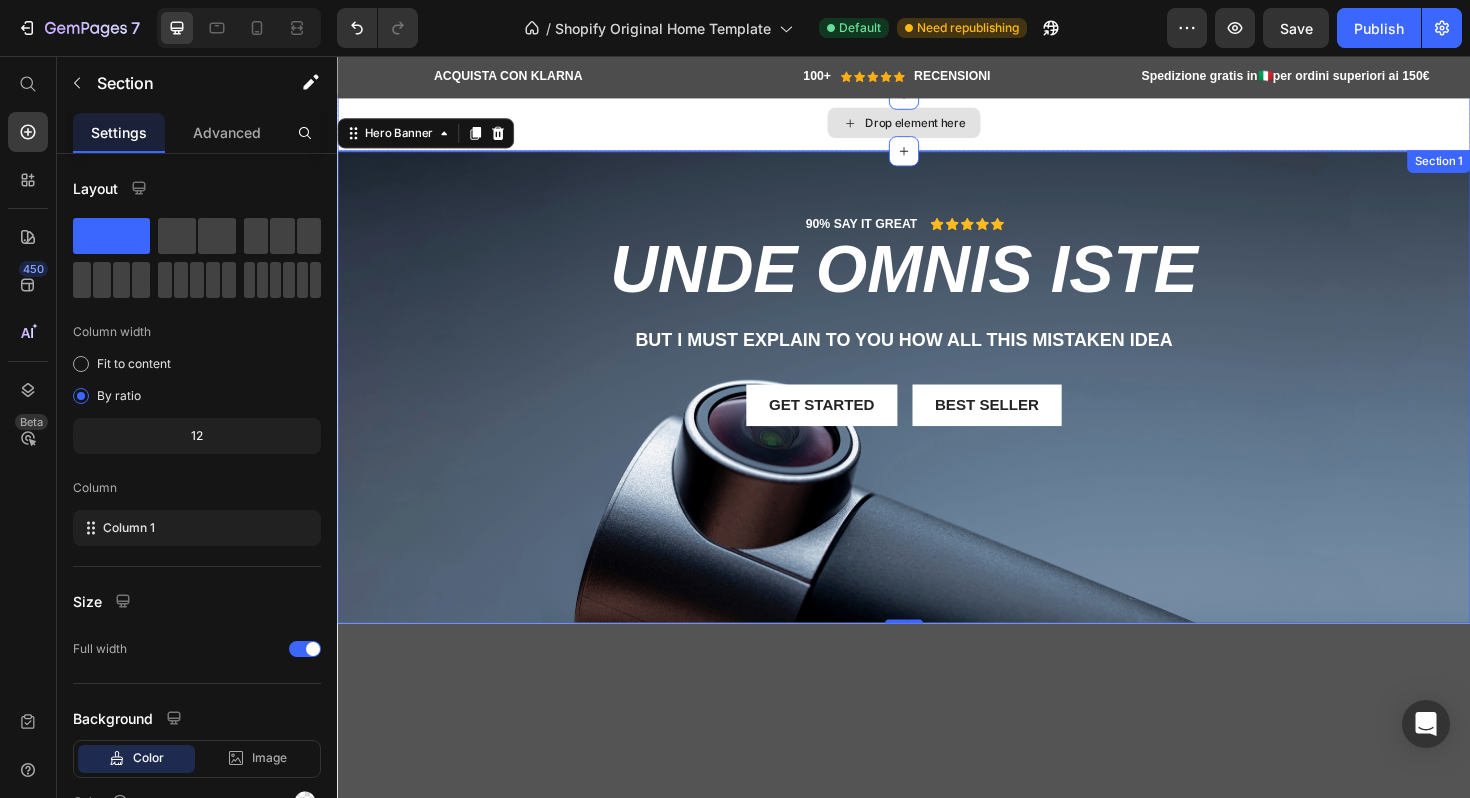 click on "Drop element here" at bounding box center (937, 127) 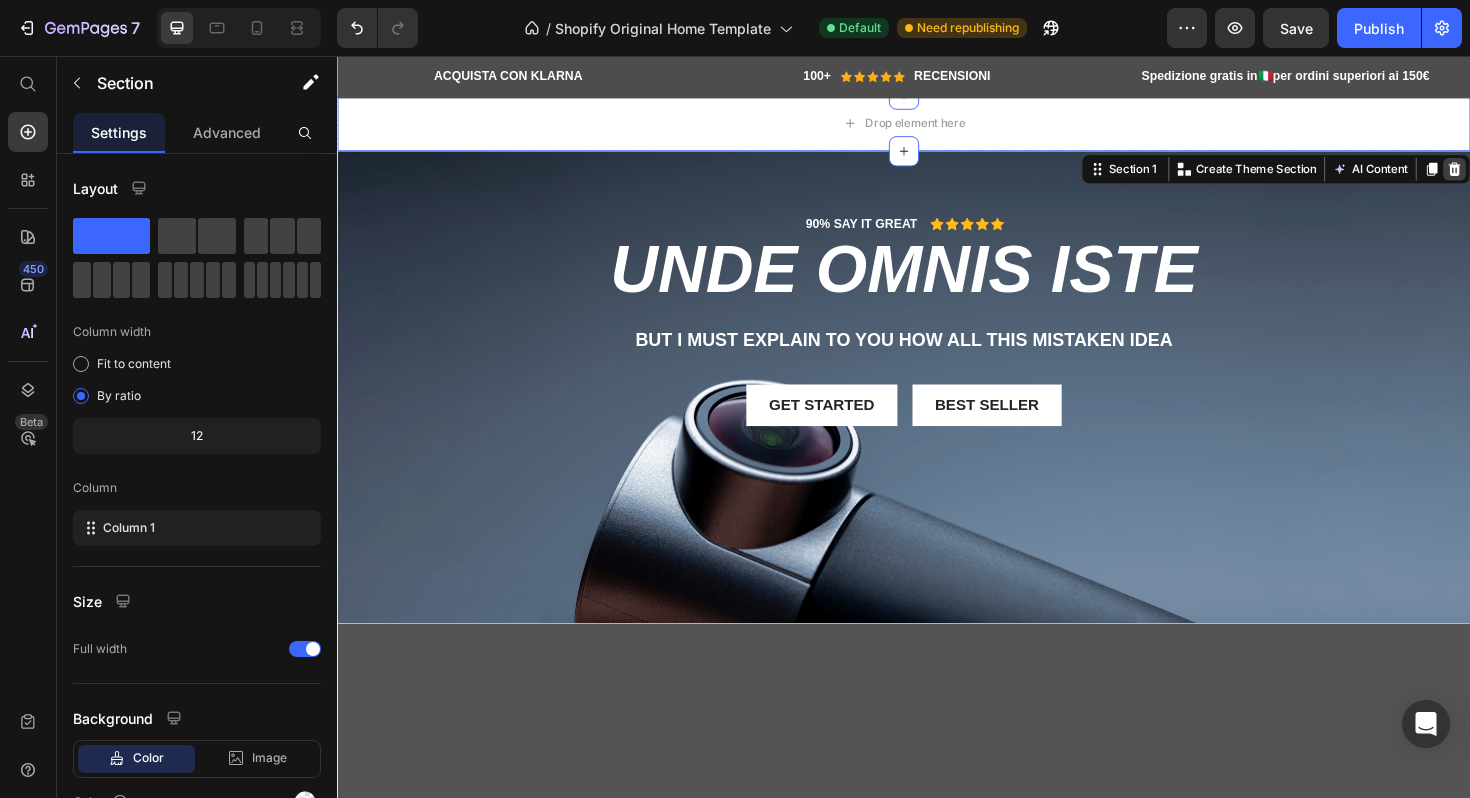 click 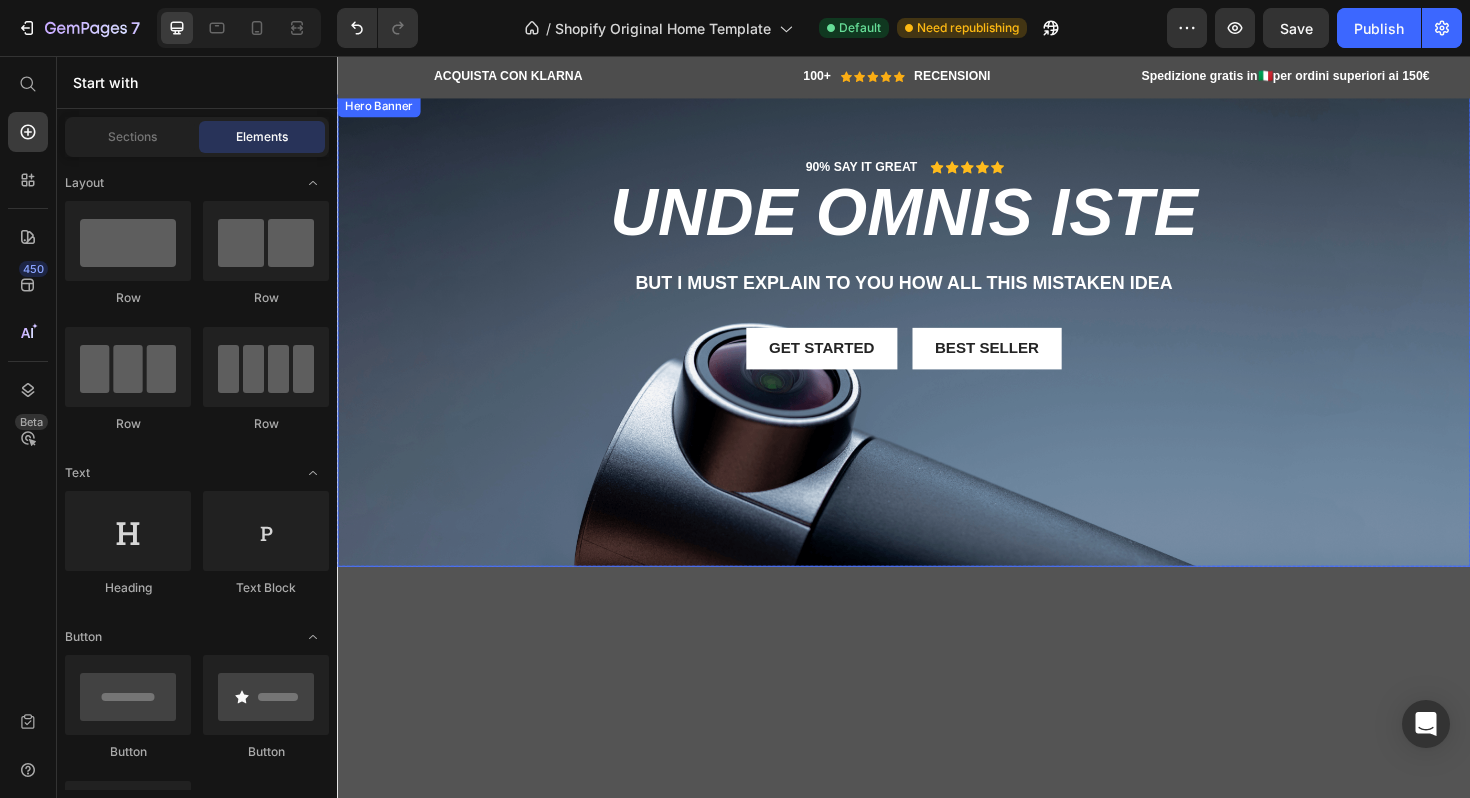 click on "90% SAY IT GREAT Text Block Icon Icon Icon Icon Icon Icon List Row unde omnis iste Heading But I must explain to you how all this mistaken idea Text Block Get started Button Best Seller Button Row" at bounding box center [937, 292] 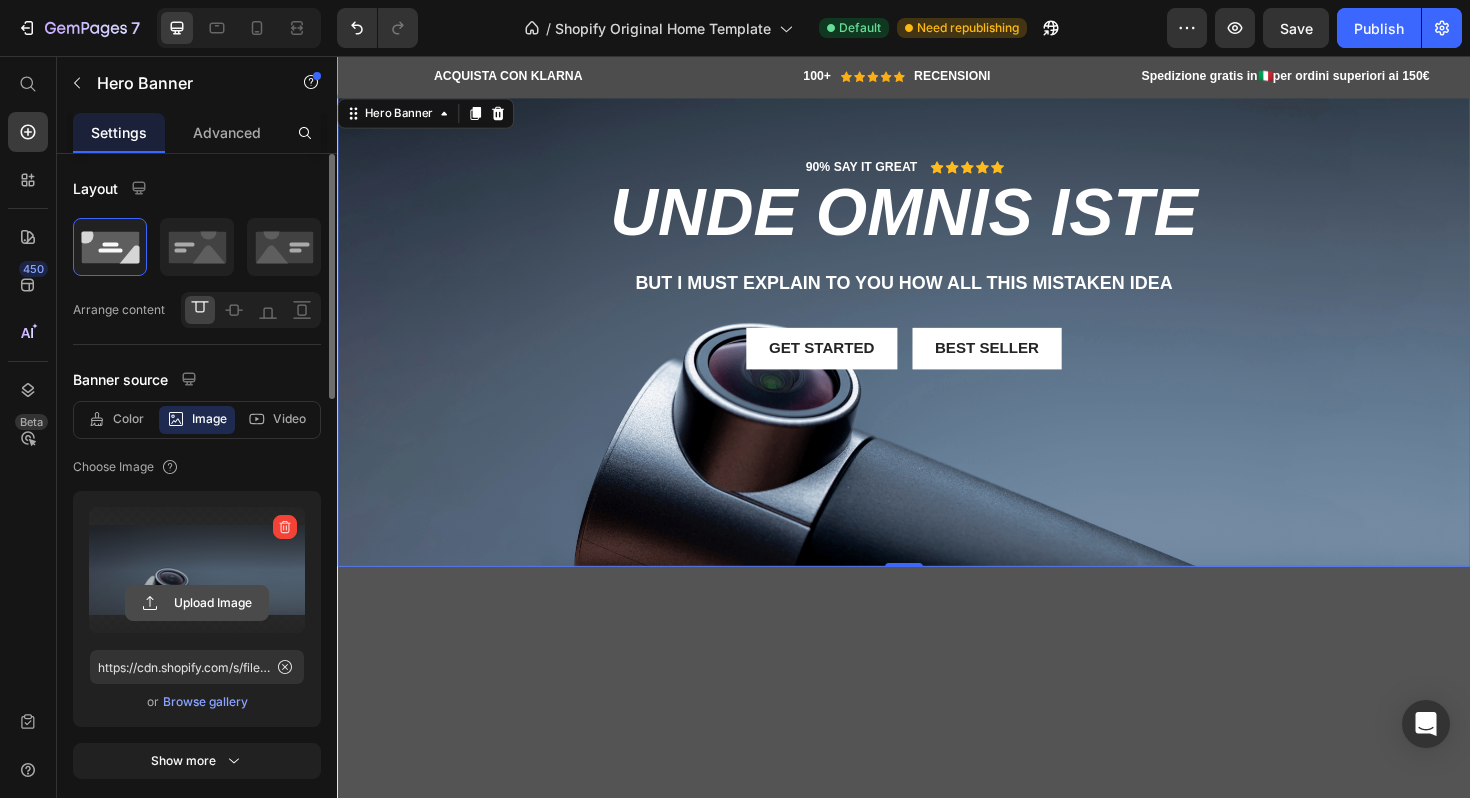 click 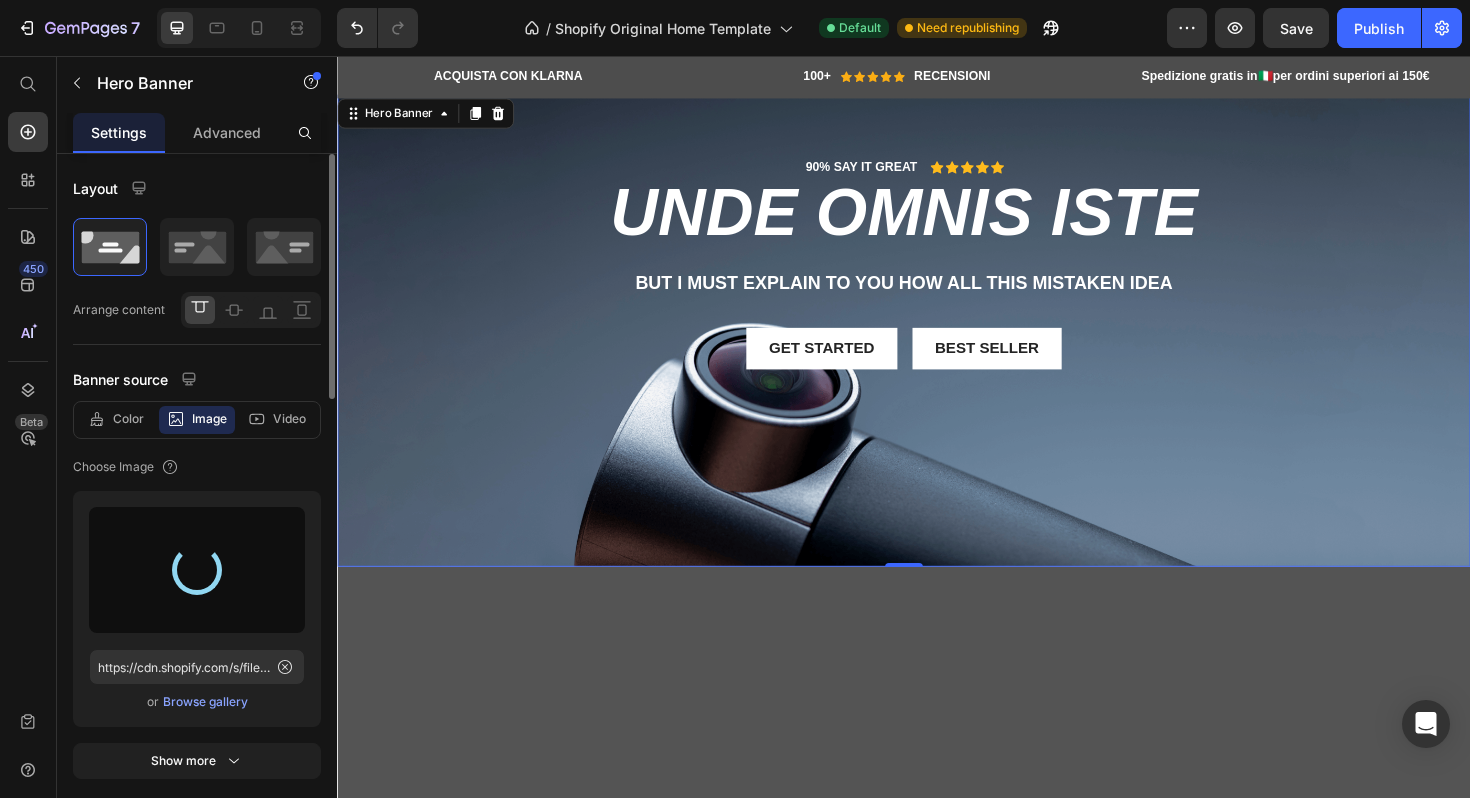 type on "https://cdn.shopify.com/s/files/1/0641/1645/7718/files/gempages_523729513692005177-819920bb-0f06-41d6-af47-96a9c4a6dfd6.png" 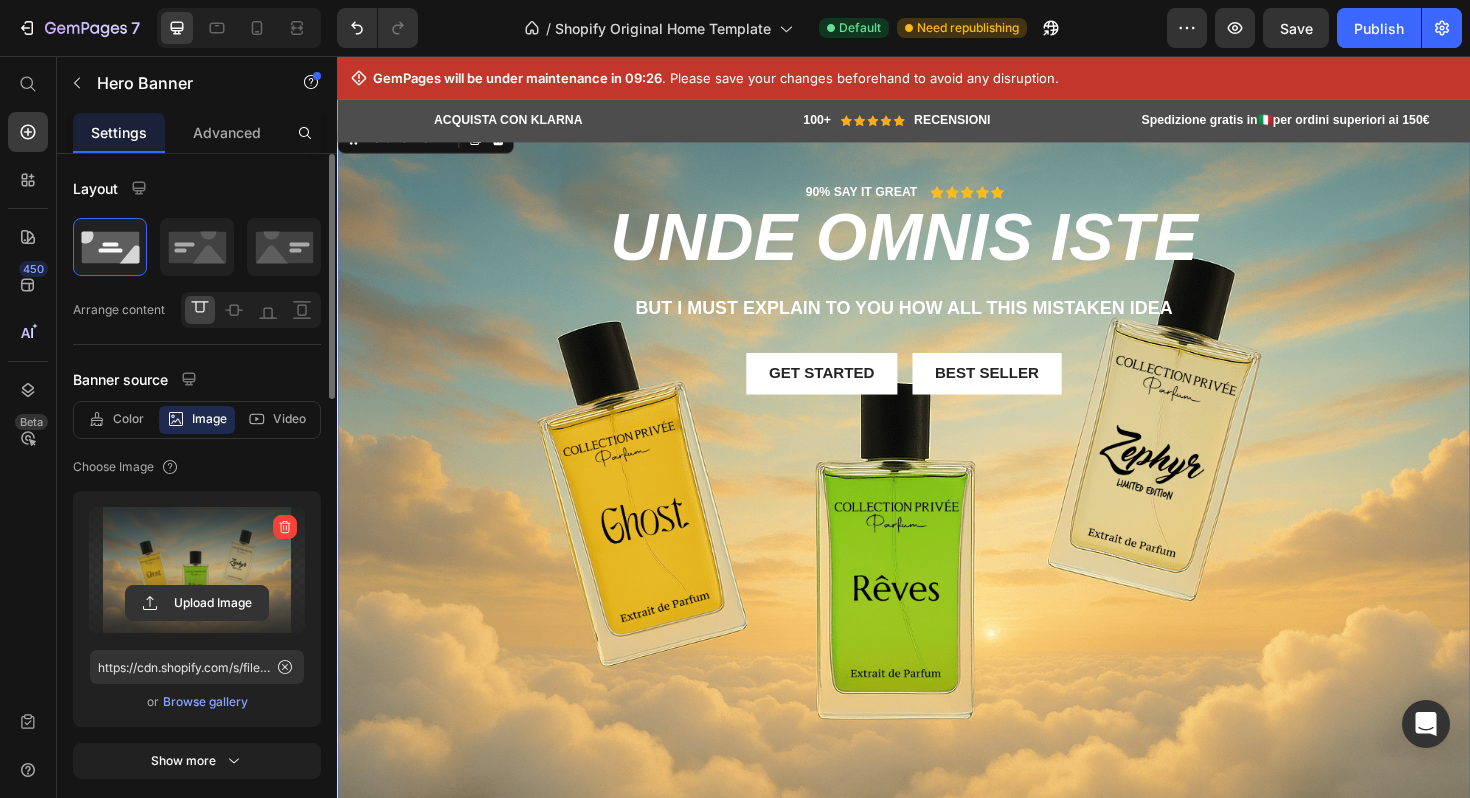 scroll, scrollTop: 17, scrollLeft: 0, axis: vertical 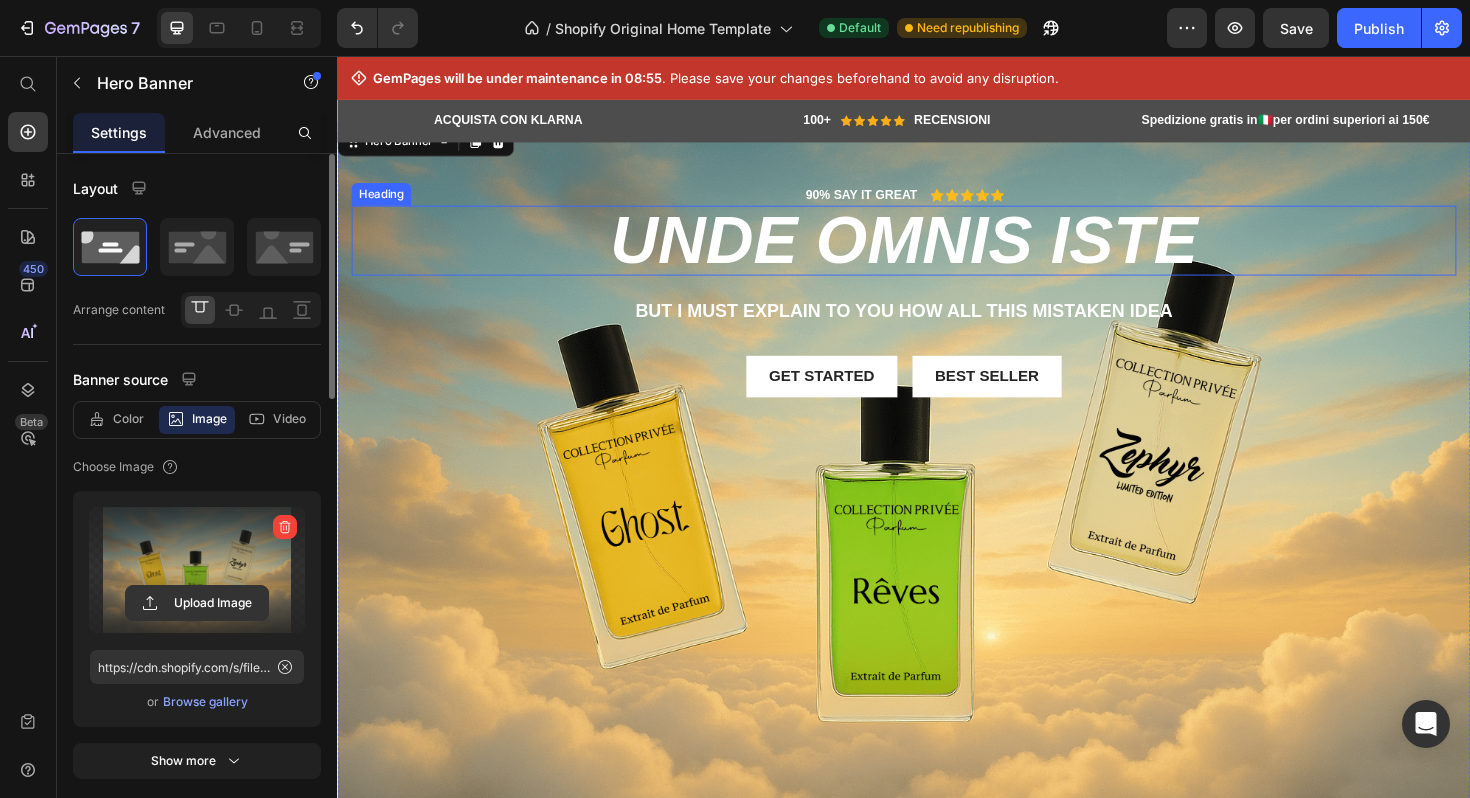 click on "unde omnis iste" at bounding box center [937, 249] 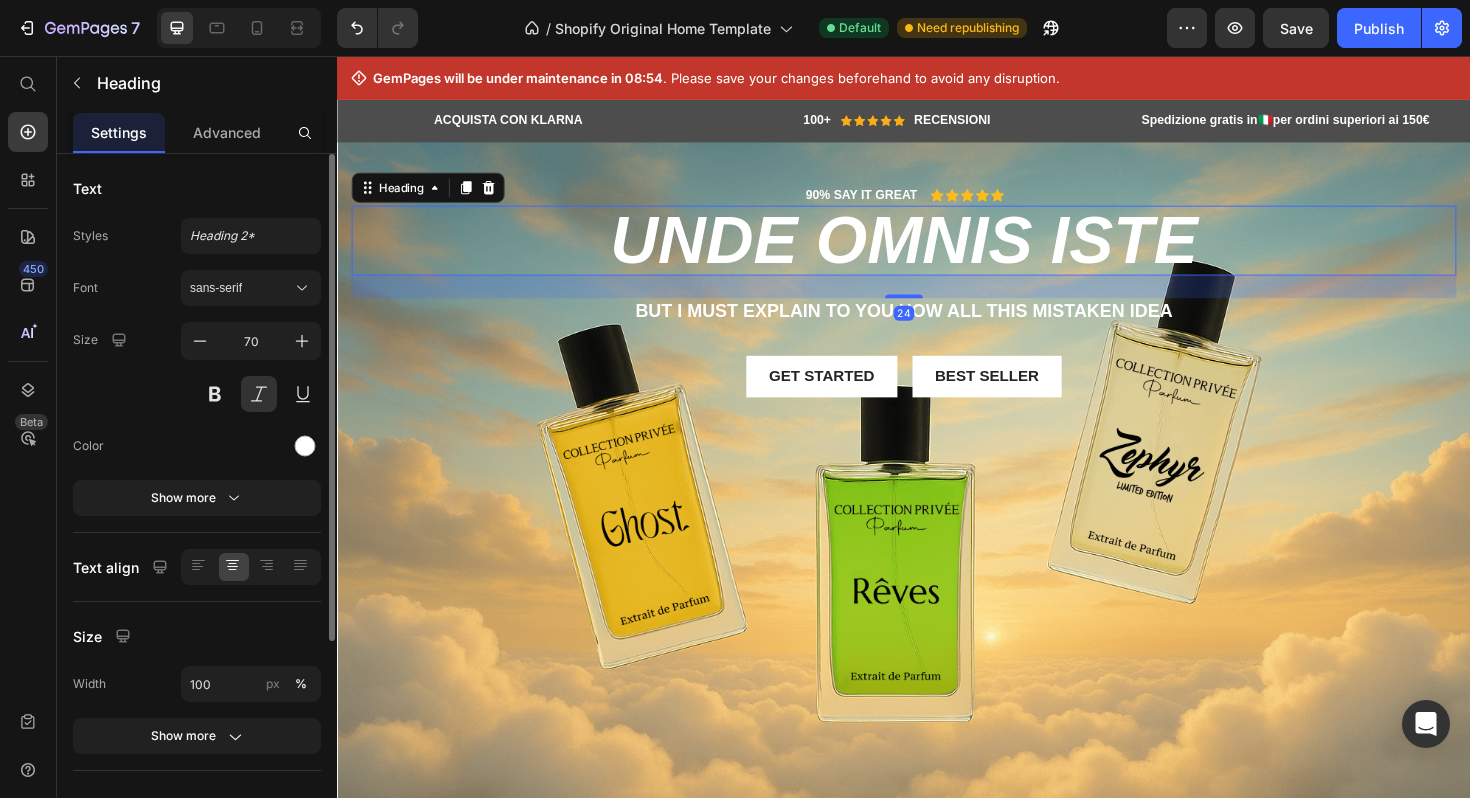 click on "unde omnis iste" at bounding box center (937, 249) 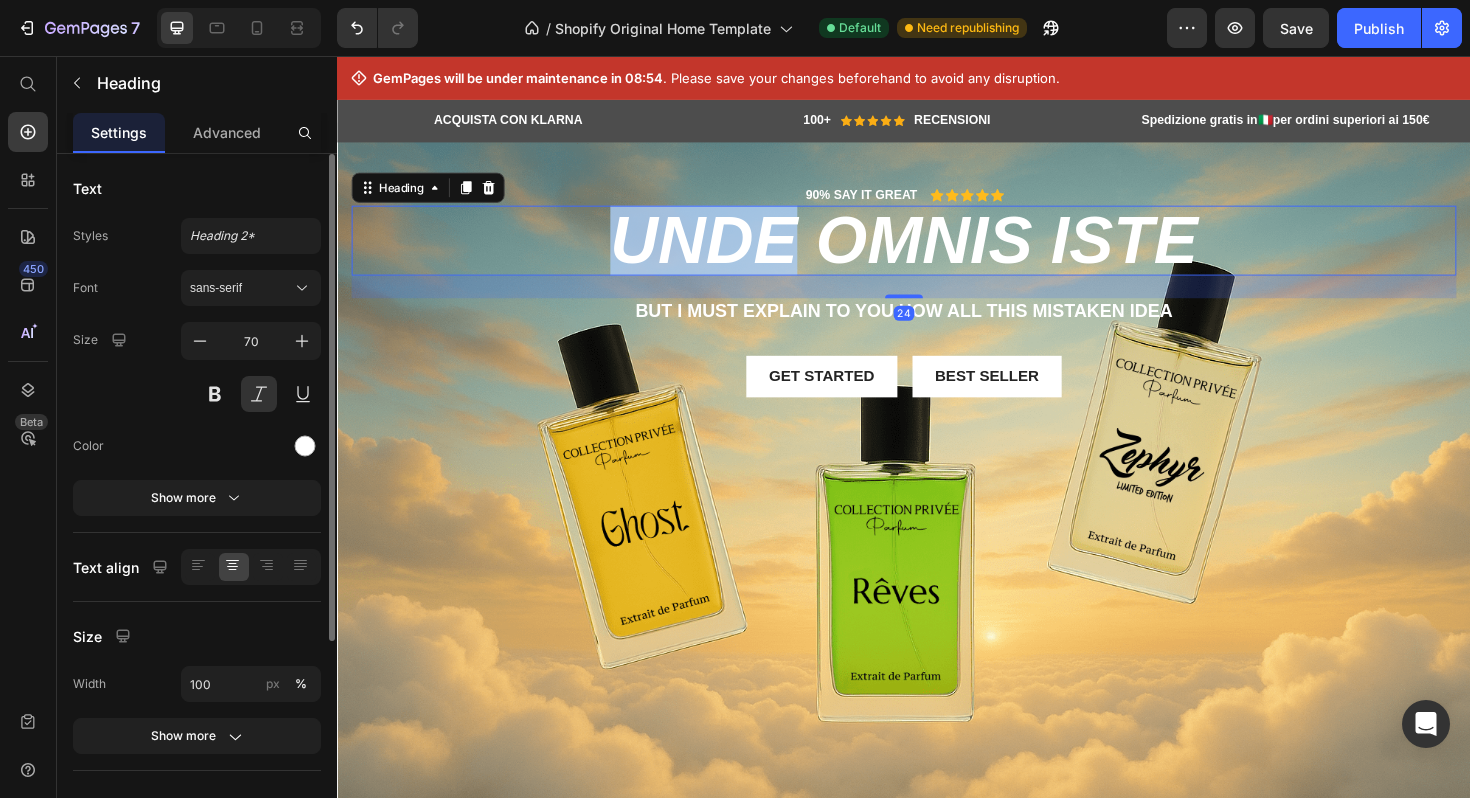 click on "unde omnis iste" at bounding box center [937, 249] 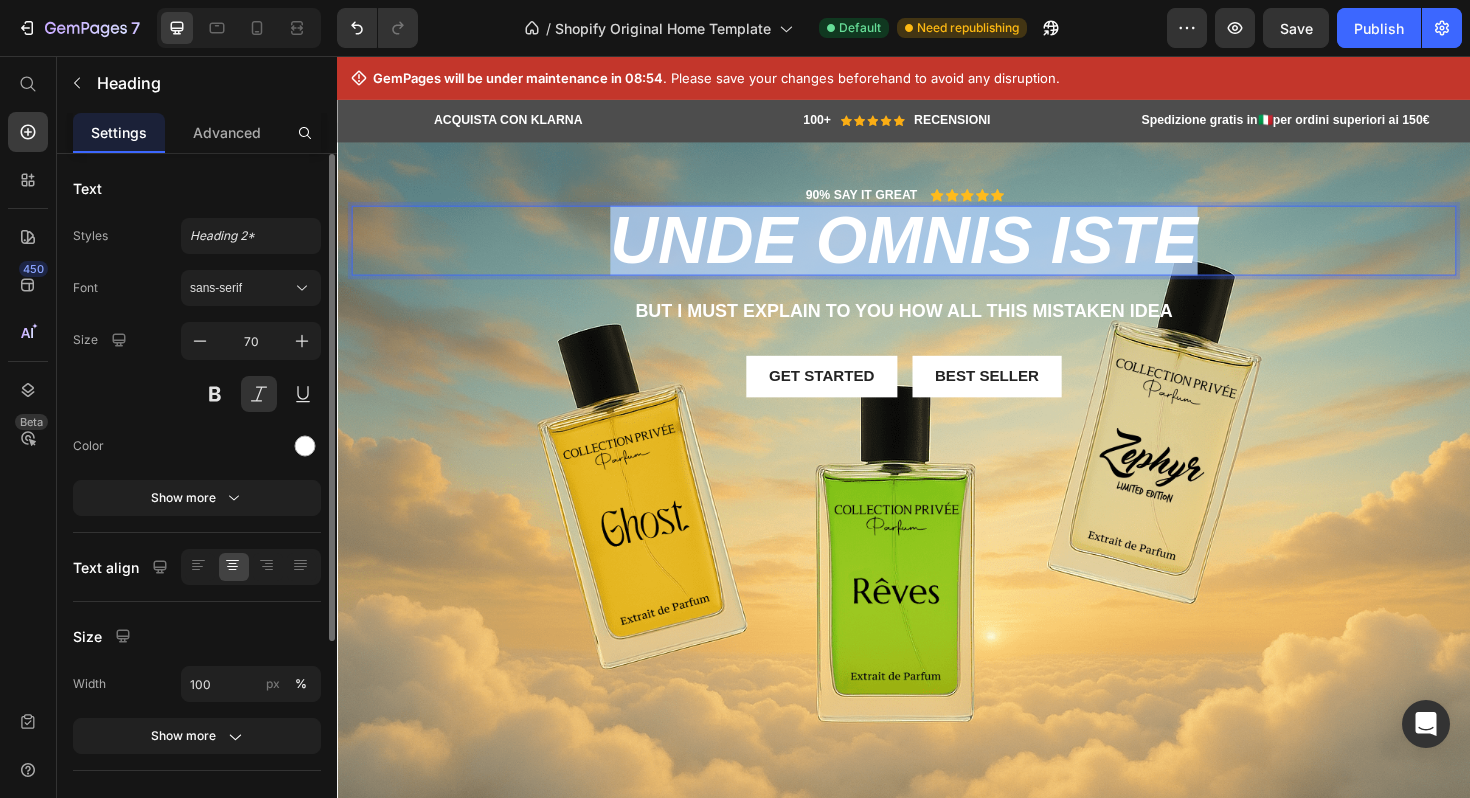 click on "unde omnis iste" at bounding box center [937, 249] 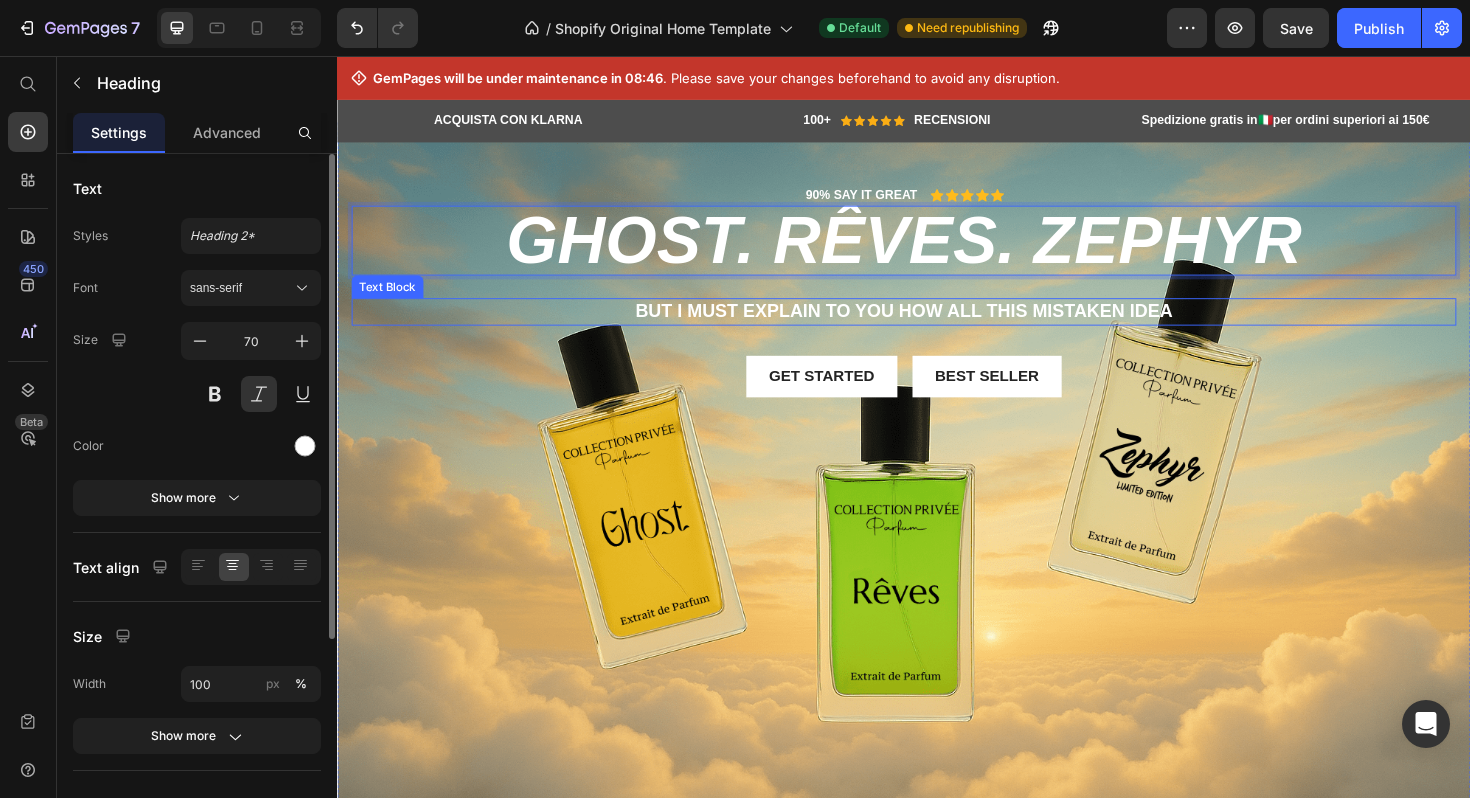 click on "But I must explain to you how all this mistaken idea" at bounding box center [937, 324] 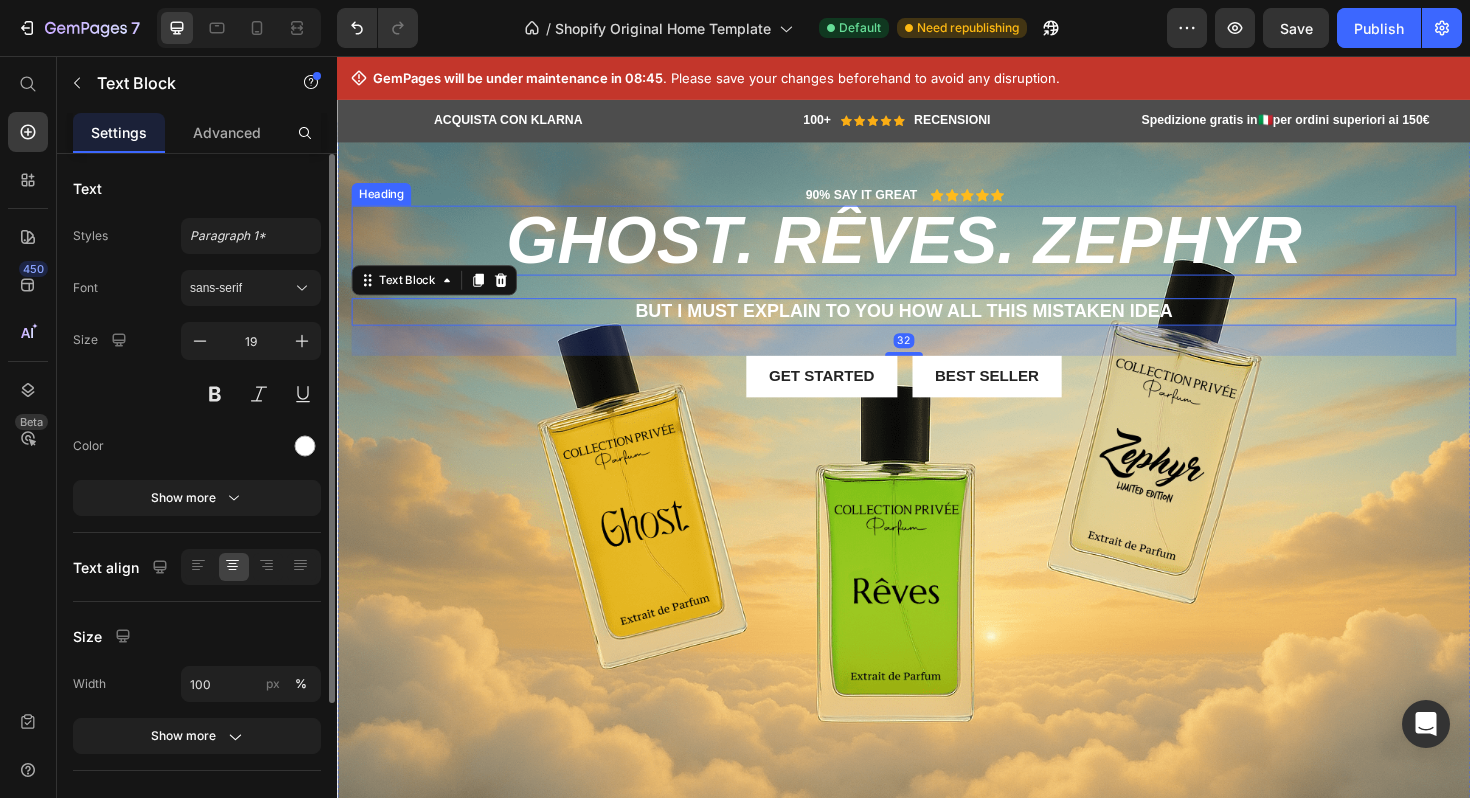 click on "Ghost. Rêves. Zephyr" at bounding box center [937, 249] 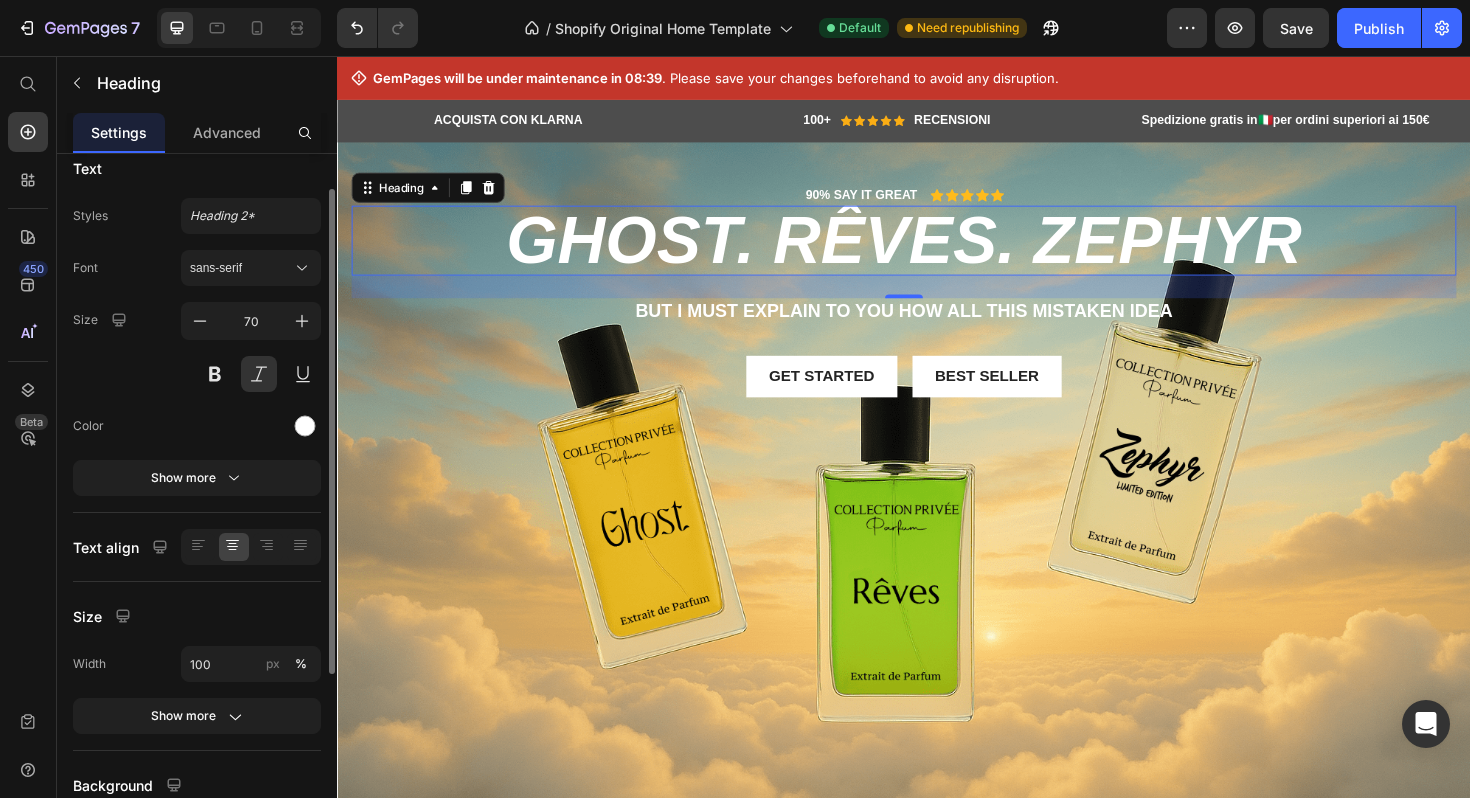 scroll, scrollTop: 0, scrollLeft: 0, axis: both 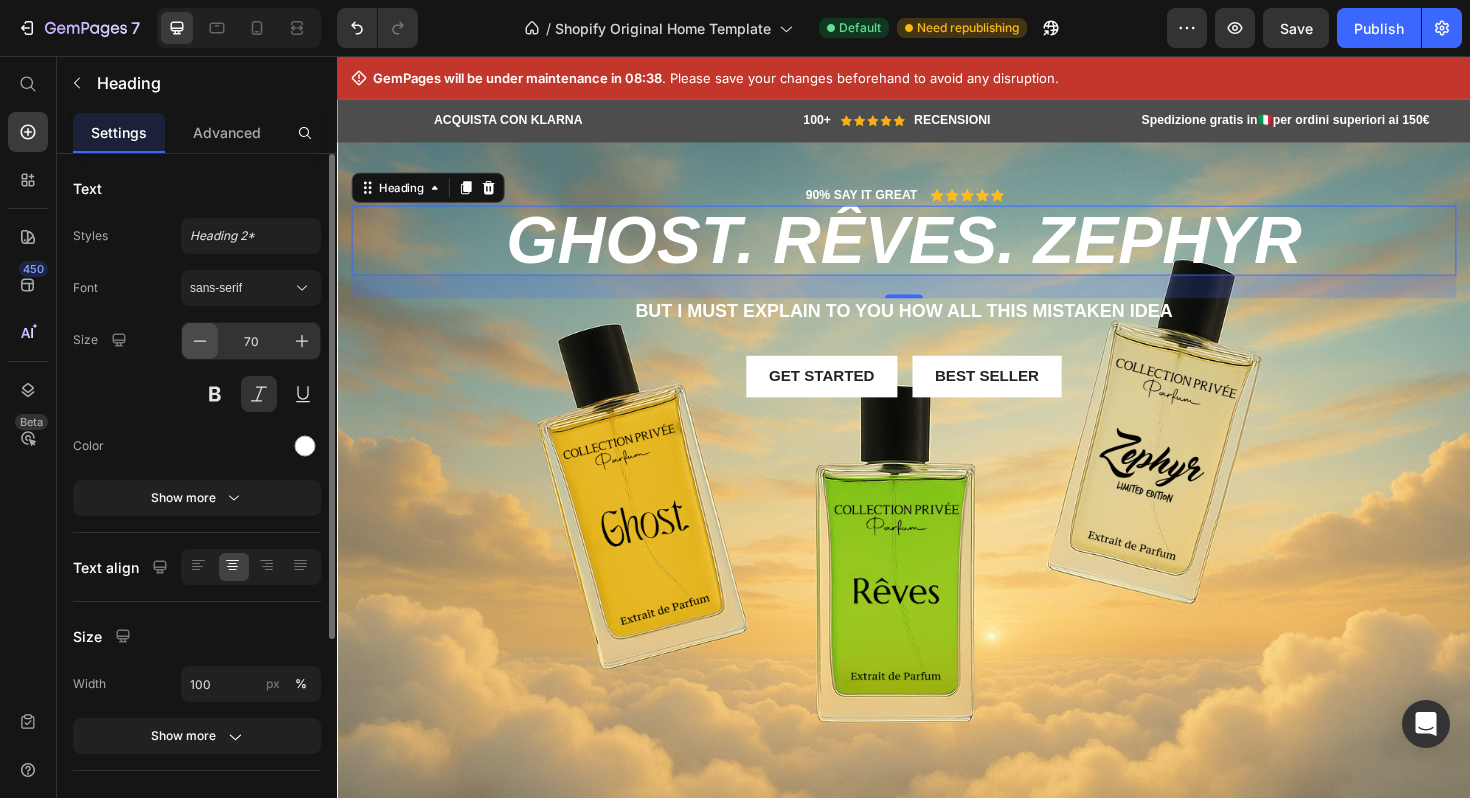click 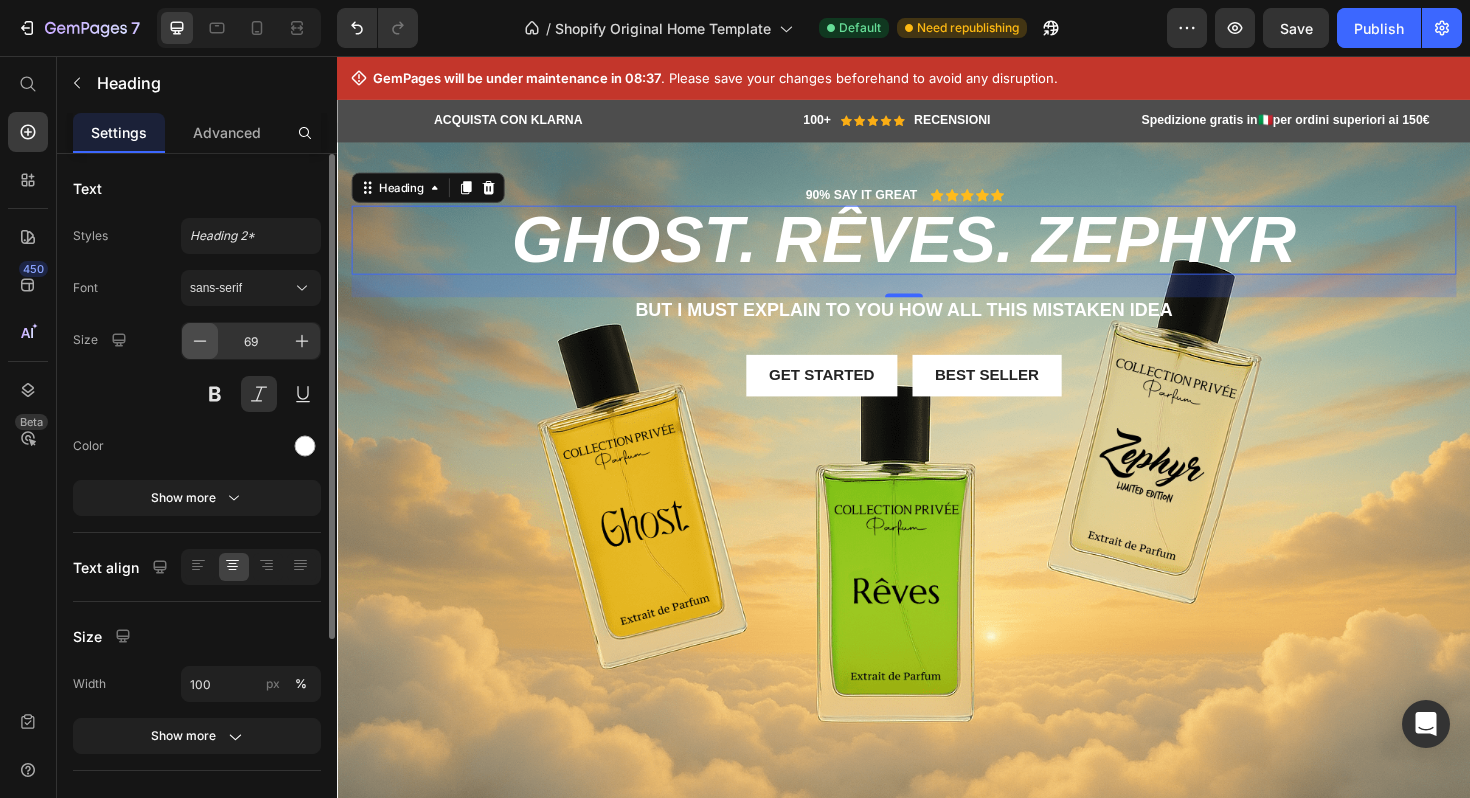 click 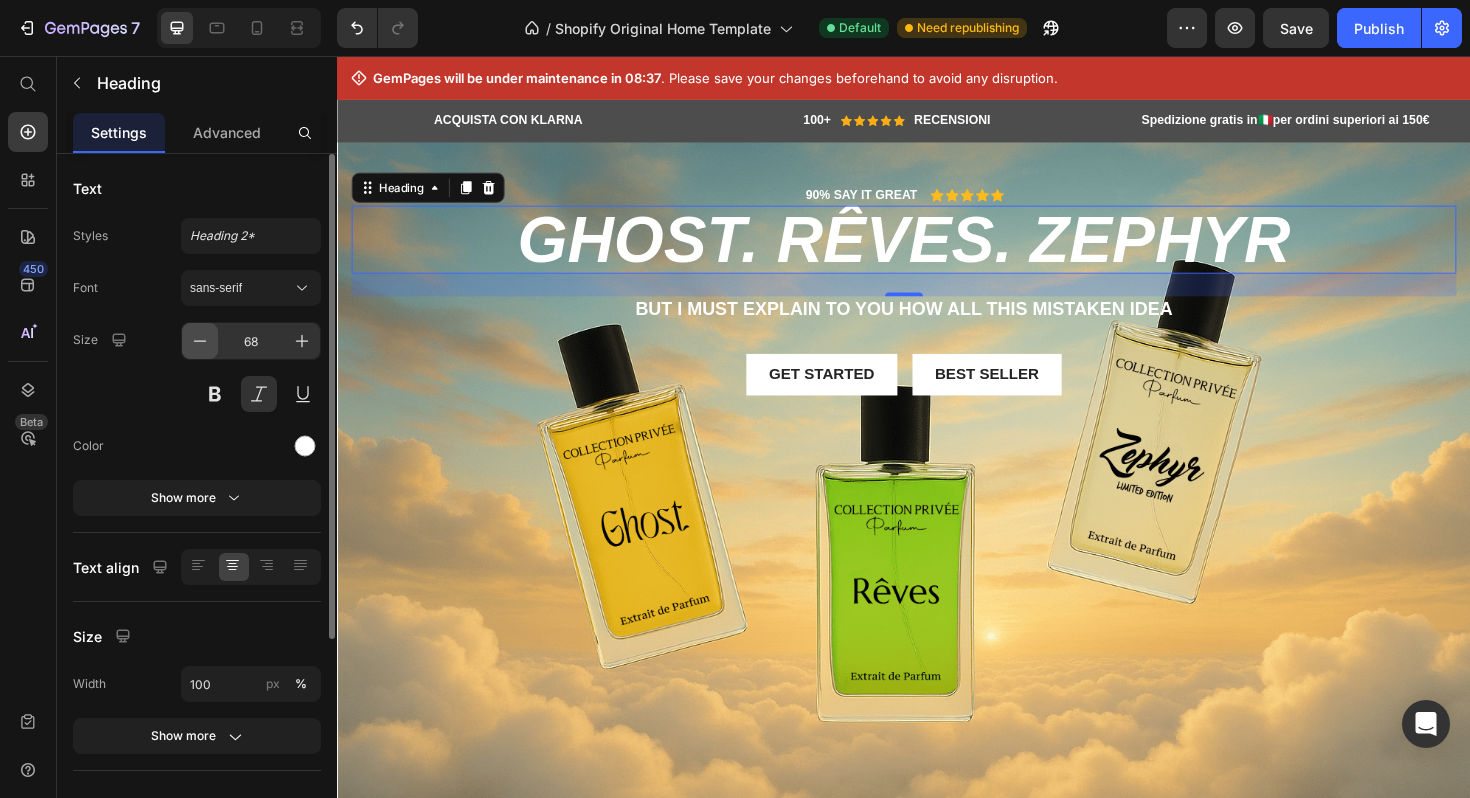 click 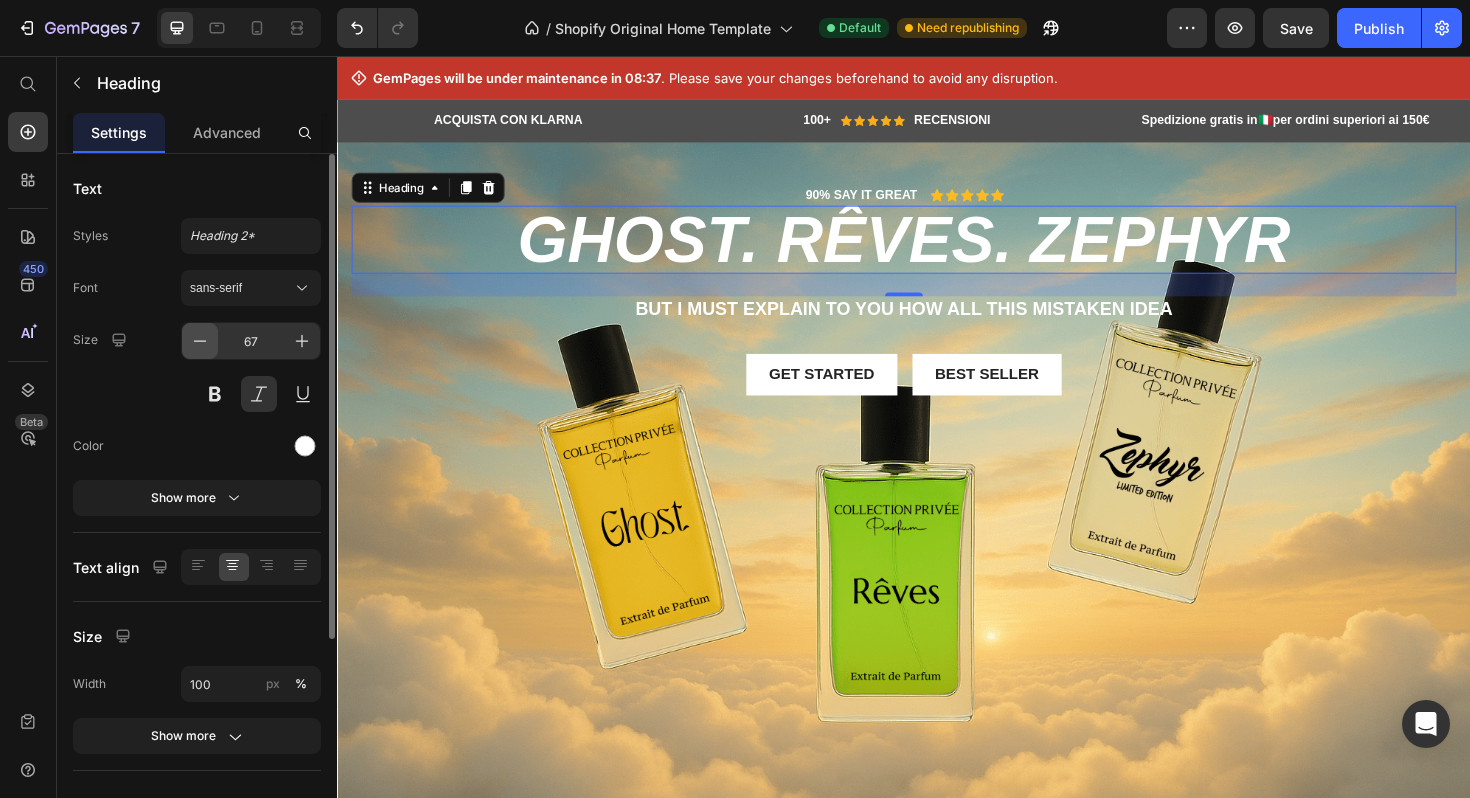 click 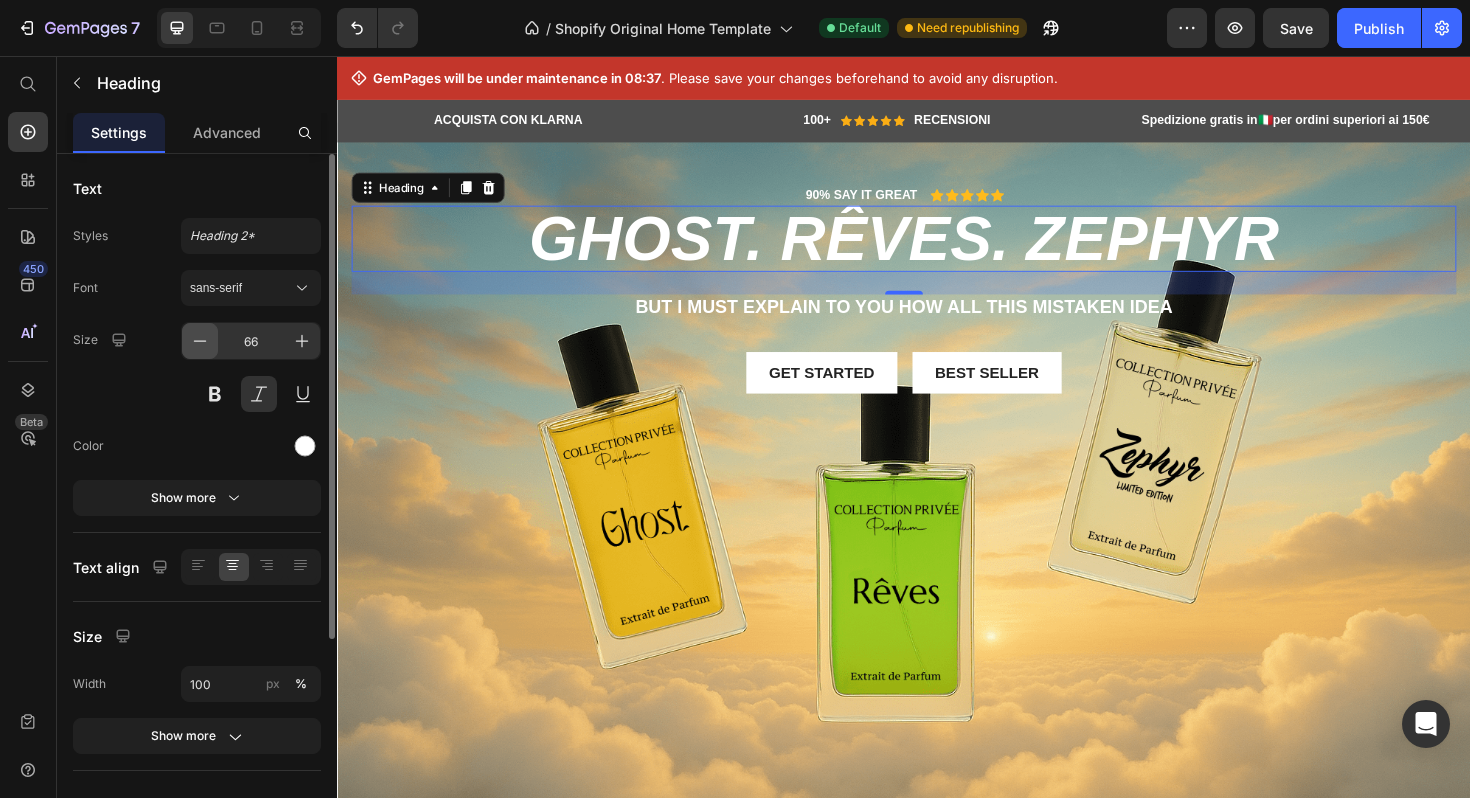 click 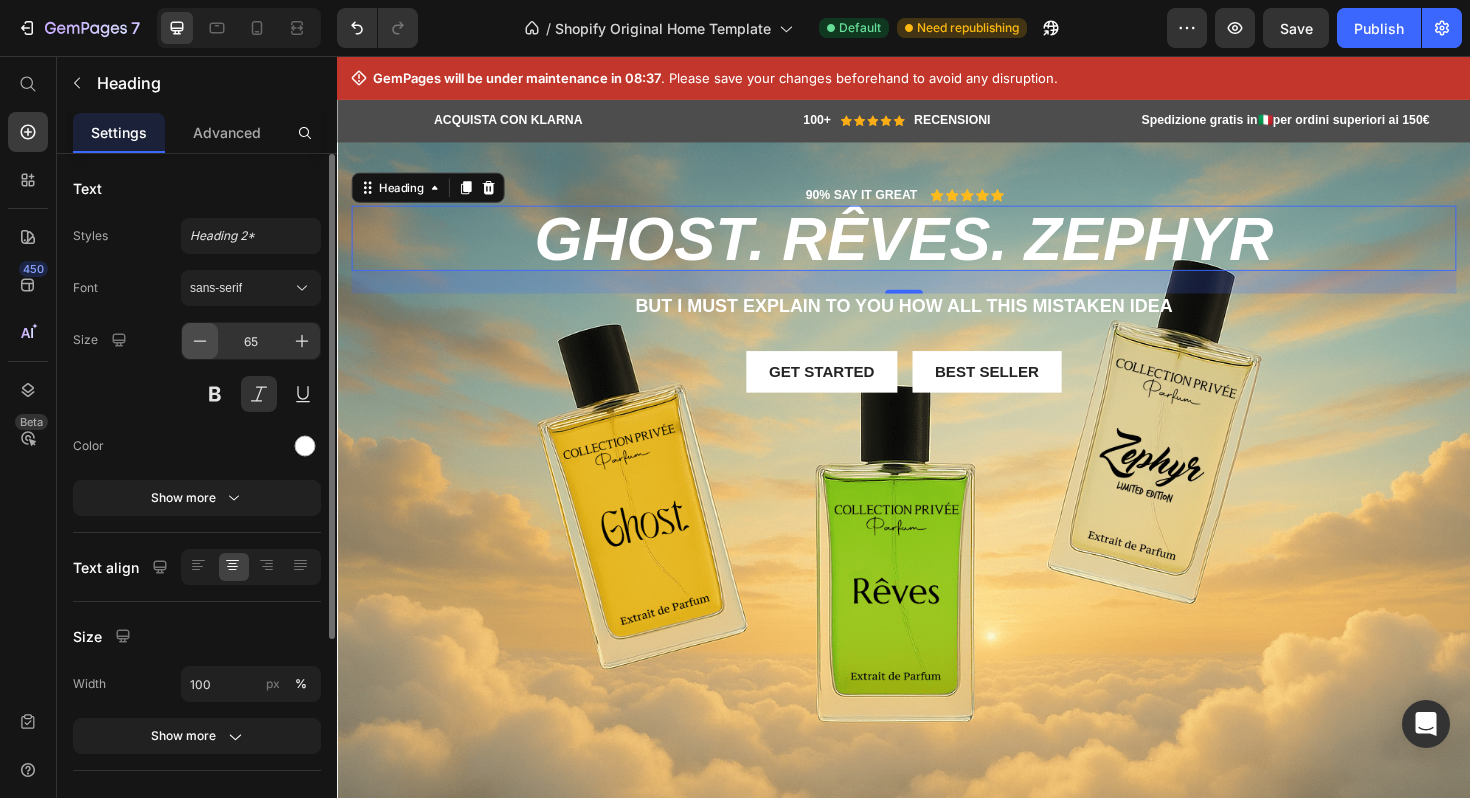 click 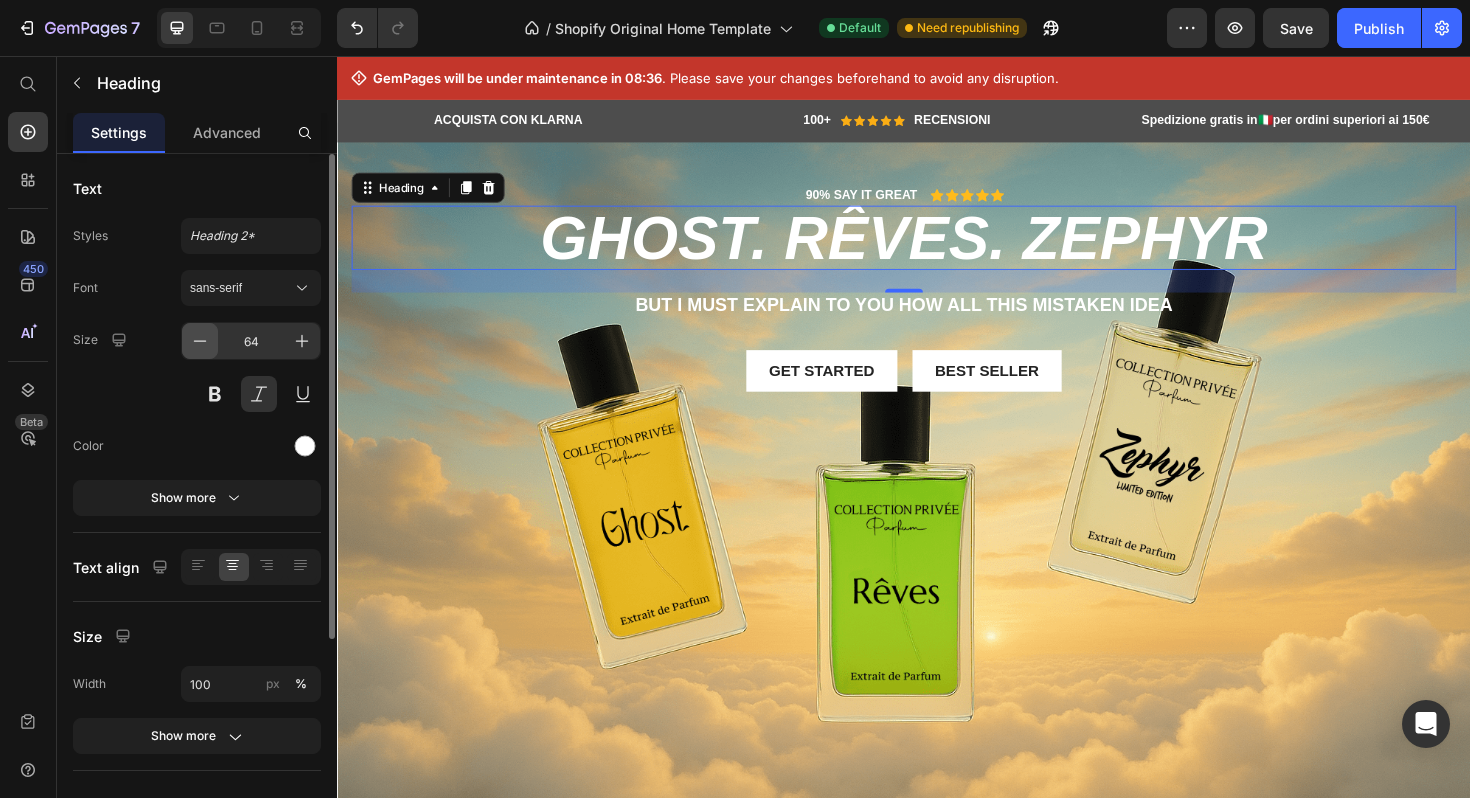 click 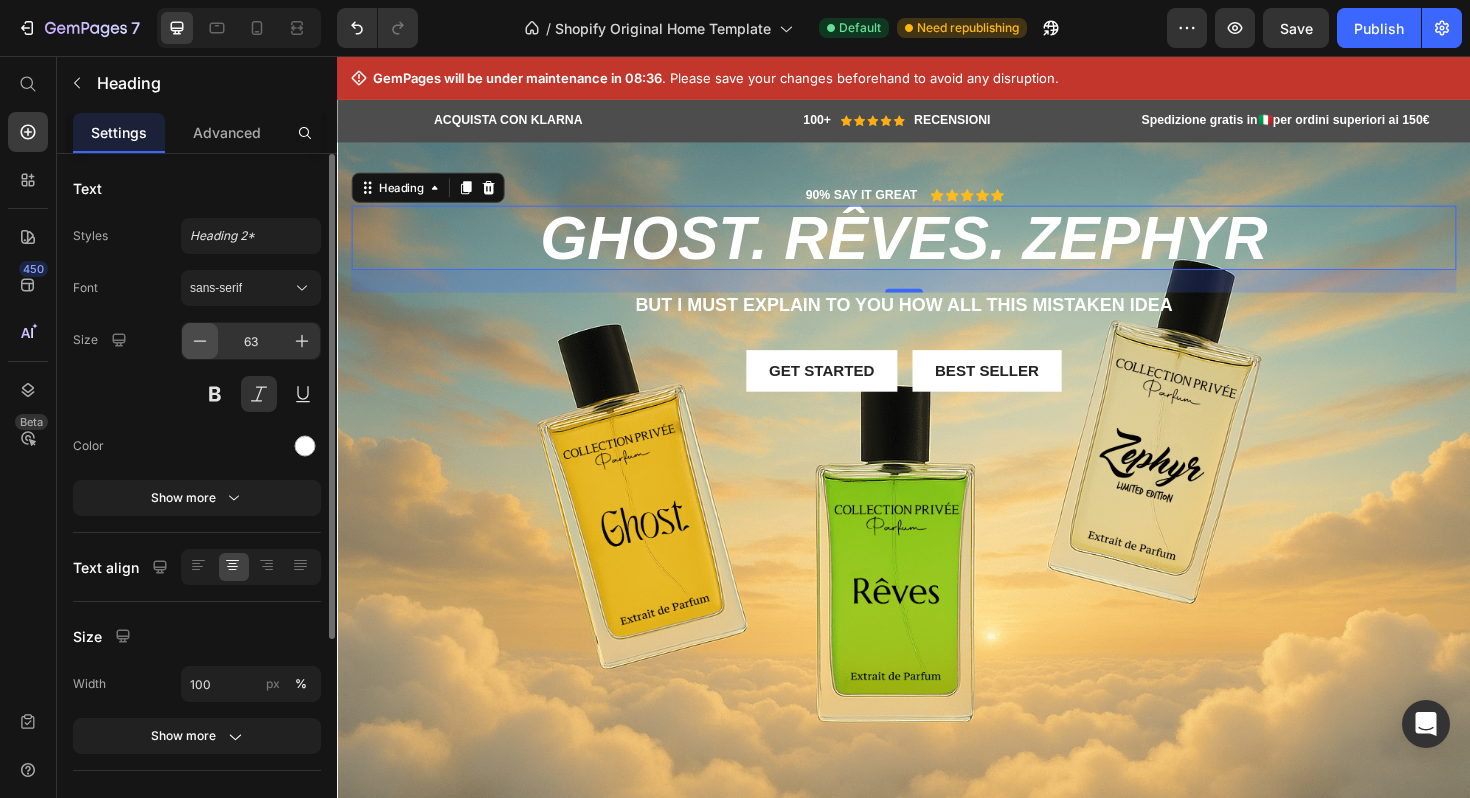 click 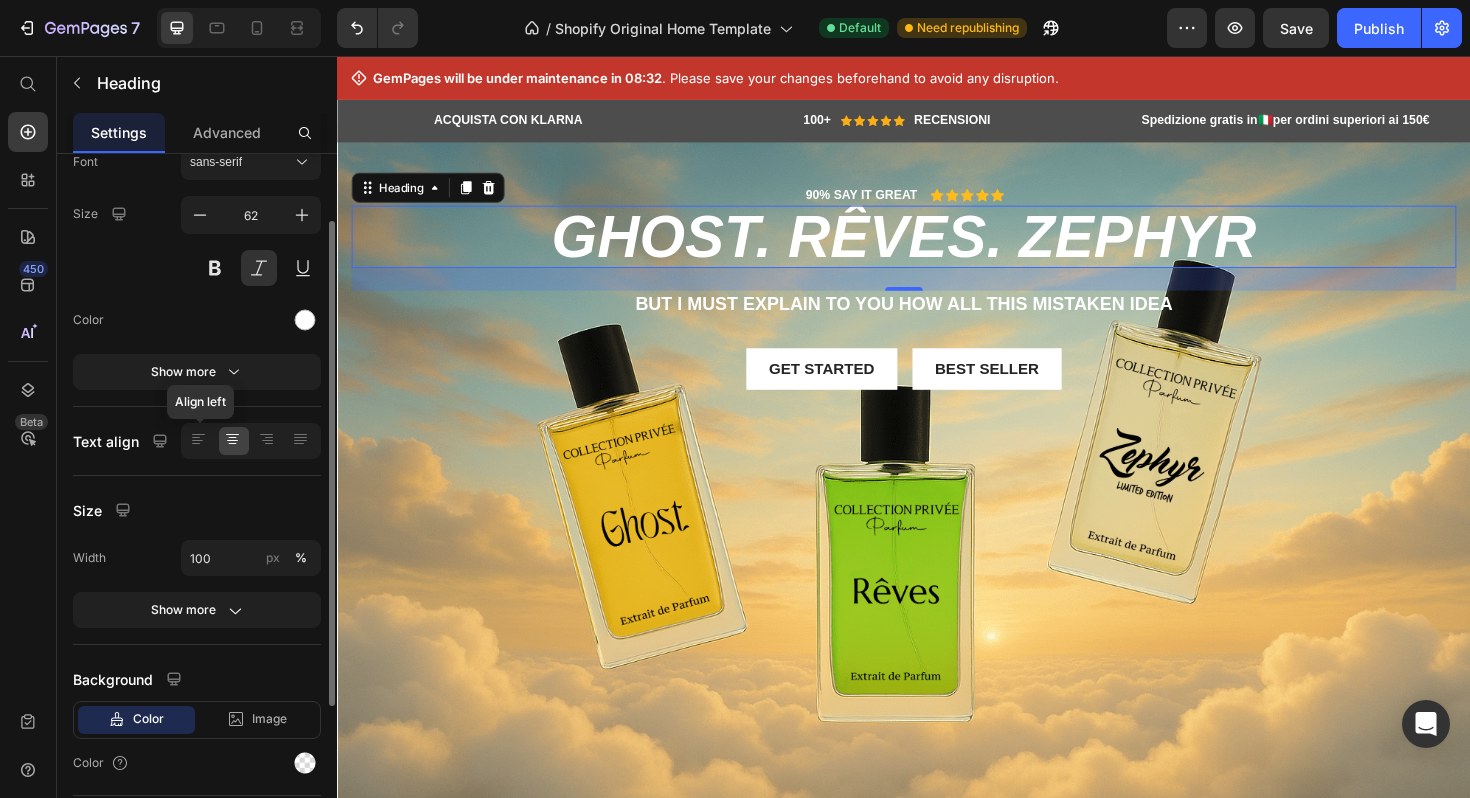 scroll, scrollTop: 220, scrollLeft: 0, axis: vertical 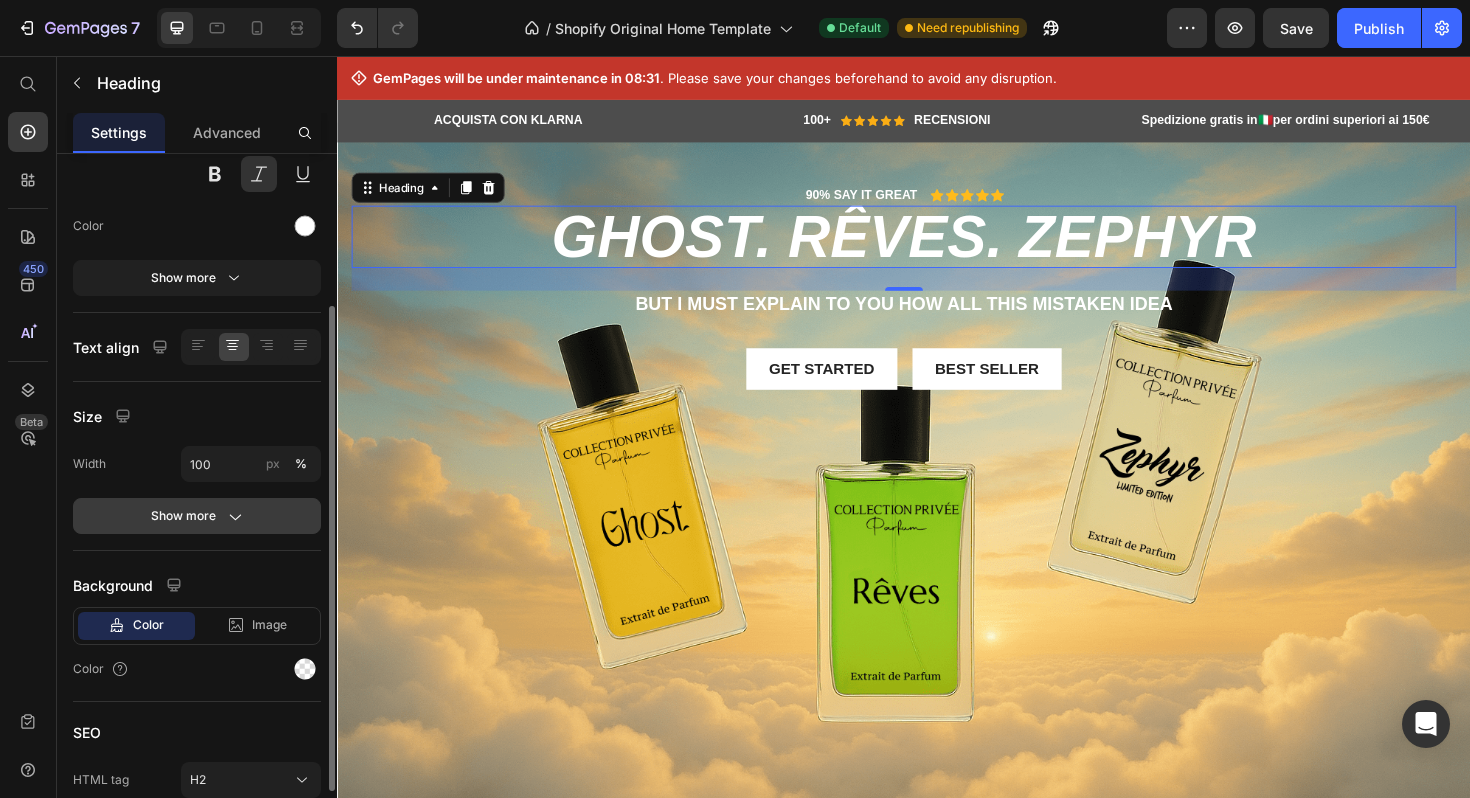 click on "Show more" at bounding box center [197, 516] 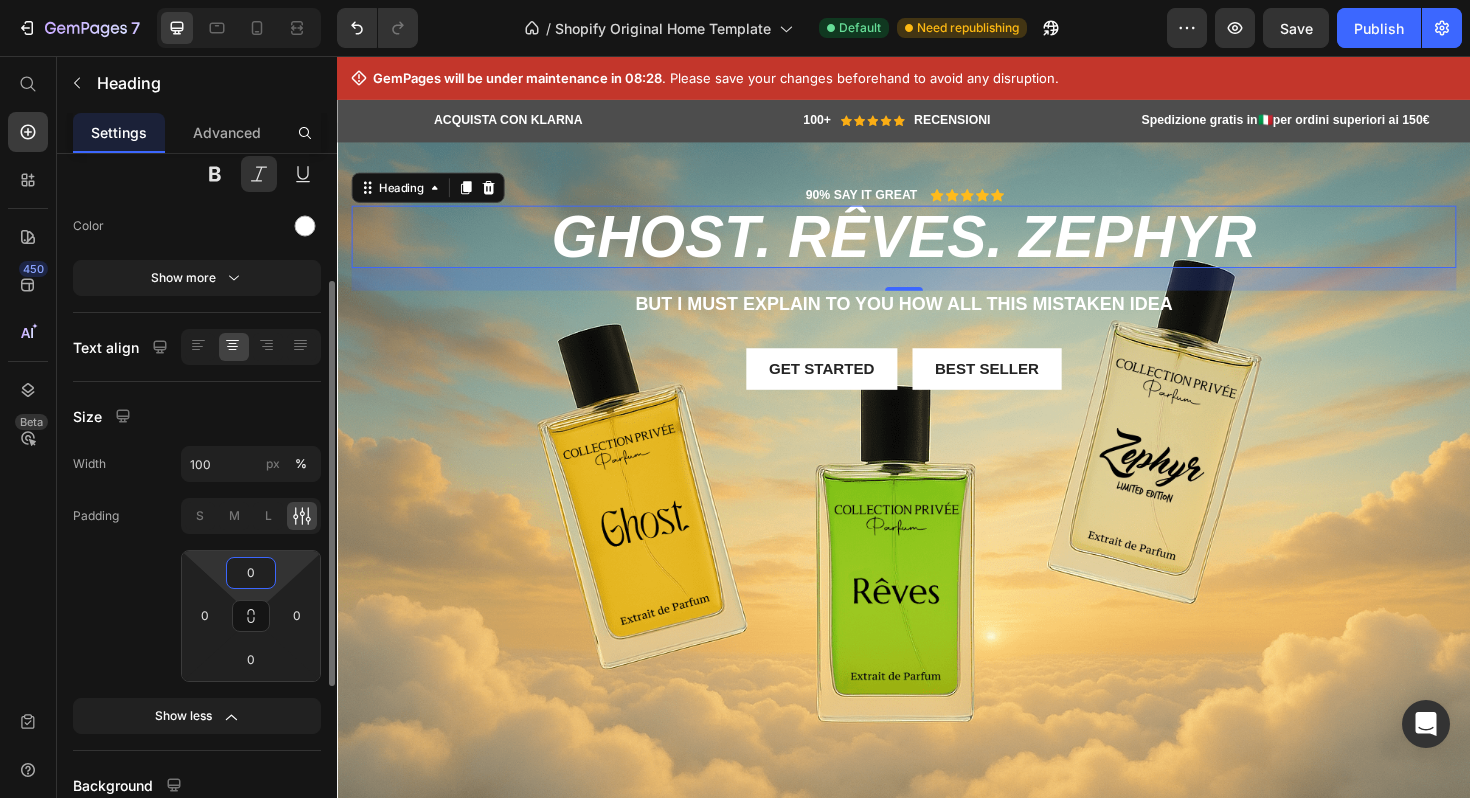 drag, startPoint x: 254, startPoint y: 569, endPoint x: 227, endPoint y: 576, distance: 27.89265 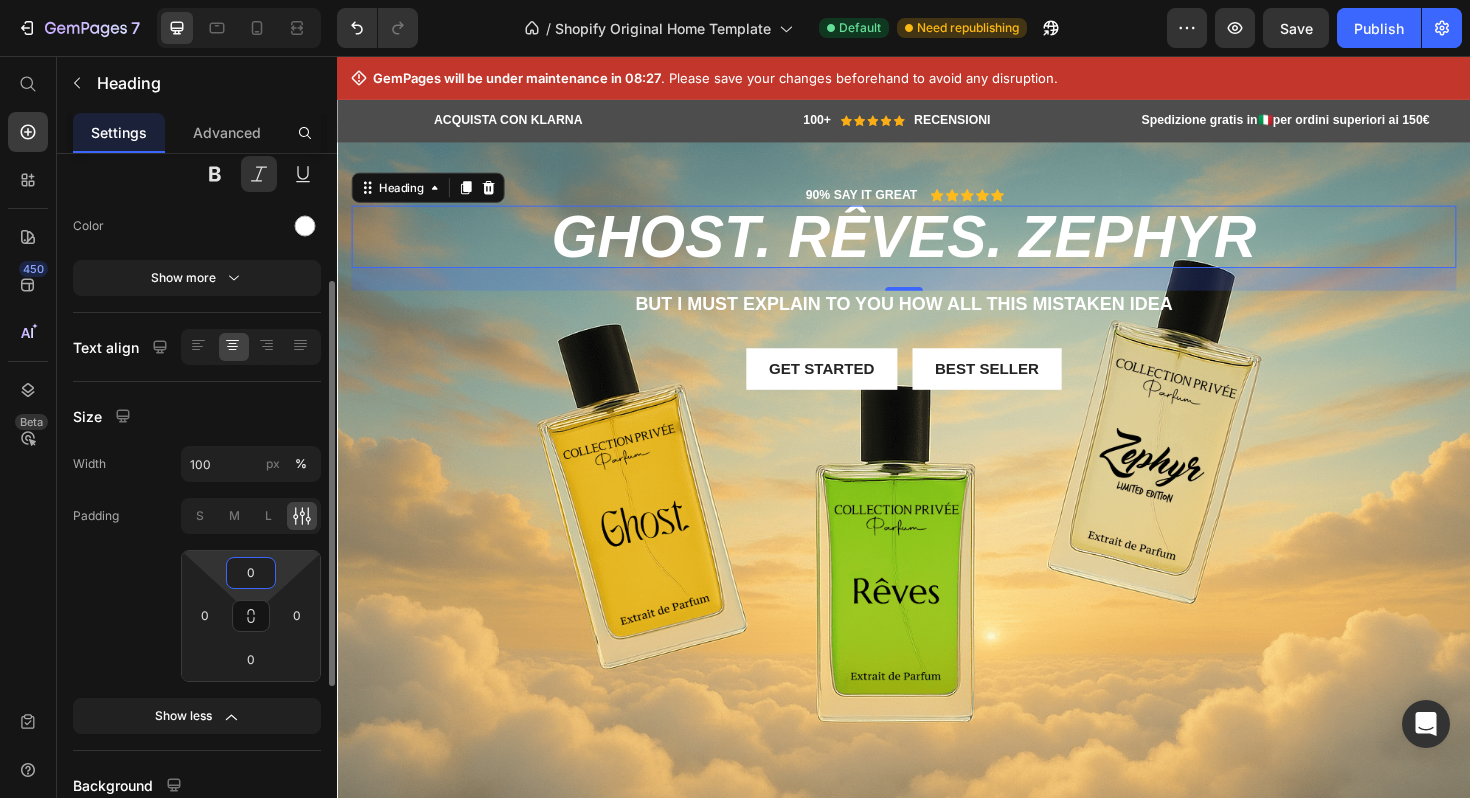 click on "0" at bounding box center [251, 573] 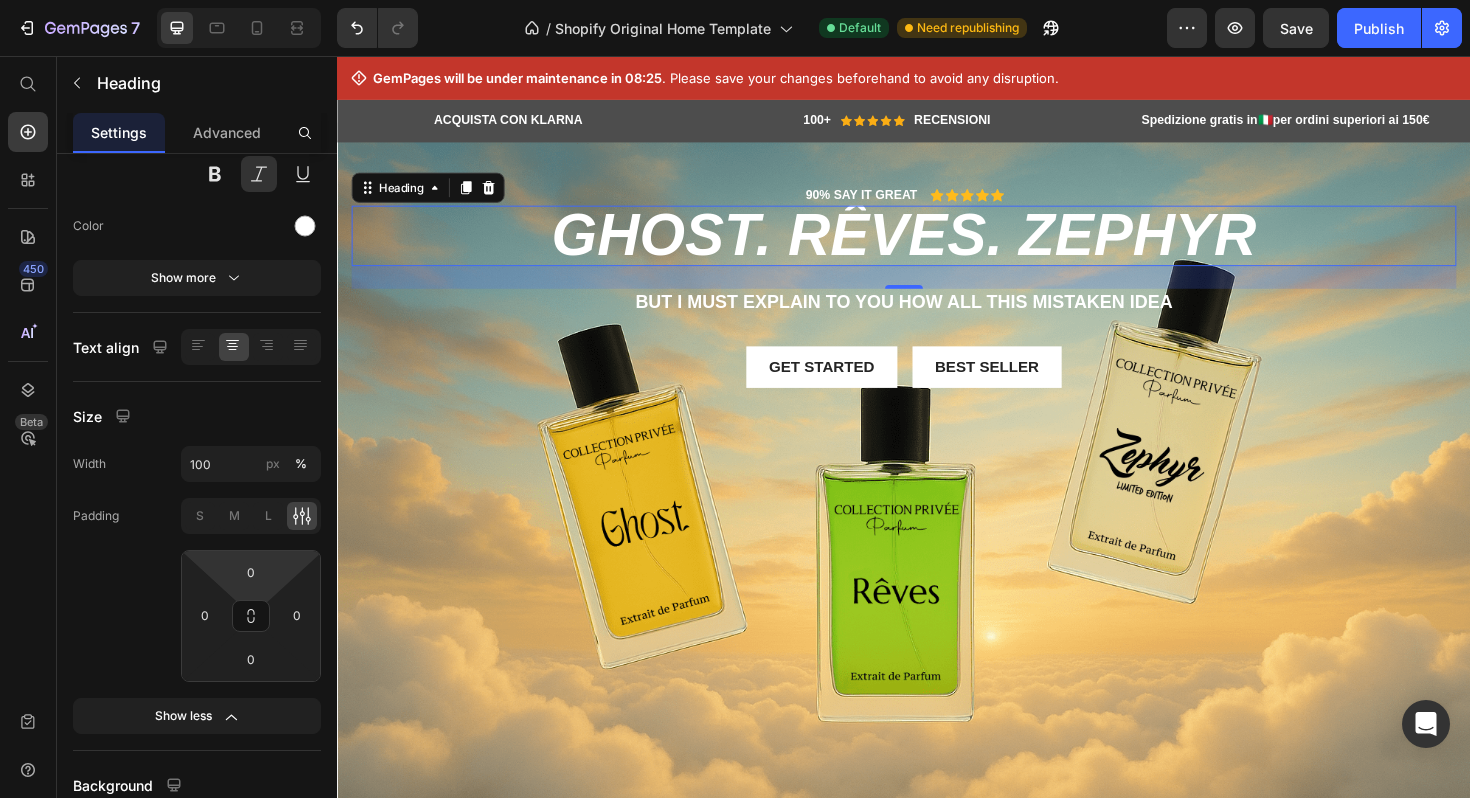 click on "7   /  Shopify Original Home Template Default Need republishing Preview  Save   Publish  450 Beta Start with Sections Elements Hero Section Product Detail Brands Trusted Badges Guarantee Product Breakdown How to use Testimonials Compare Bundle FAQs Social Proof Brand Story Product List Collection Blog List Contact Sticky Add to Cart Custom Footer Browse Library 450 Layout
Row
Row
Row
Row Text
Heading
Text Block Button
Button
Button
Sticky Back to top Media
Image" at bounding box center (735, 0) 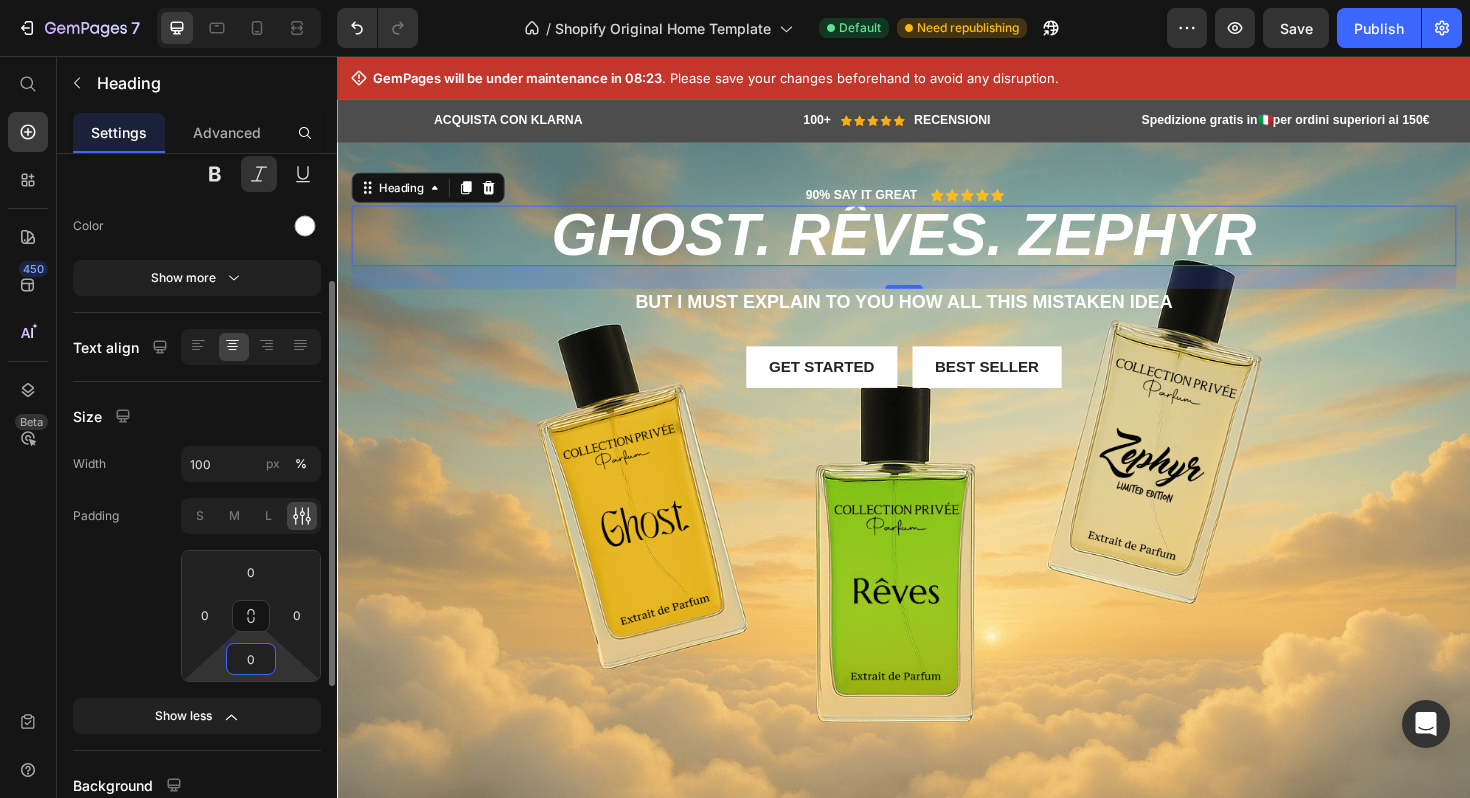 drag, startPoint x: 250, startPoint y: 656, endPoint x: 233, endPoint y: 660, distance: 17.464249 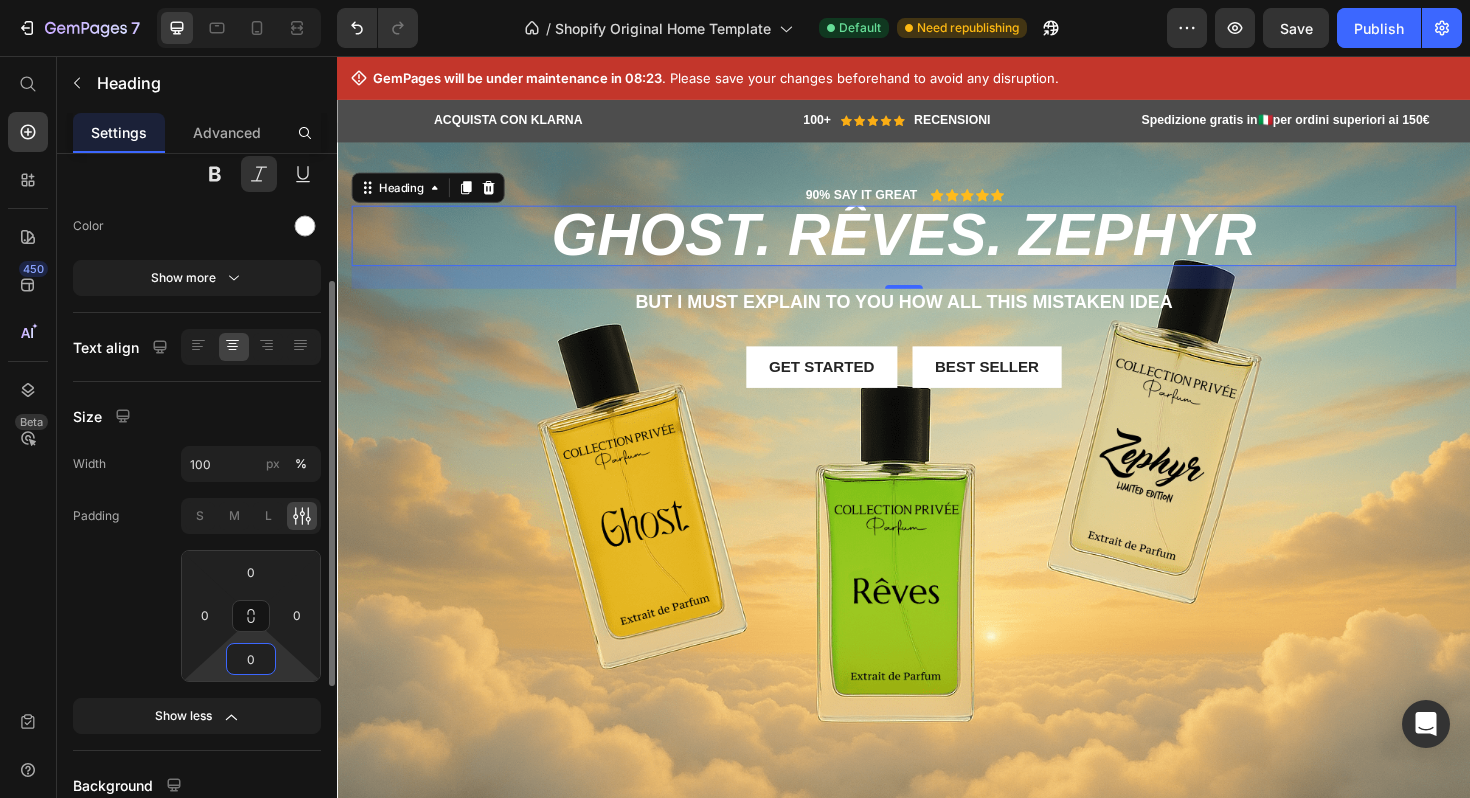 click on "0" at bounding box center (251, 659) 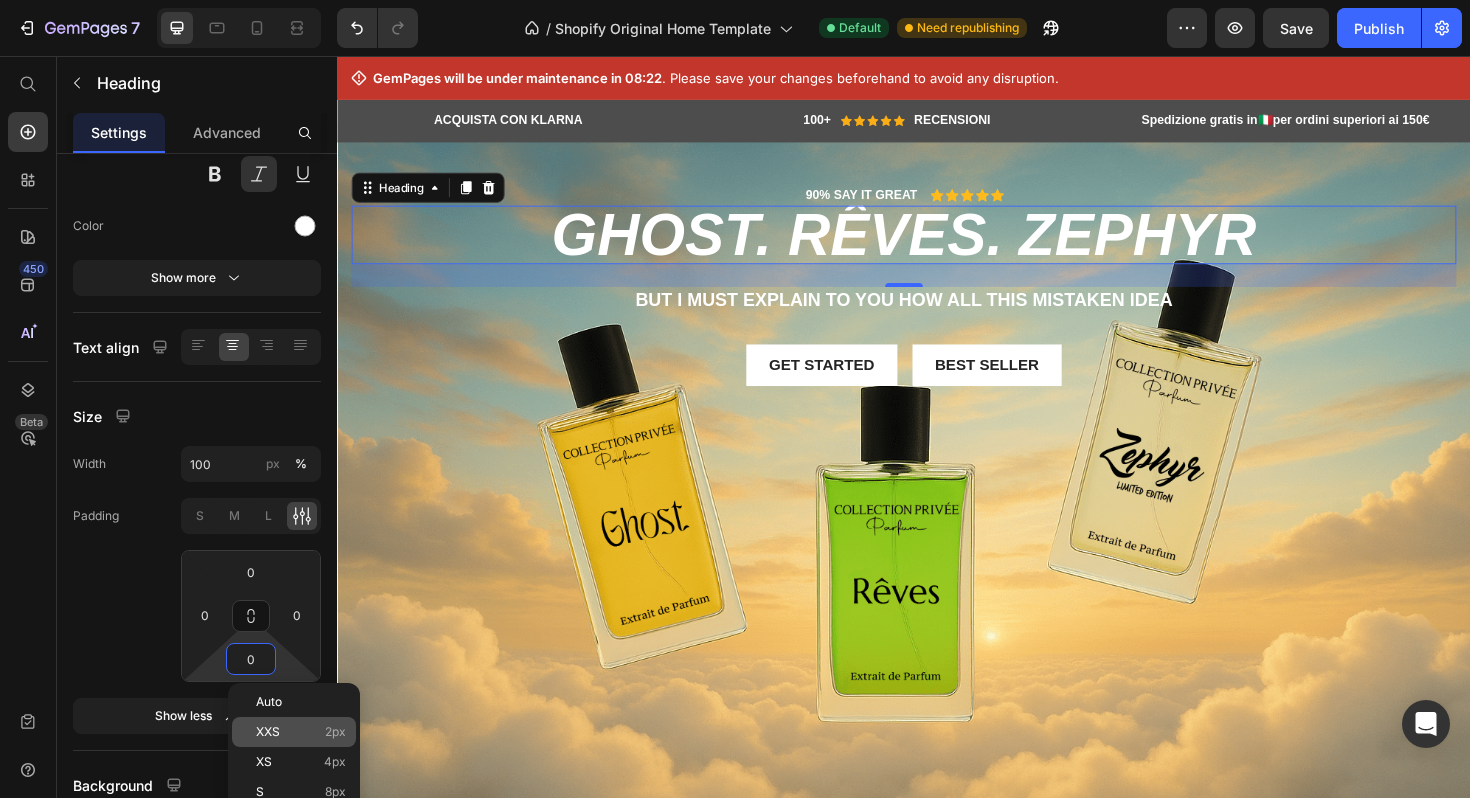 click on "XXS" at bounding box center (268, 732) 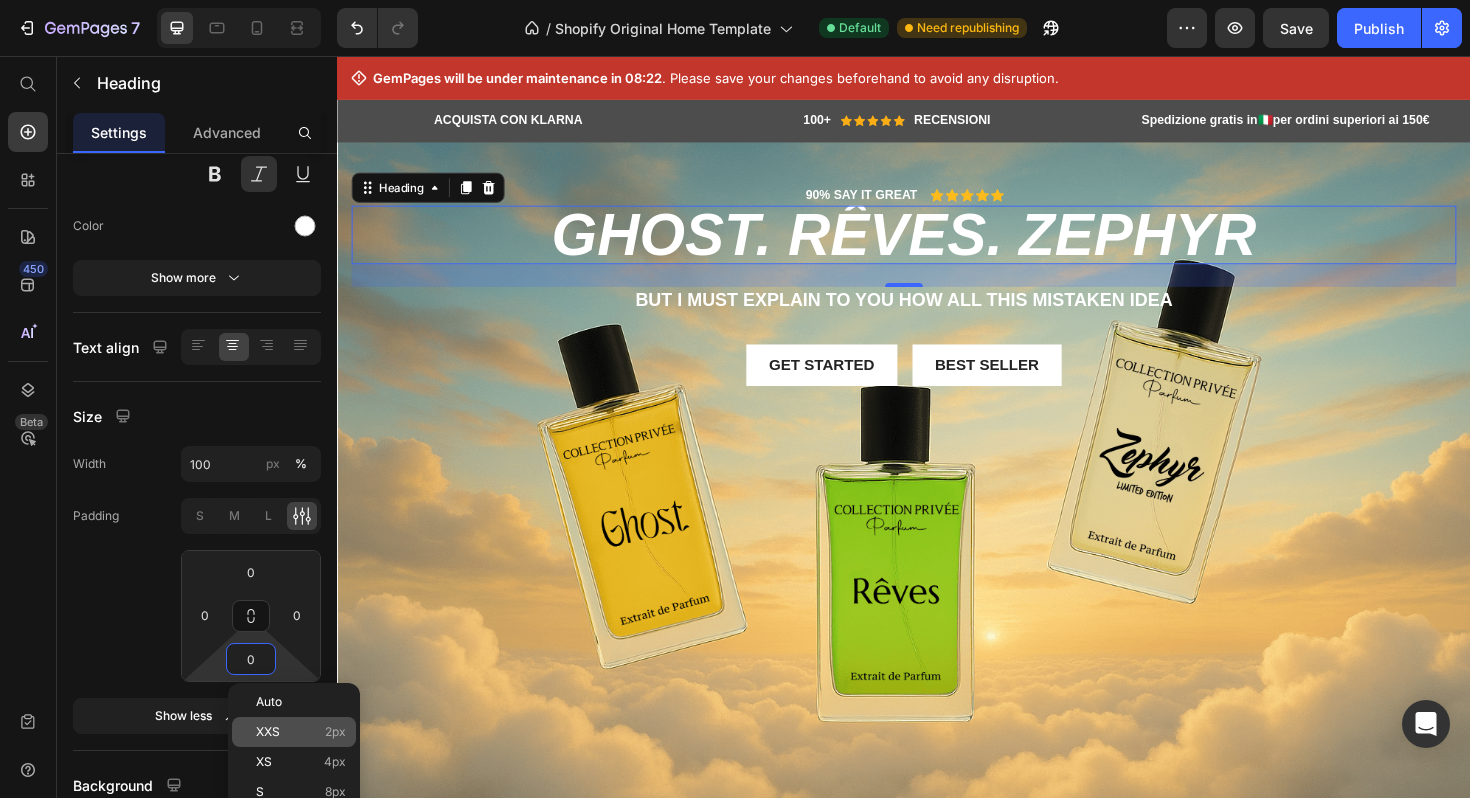 type on "2" 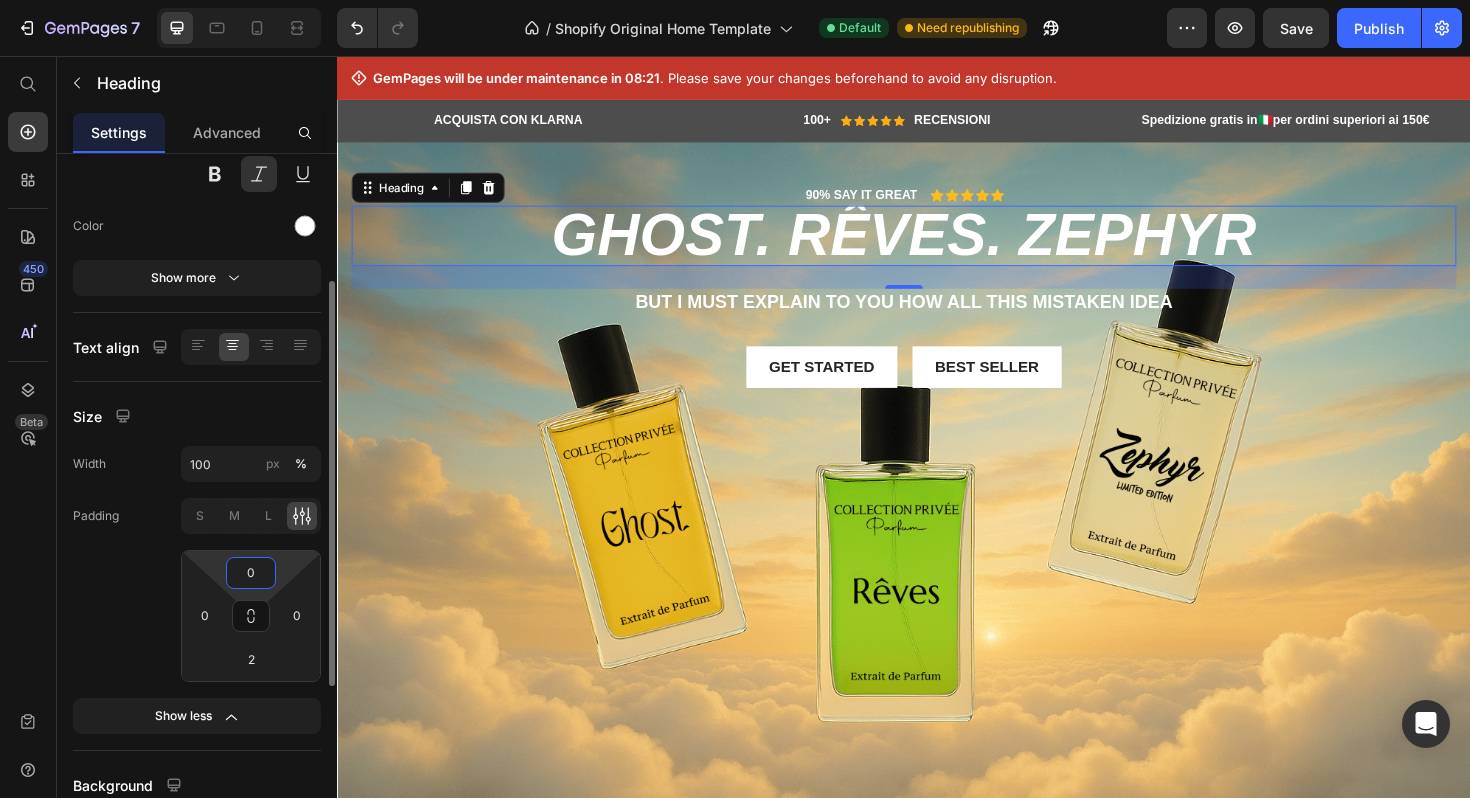 click on "0" at bounding box center [251, 573] 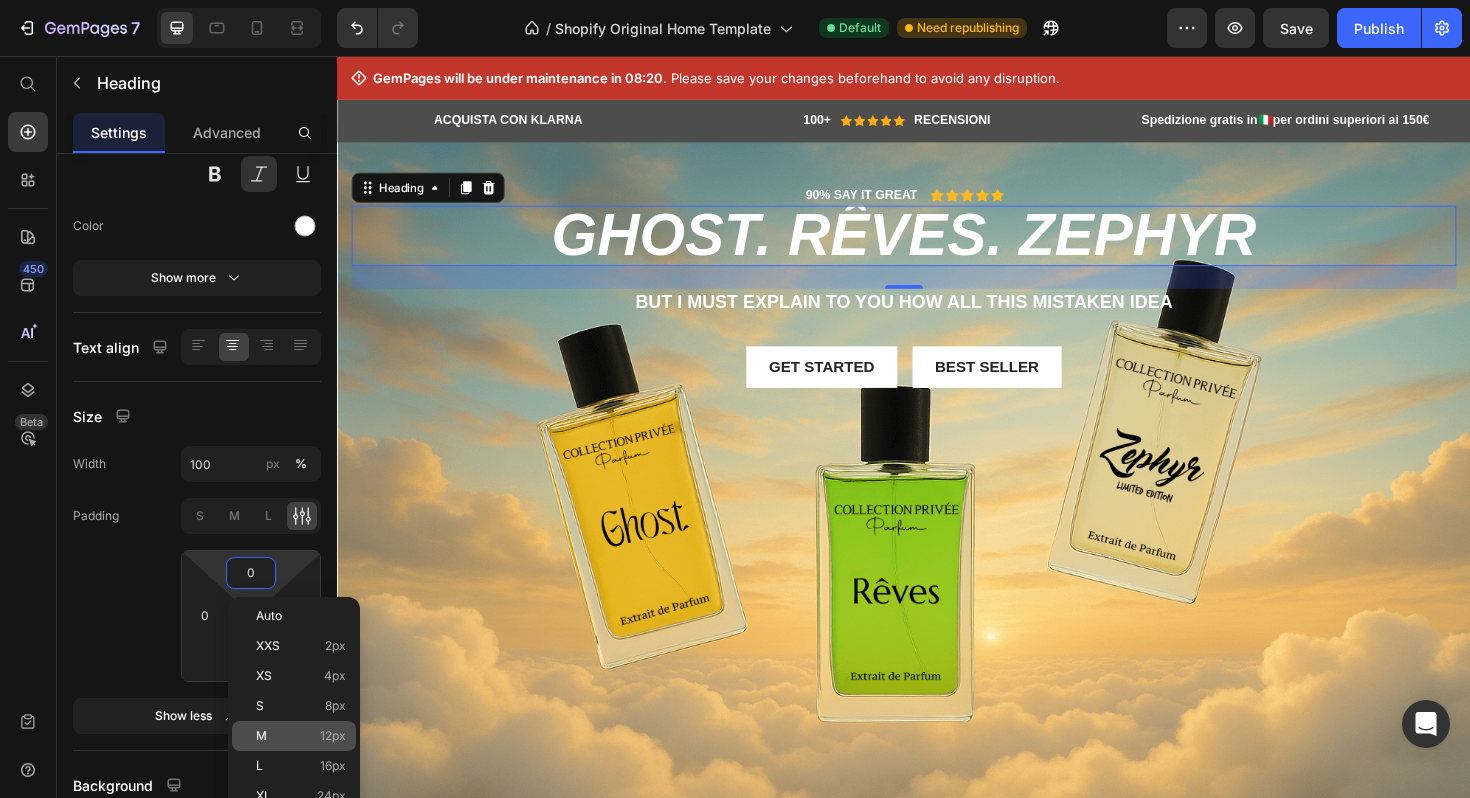 click on "M" at bounding box center [261, 736] 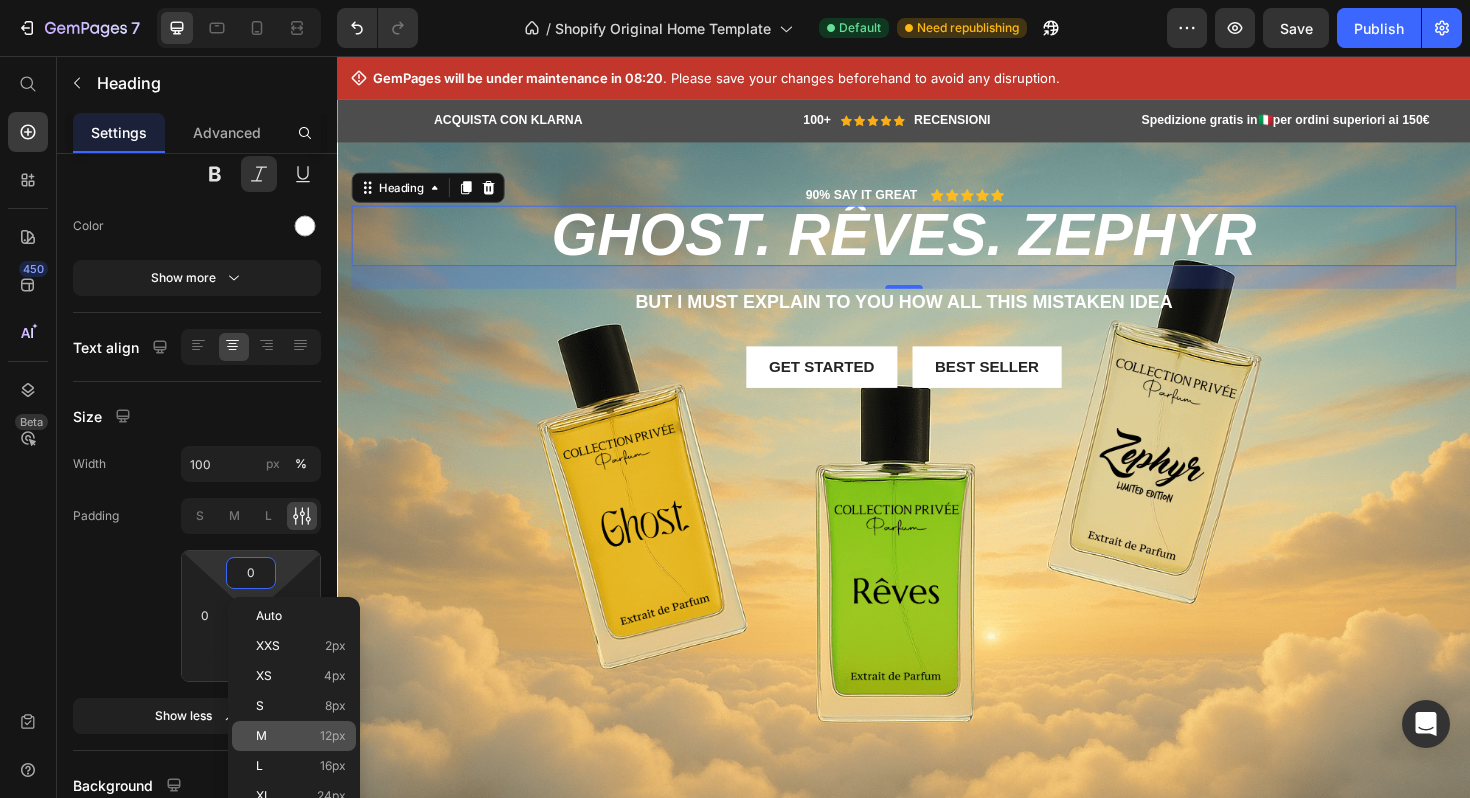 type on "12" 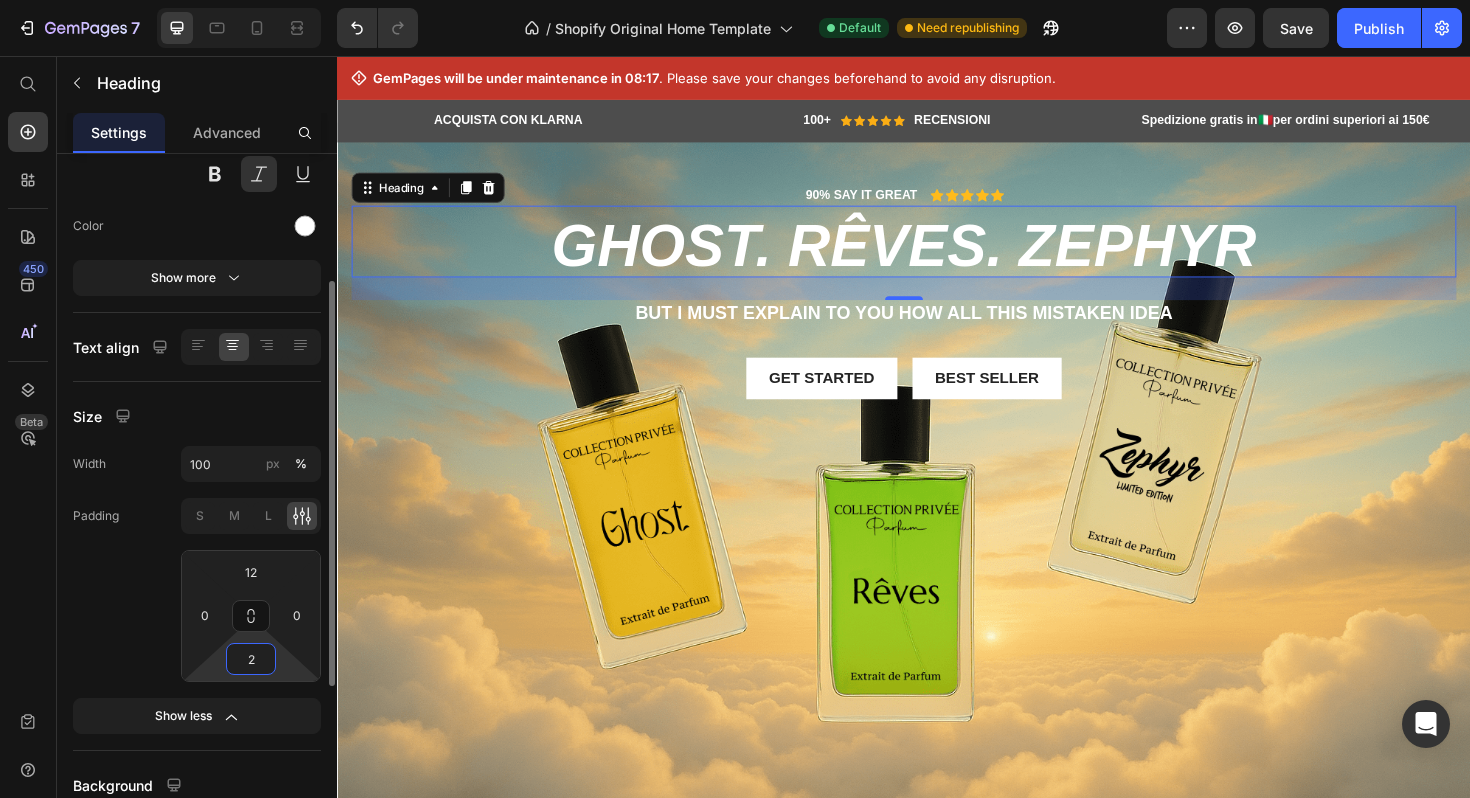 click on "2" at bounding box center [251, 659] 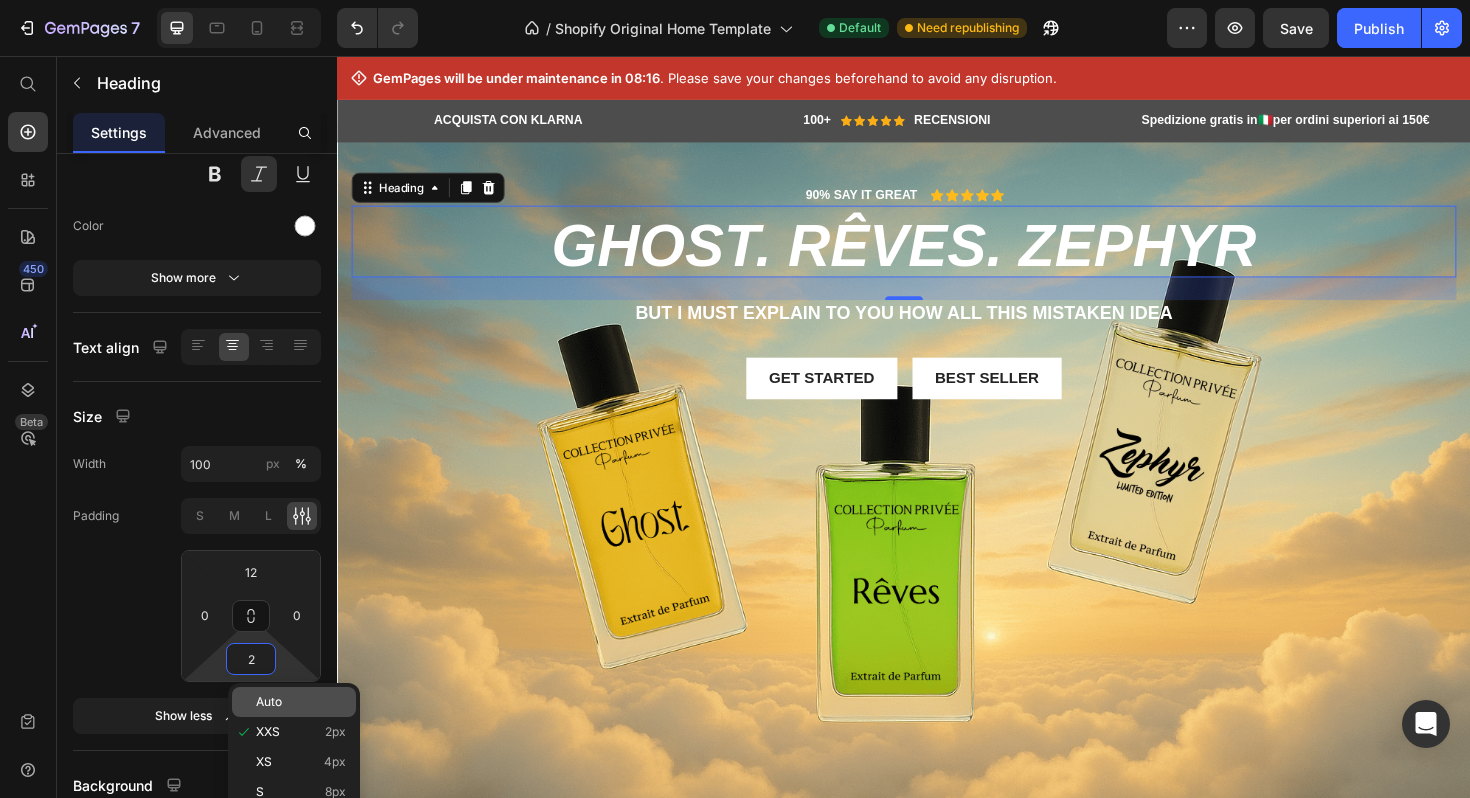 click on "Auto" at bounding box center (269, 702) 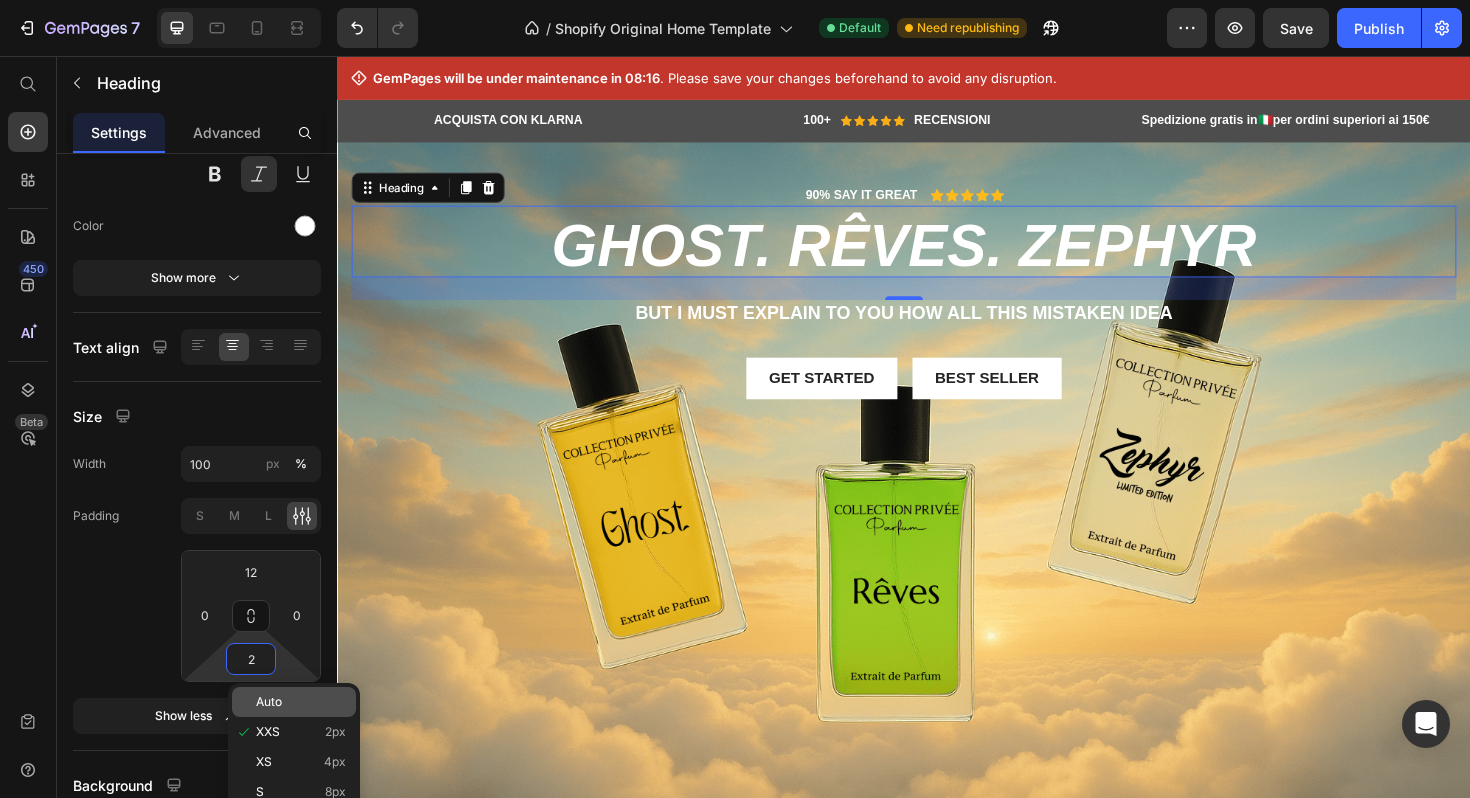 type 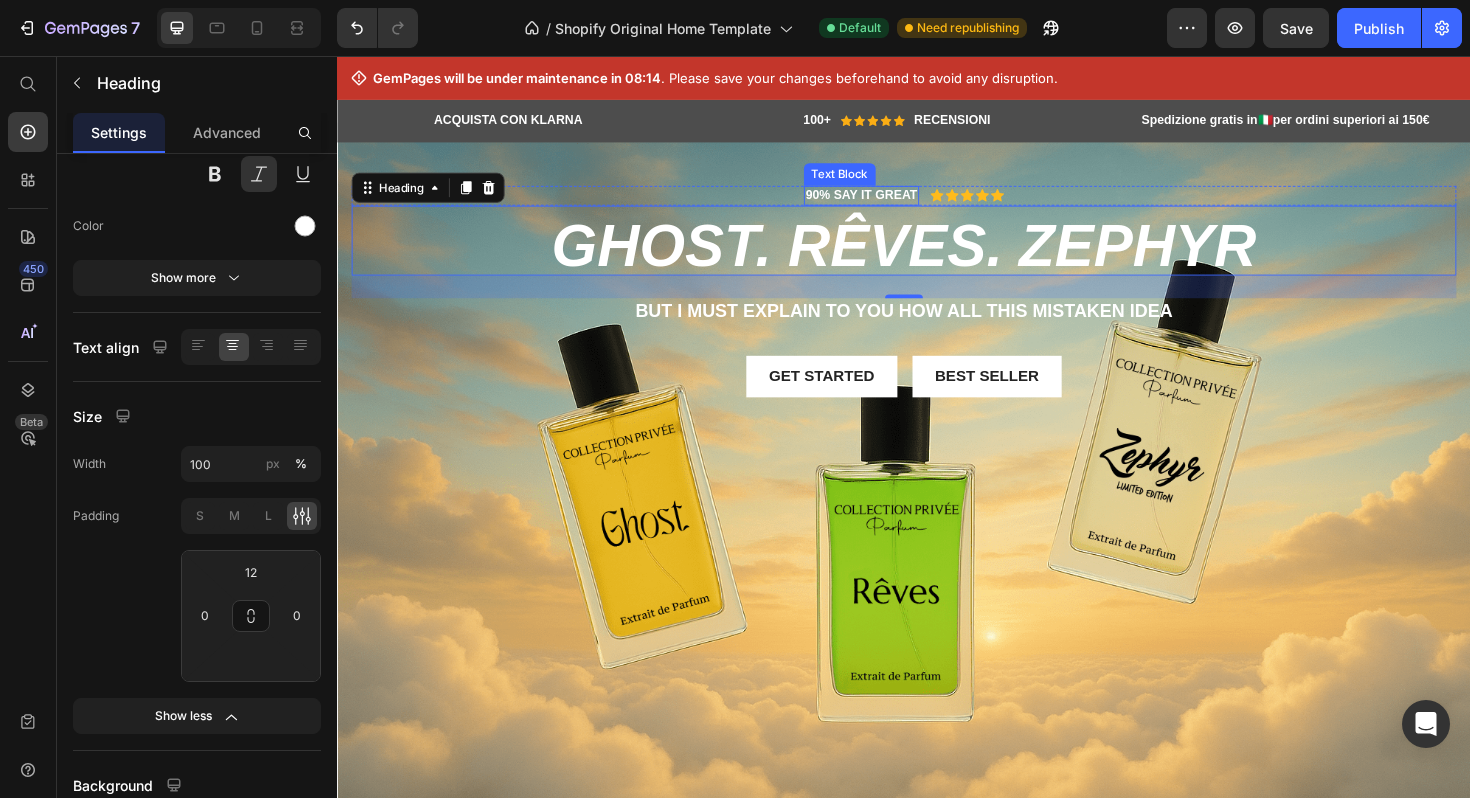 click on "90% SAY IT GREAT" at bounding box center [892, 201] 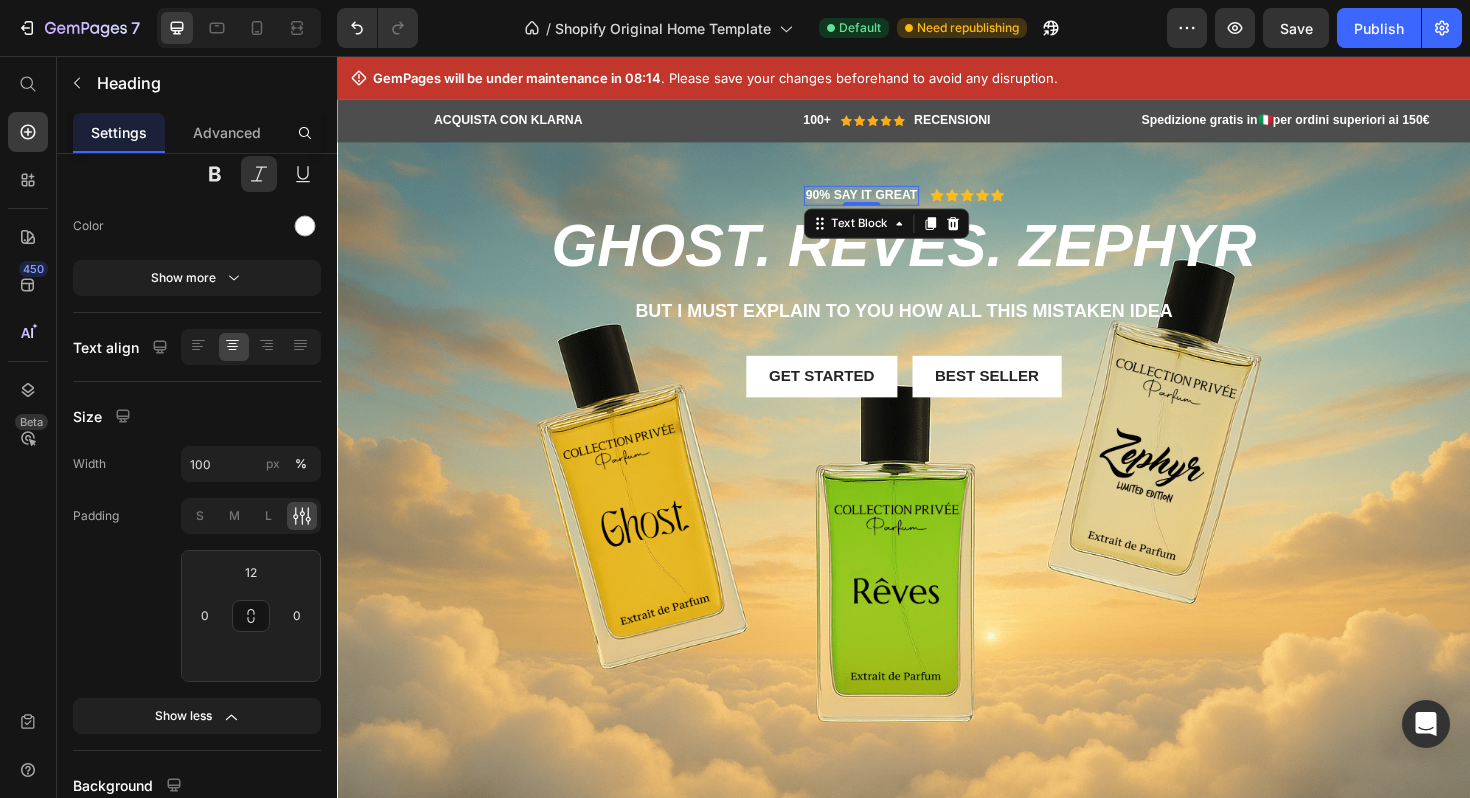 scroll, scrollTop: 0, scrollLeft: 0, axis: both 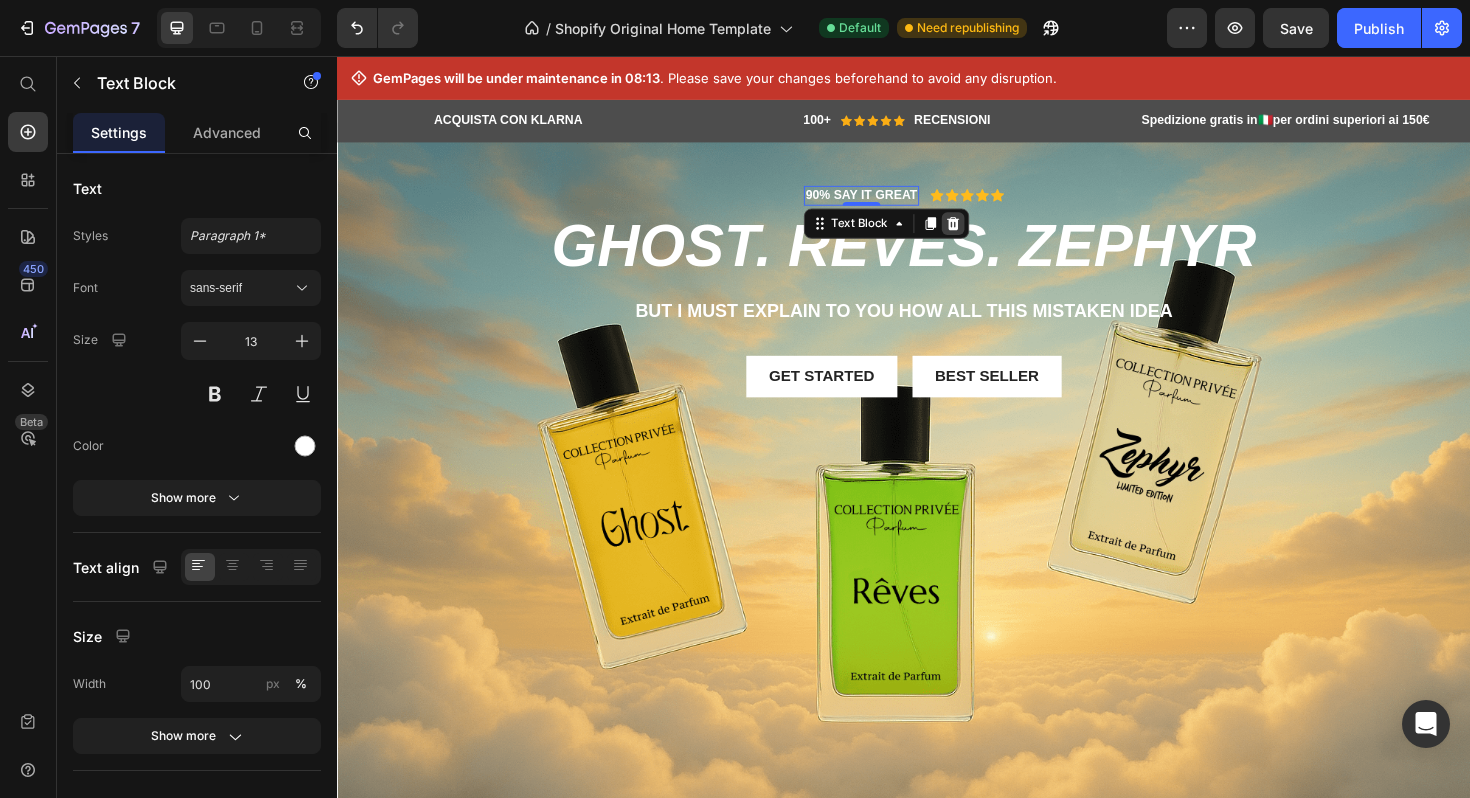 click 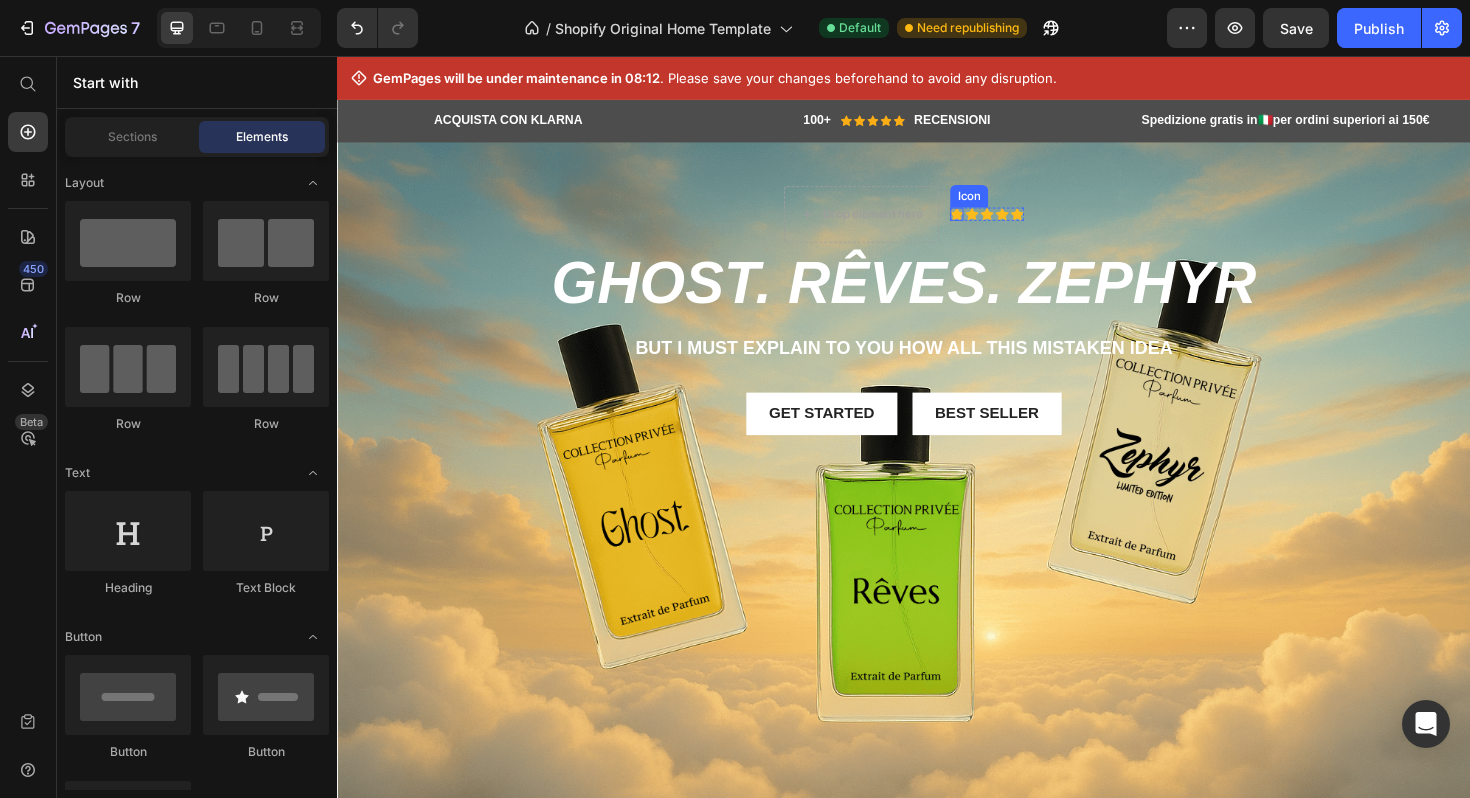 click 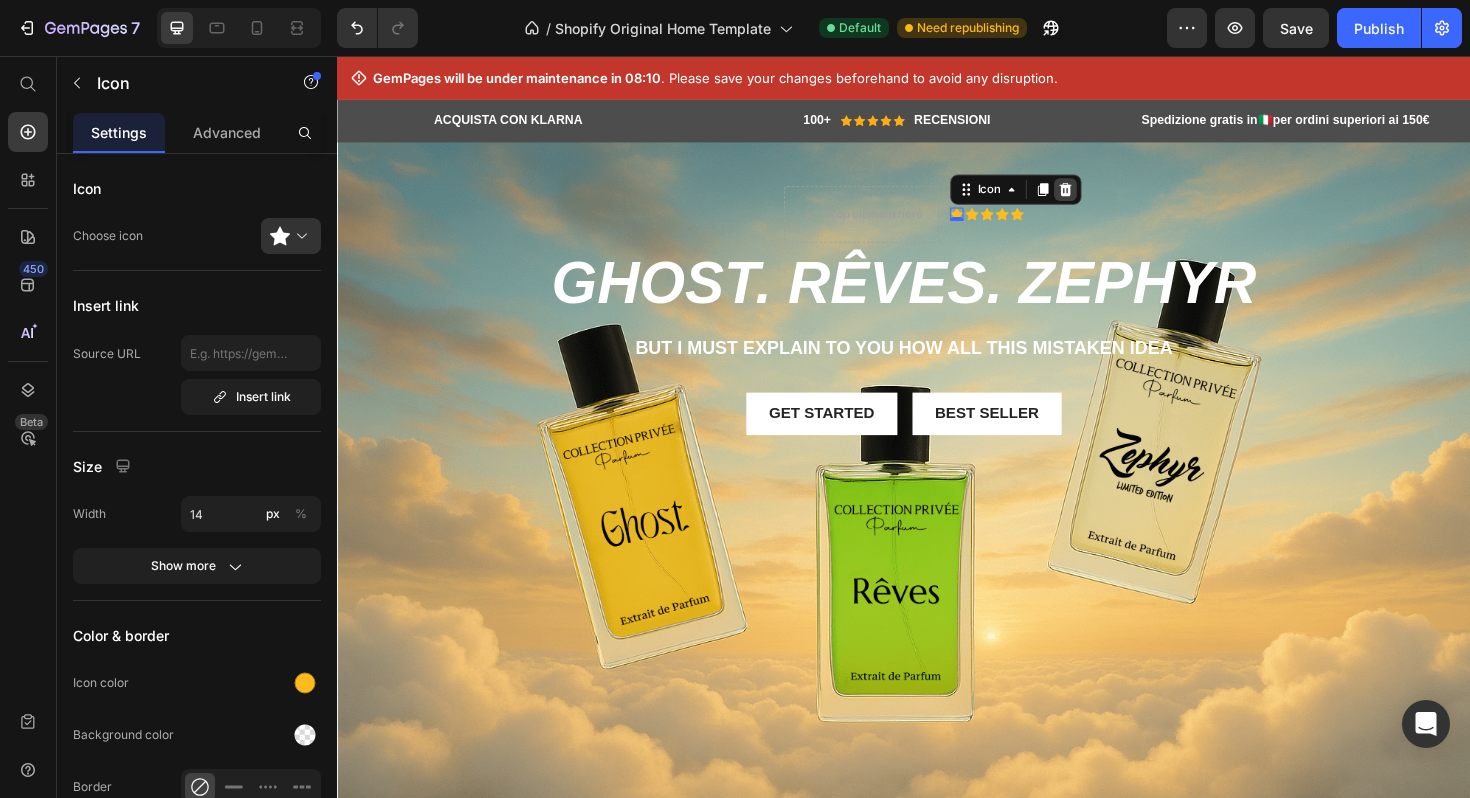 click 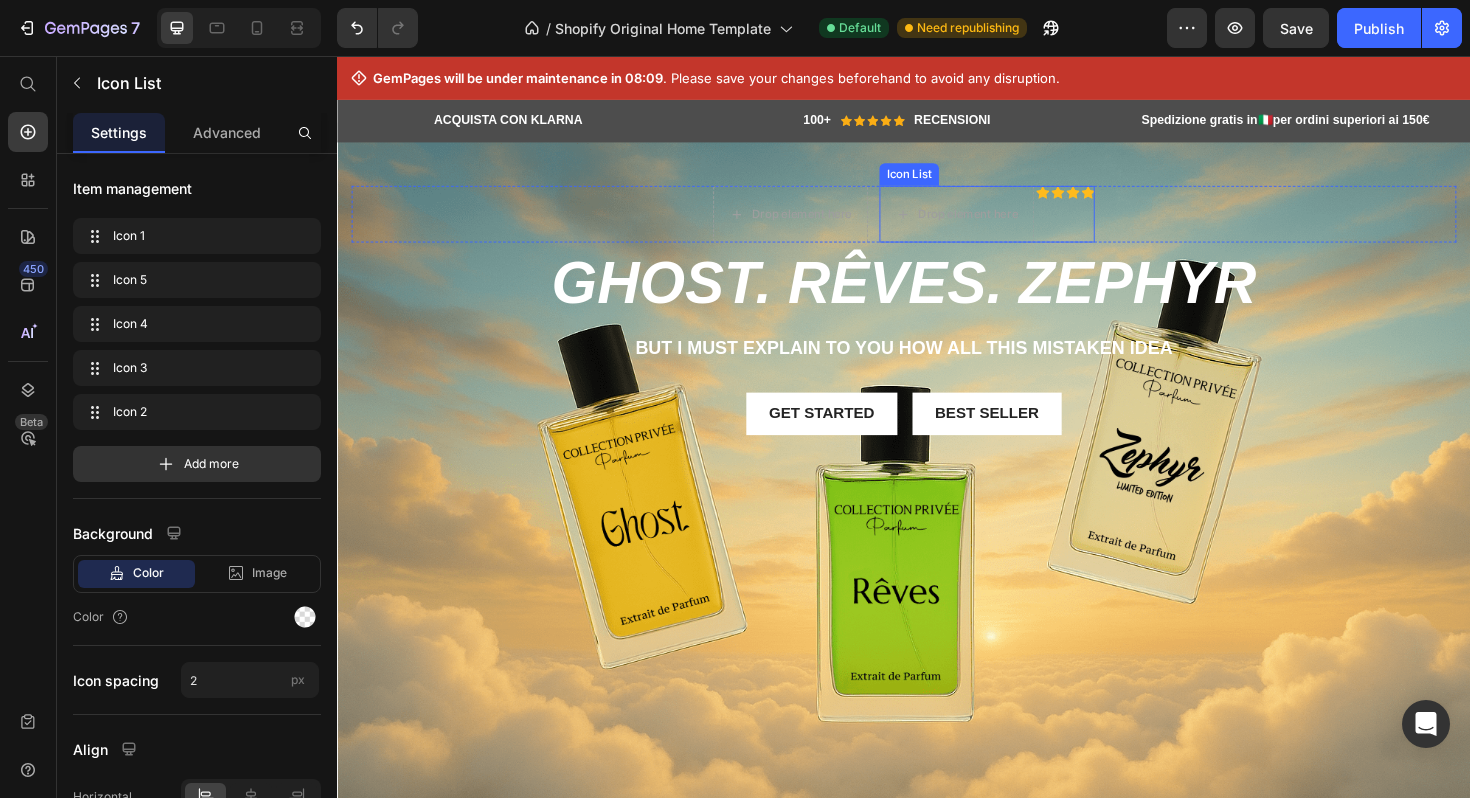 click on "Icon" at bounding box center [1116, 221] 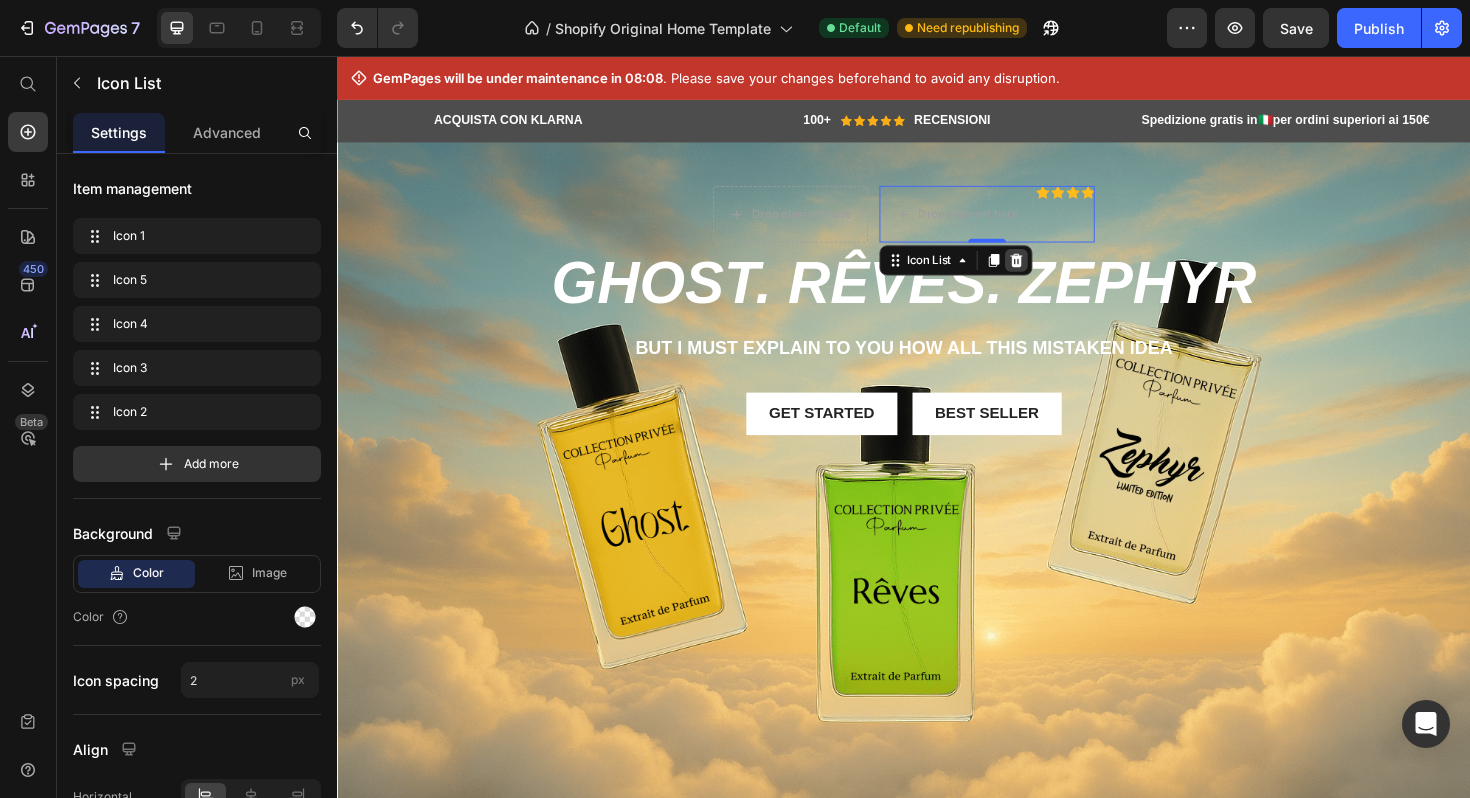 click 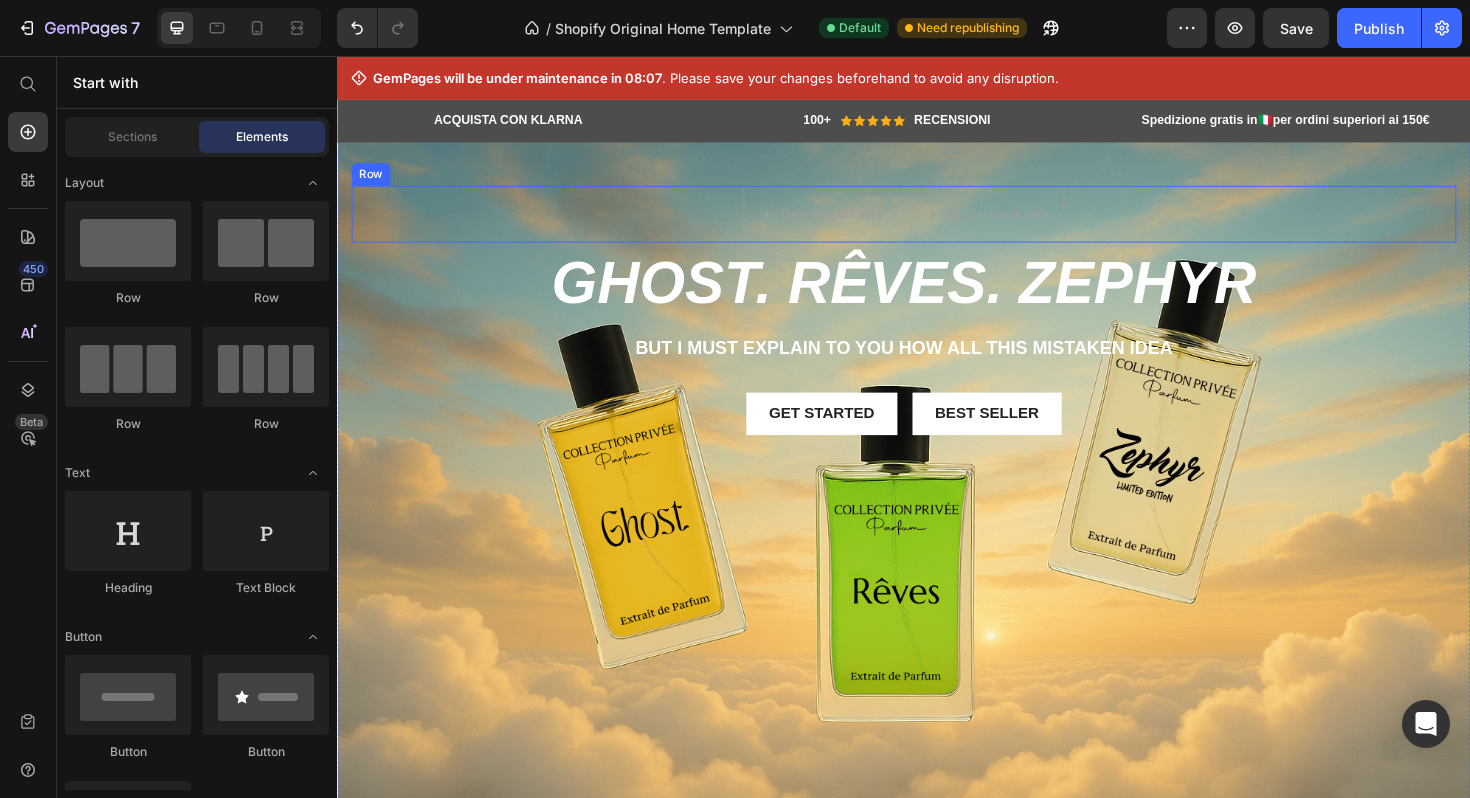 click on "Drop element here
Drop element here Row" at bounding box center [937, 221] 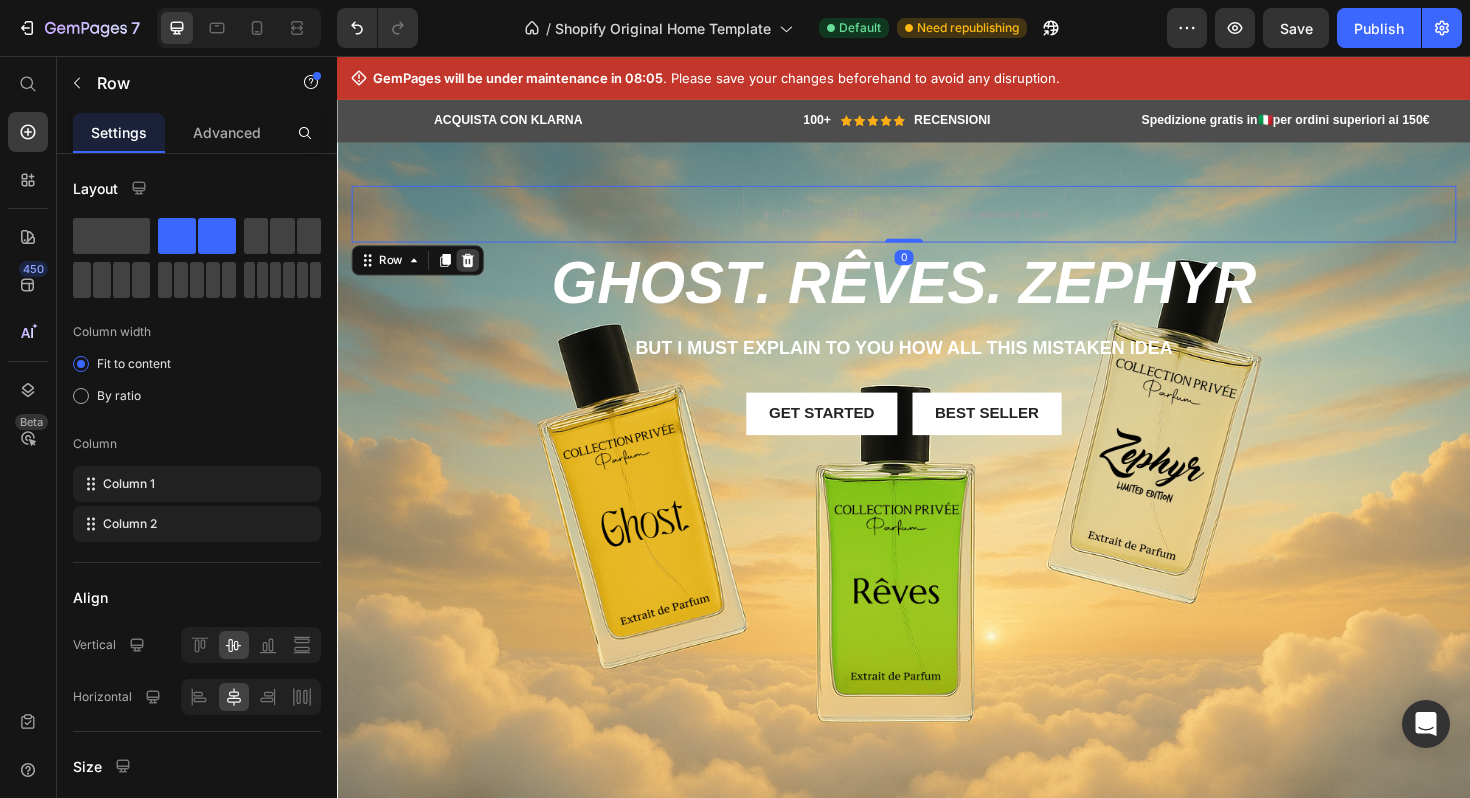 click 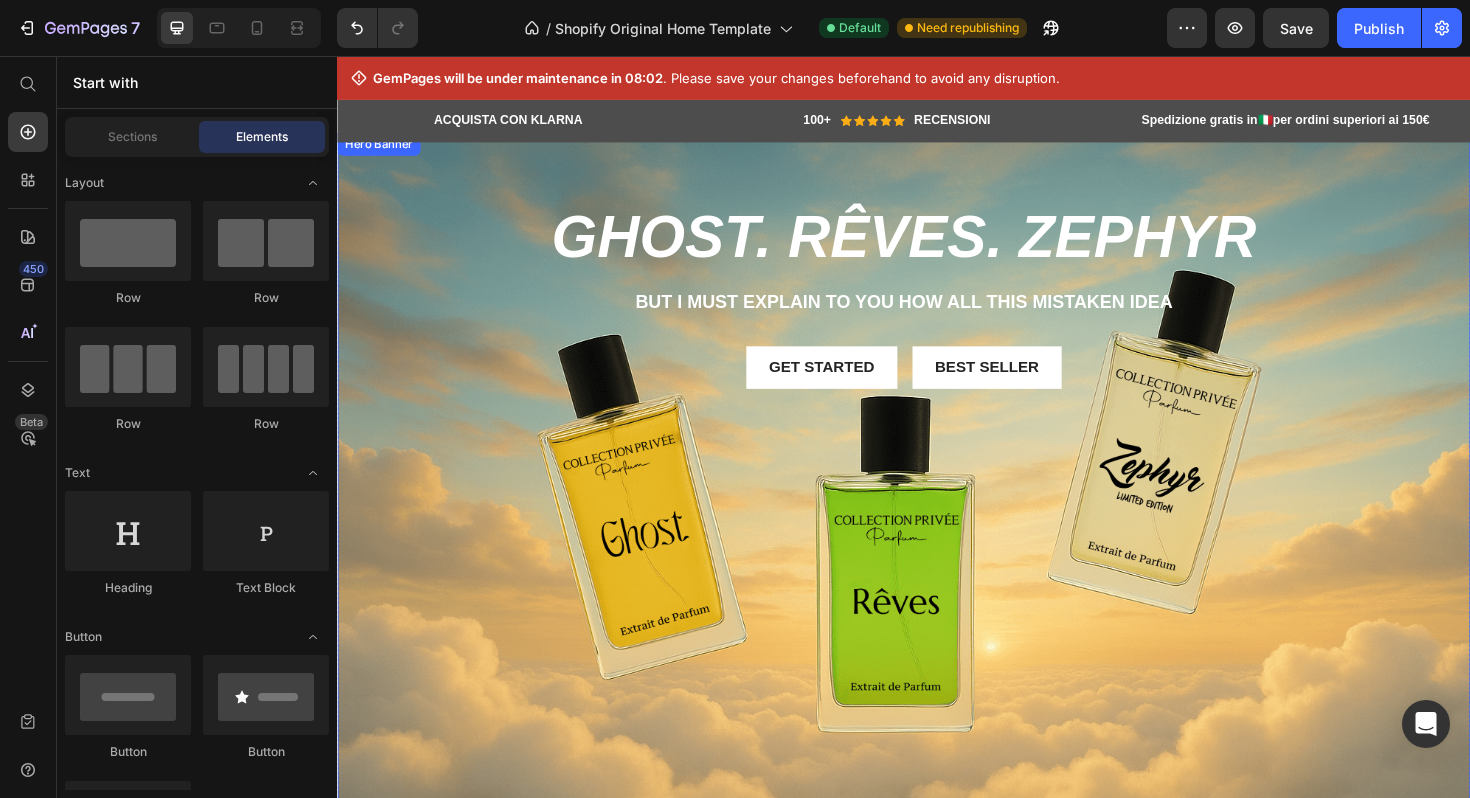 scroll, scrollTop: 0, scrollLeft: 0, axis: both 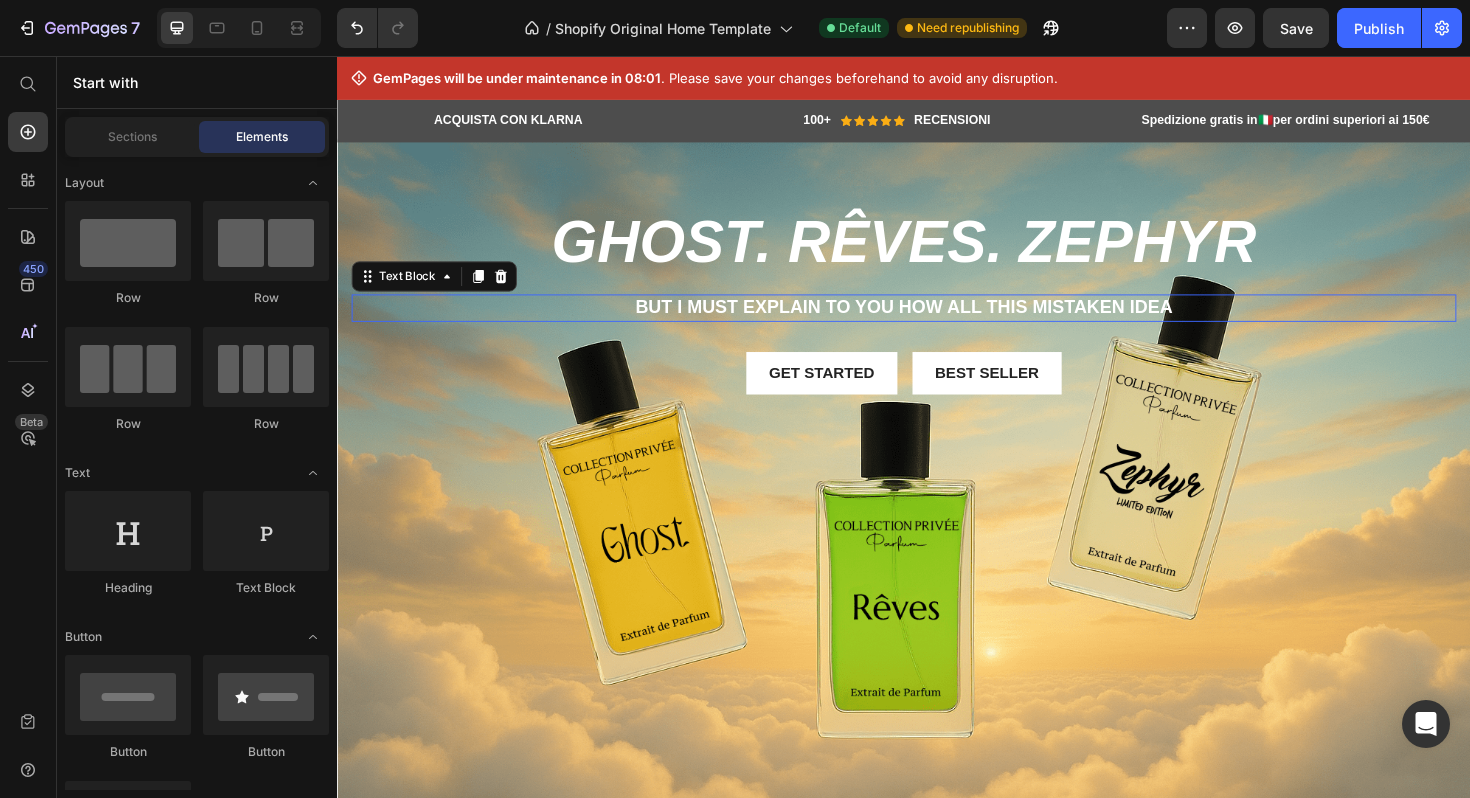 click on "But I must explain to you how all this mistaken idea" at bounding box center (937, 320) 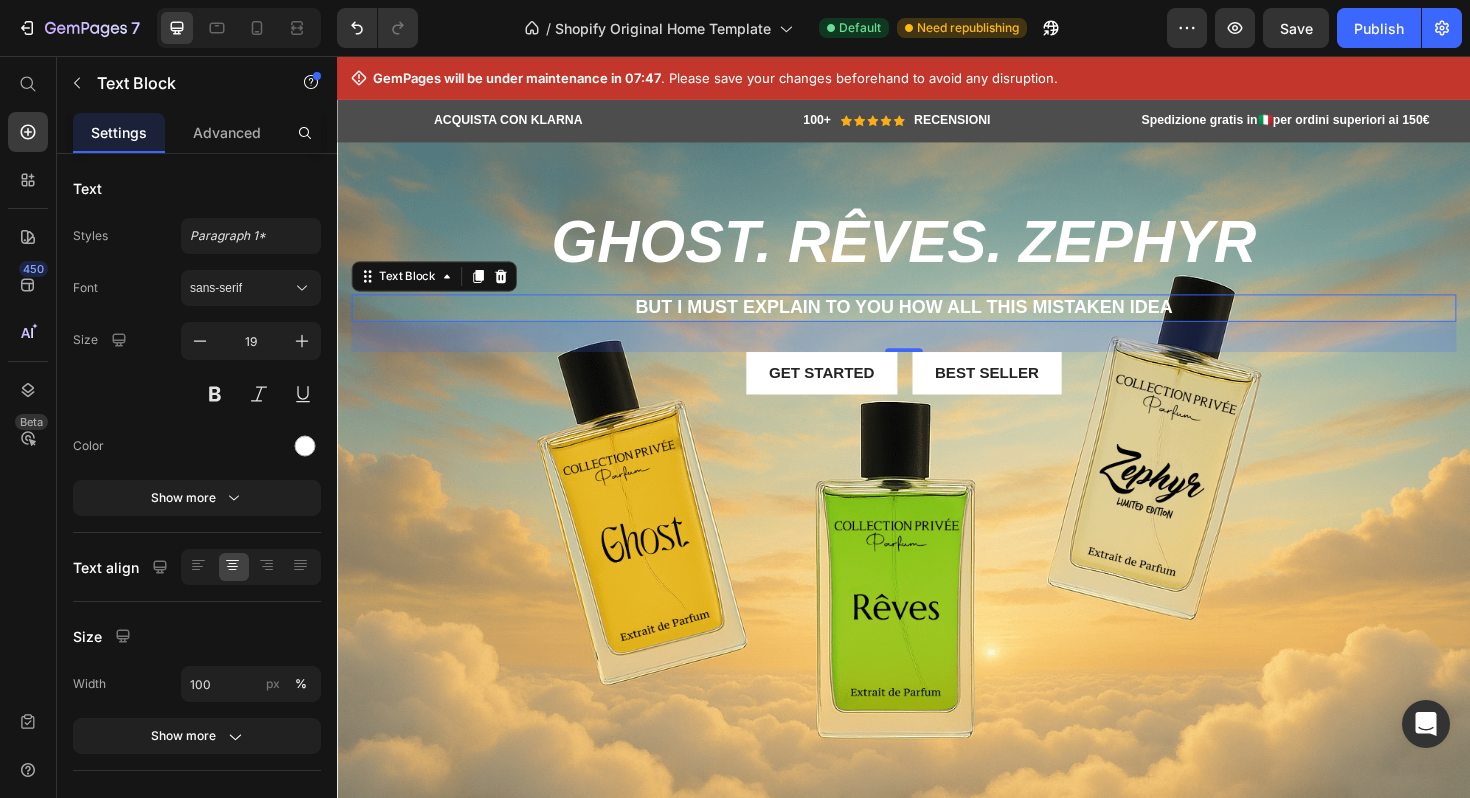 click on "But I must explain to you how all this mistaken idea" at bounding box center [937, 320] 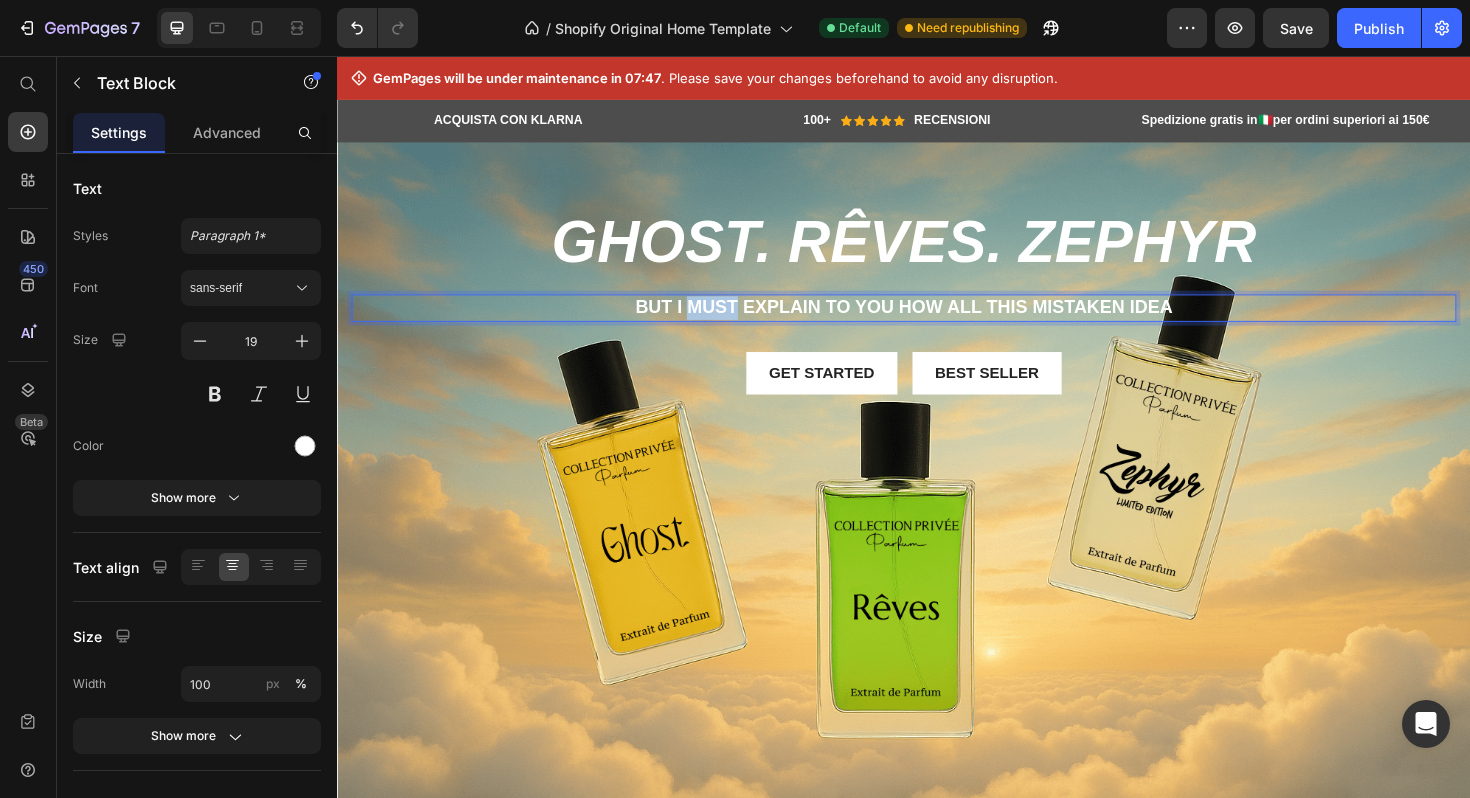 click on "But I must explain to you how all this mistaken idea" at bounding box center [937, 320] 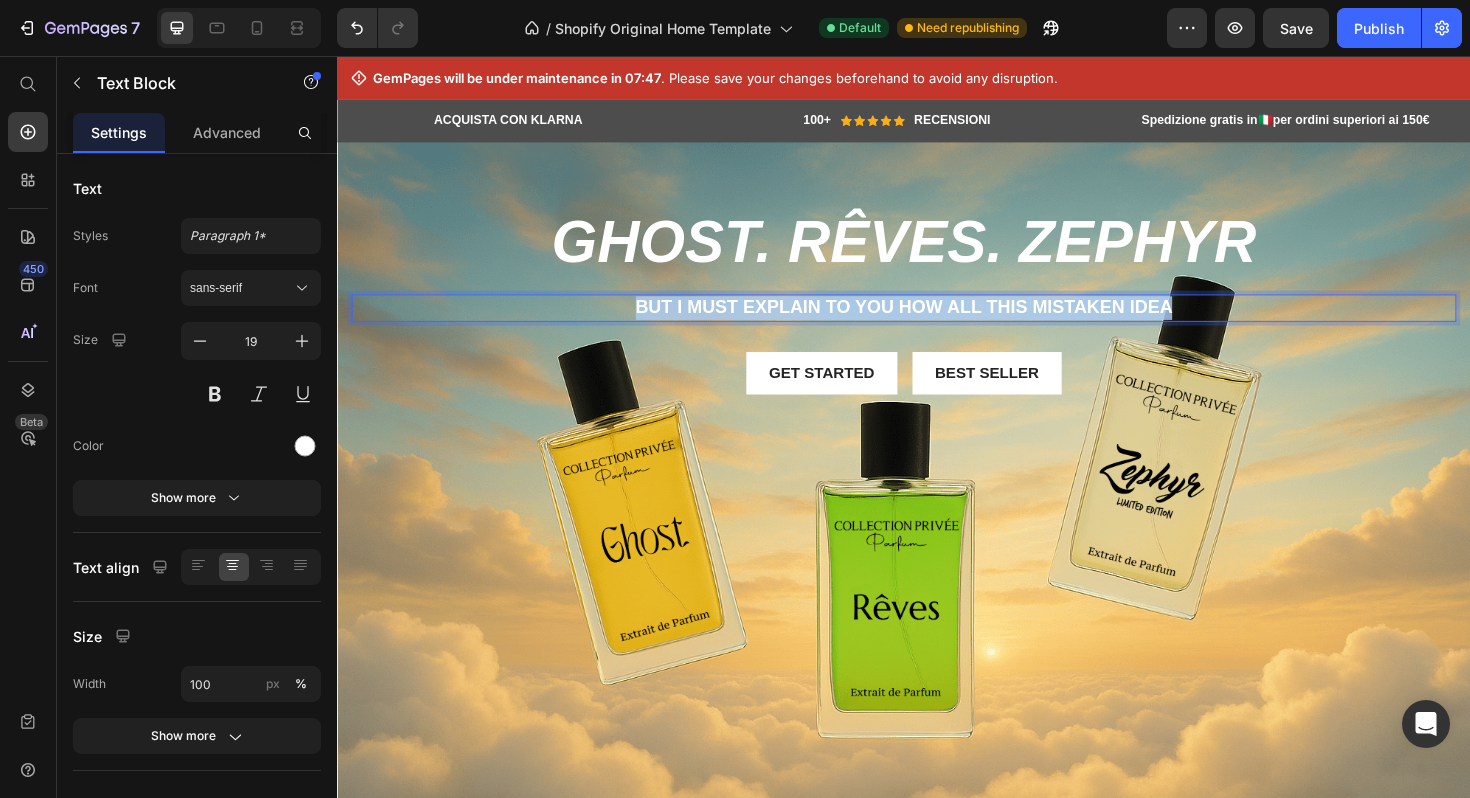 click on "But I must explain to you how all this mistaken idea" at bounding box center [937, 320] 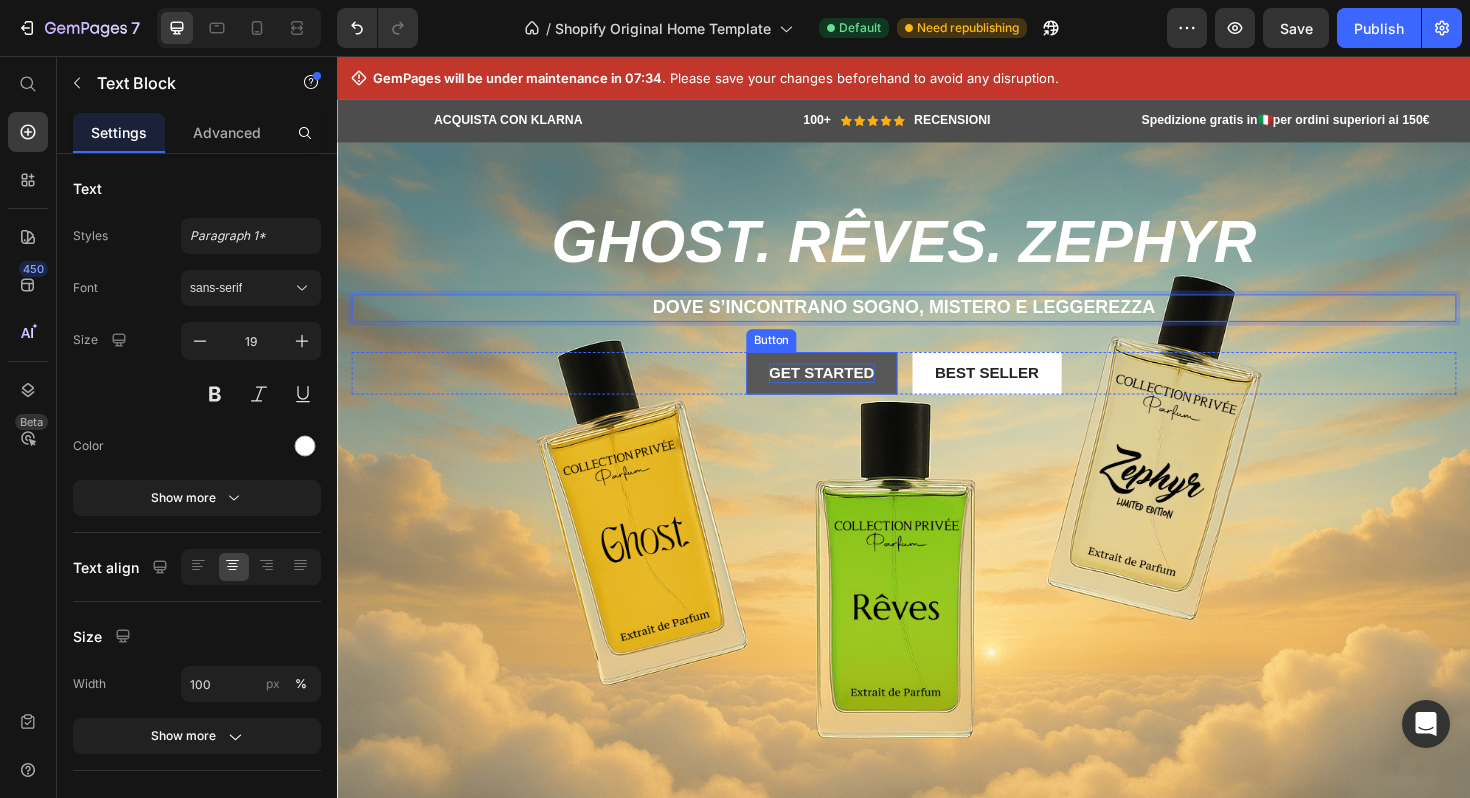 click on "Get started" at bounding box center [850, 389] 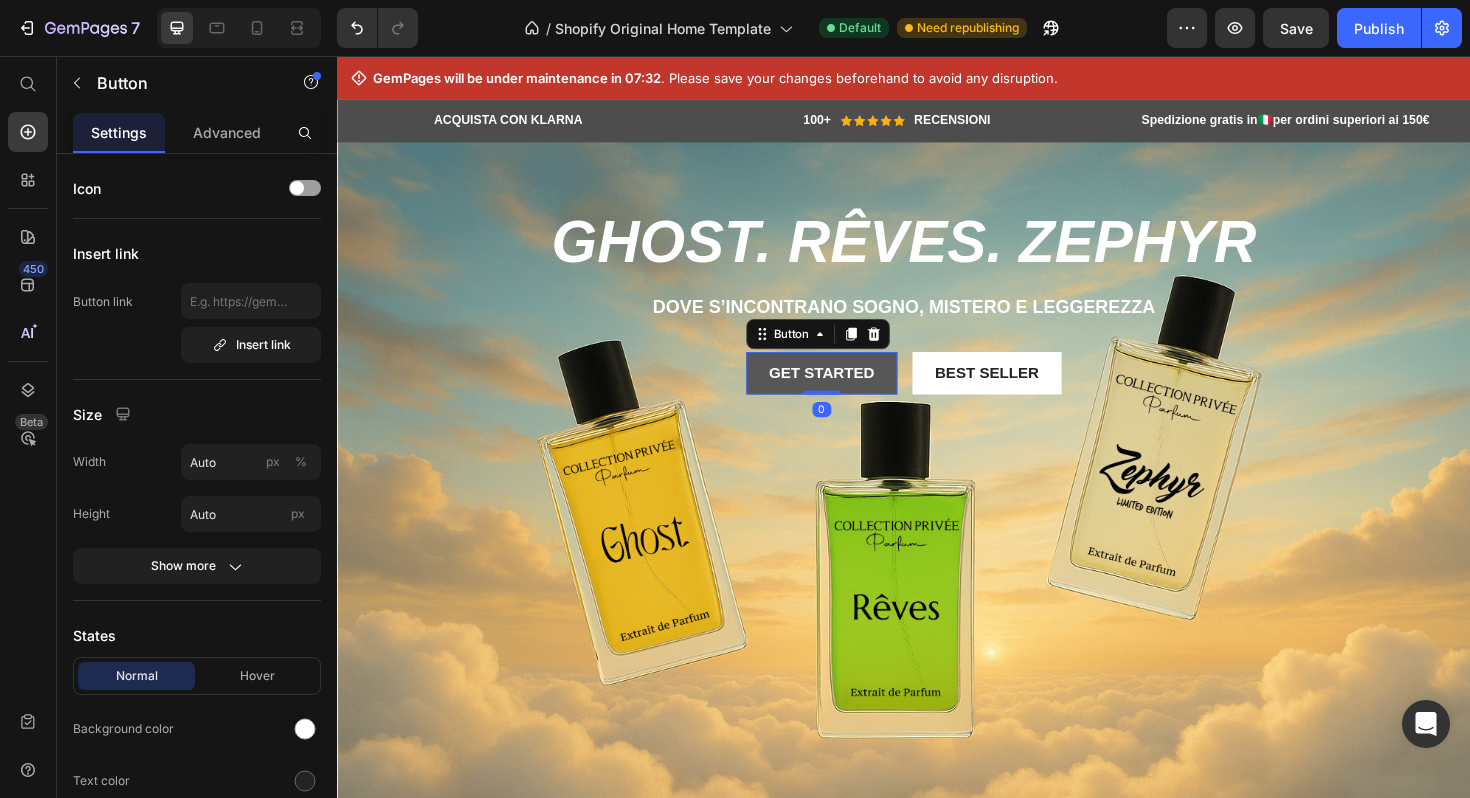 click on "Get started" at bounding box center (850, 389) 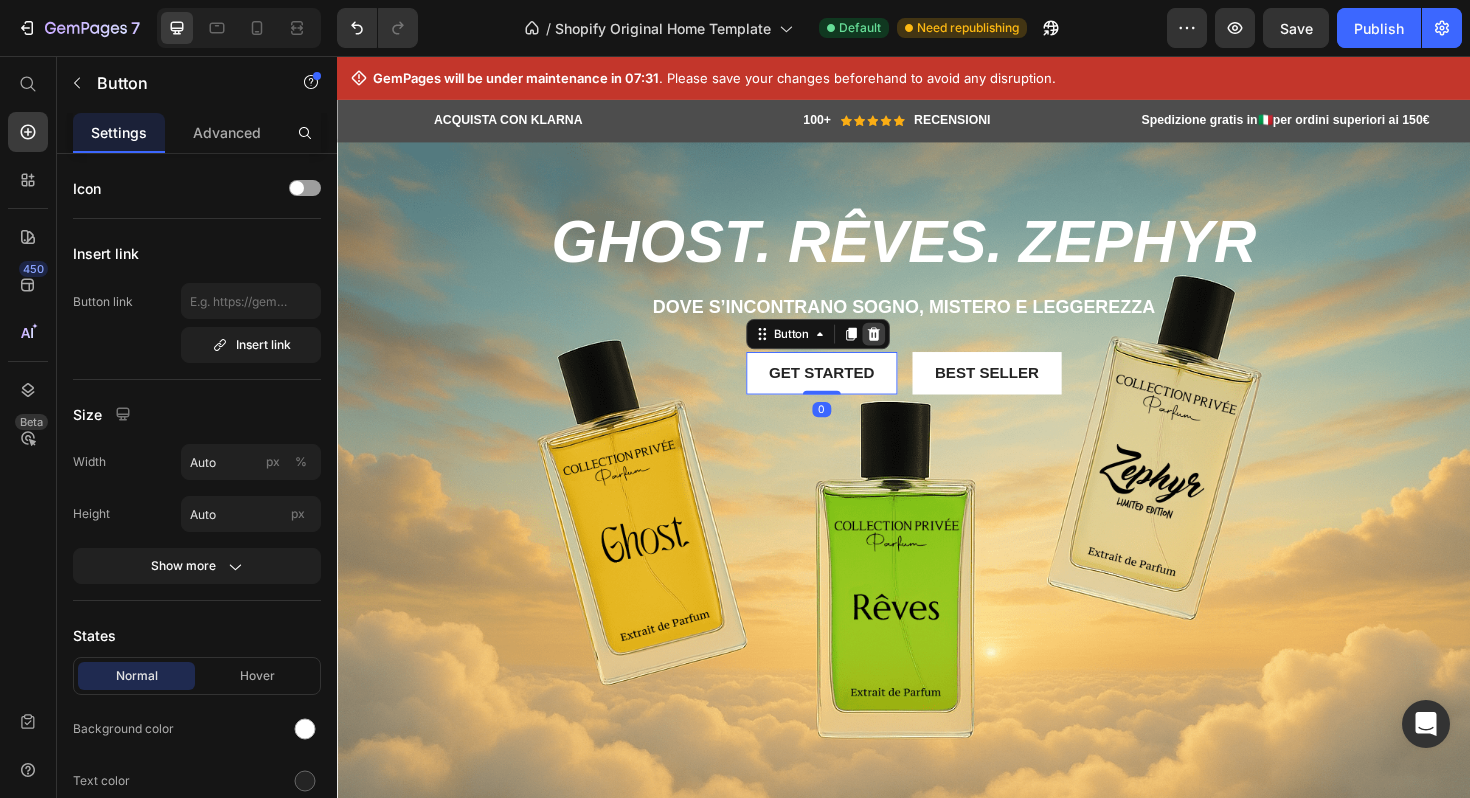 click 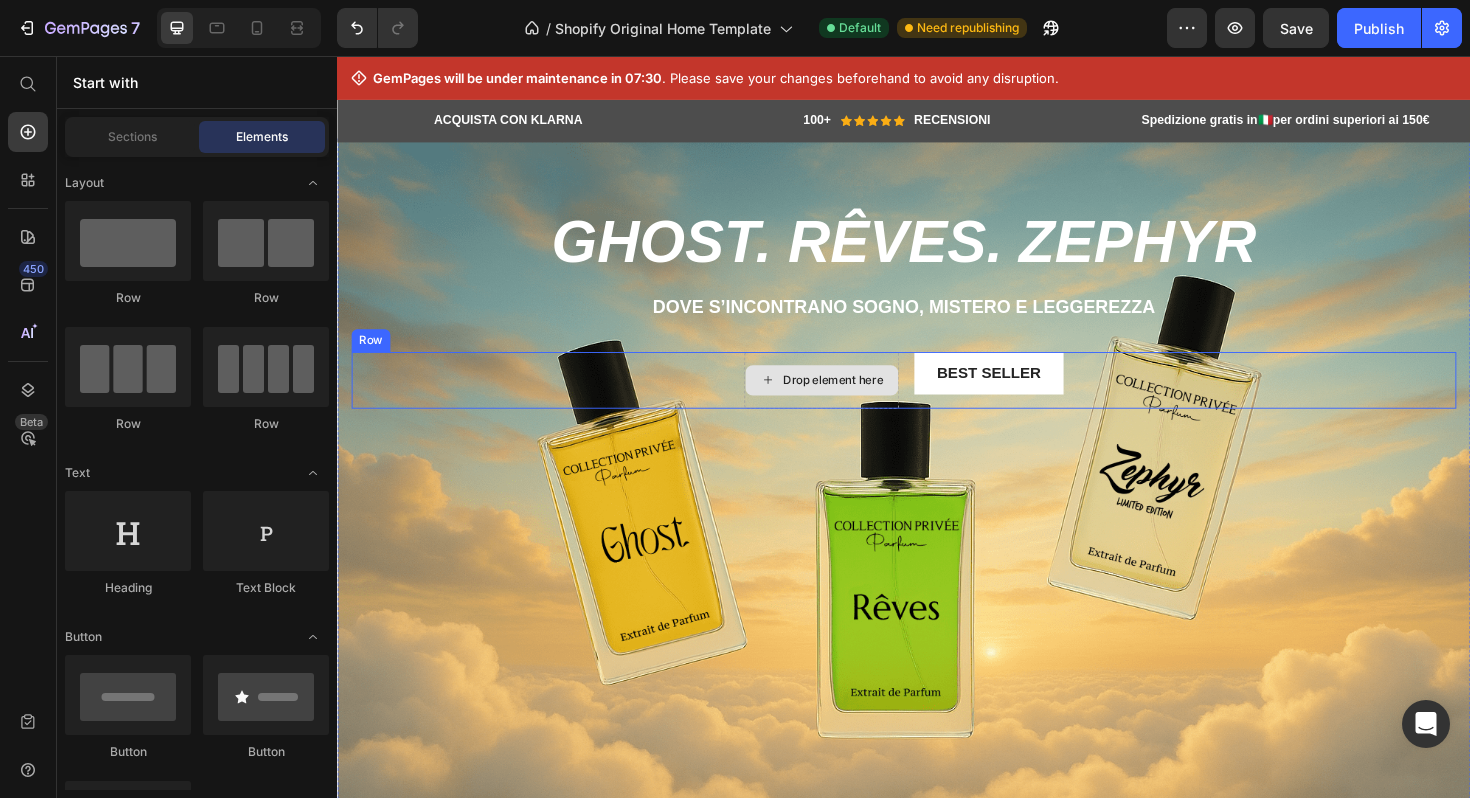 click on "Drop element here" at bounding box center [850, 397] 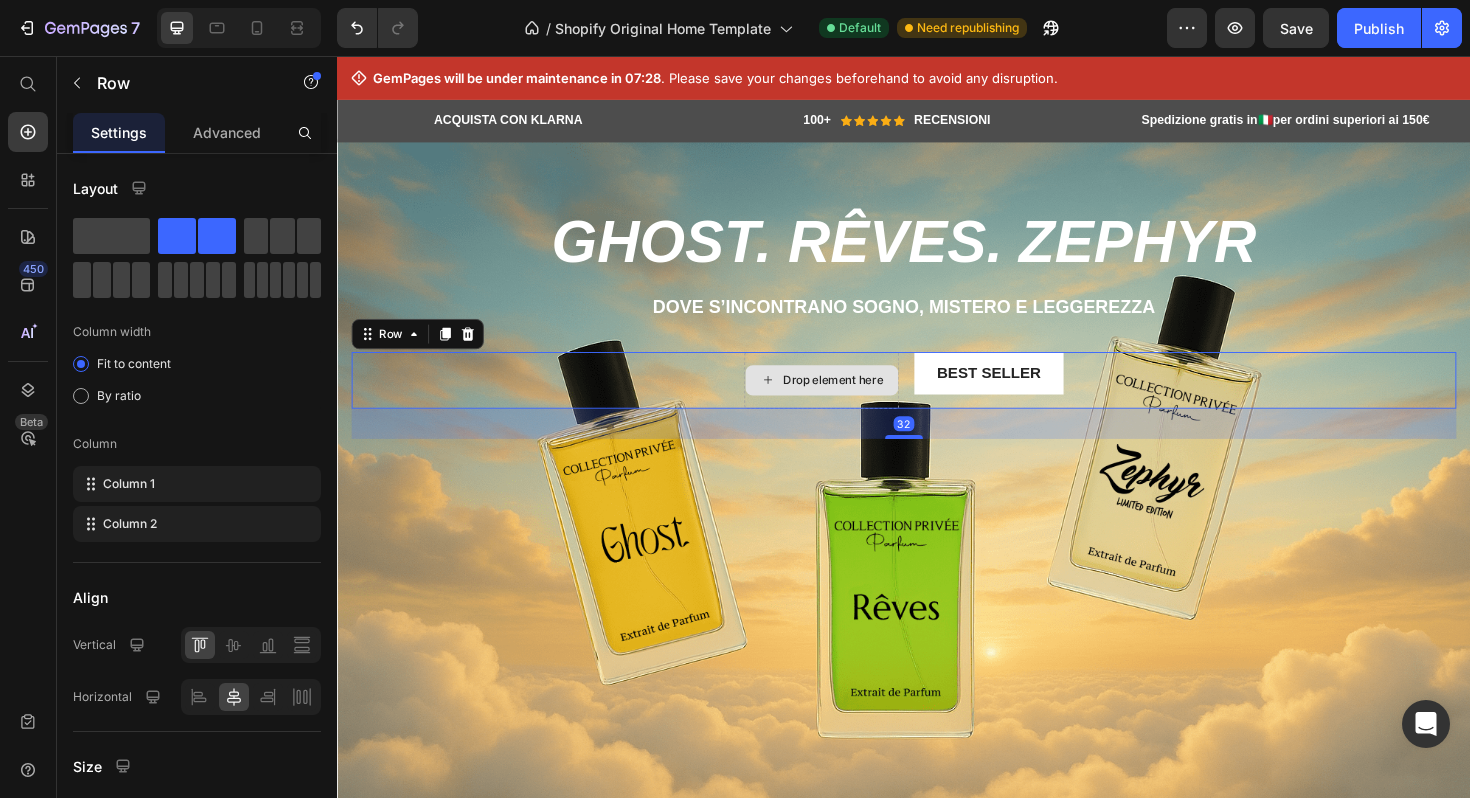 click on "Drop element here" at bounding box center [850, 397] 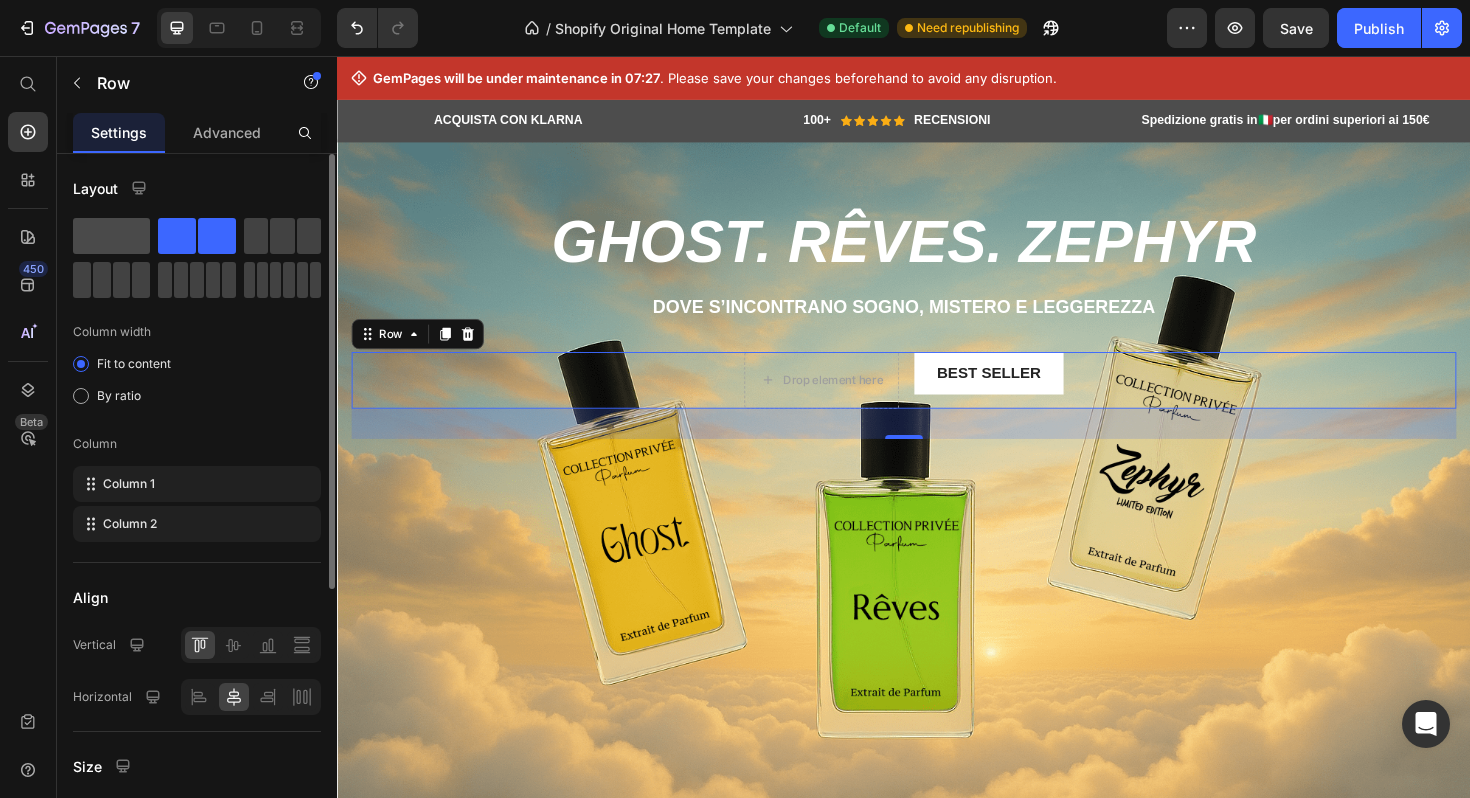 click 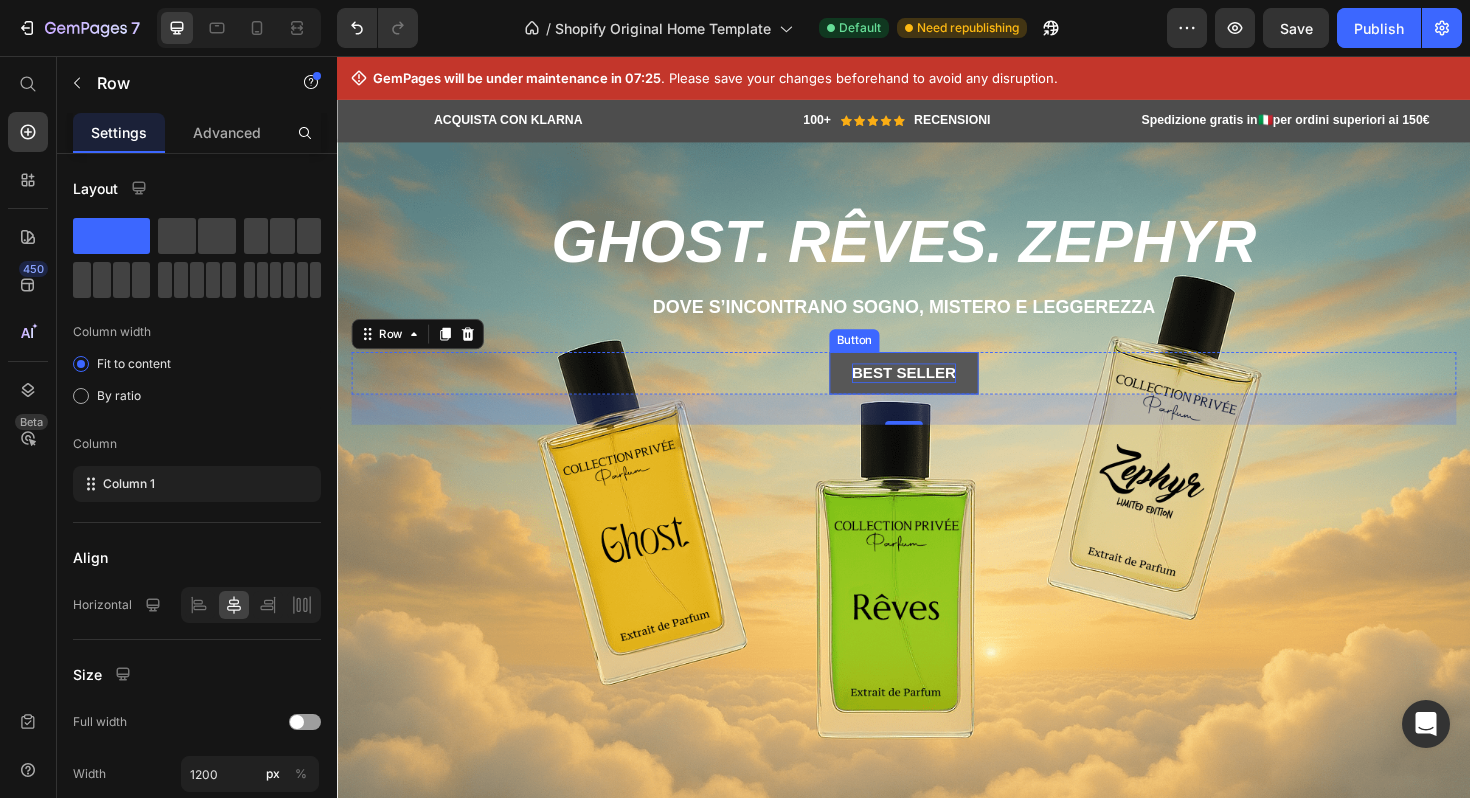 click on "Best Seller" at bounding box center (937, 389) 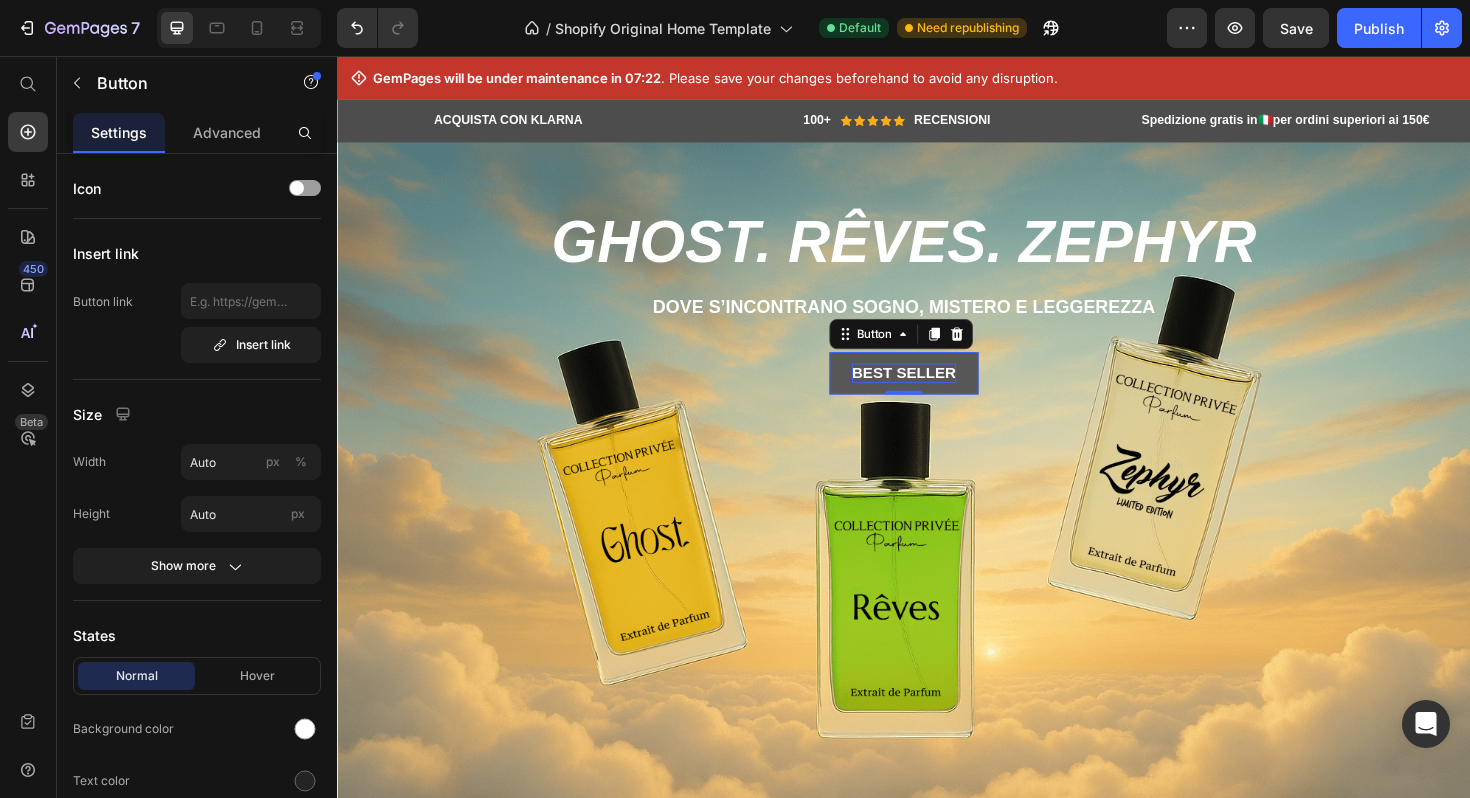 click on "Best Seller" at bounding box center [937, 389] 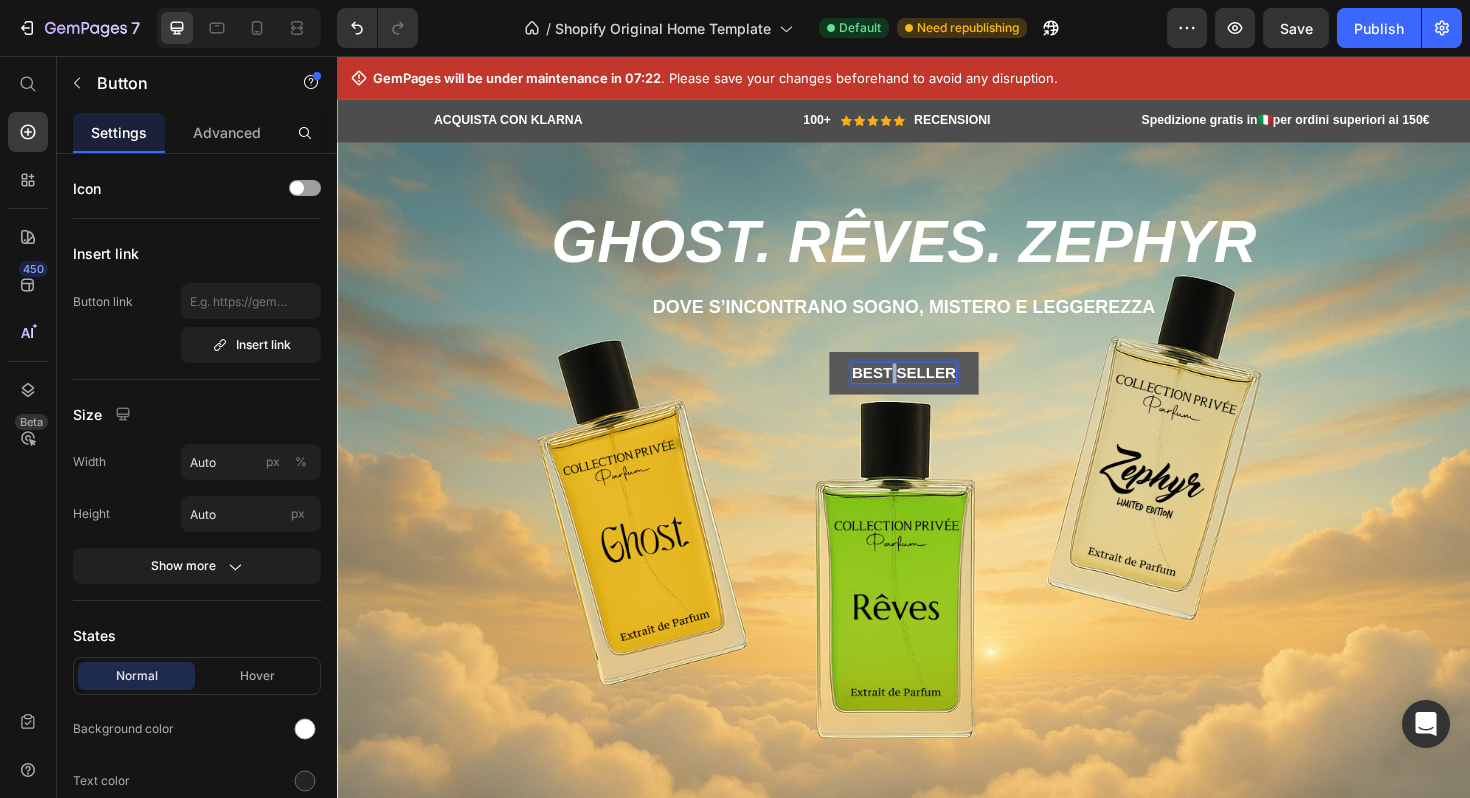 click on "Best Seller" at bounding box center (937, 389) 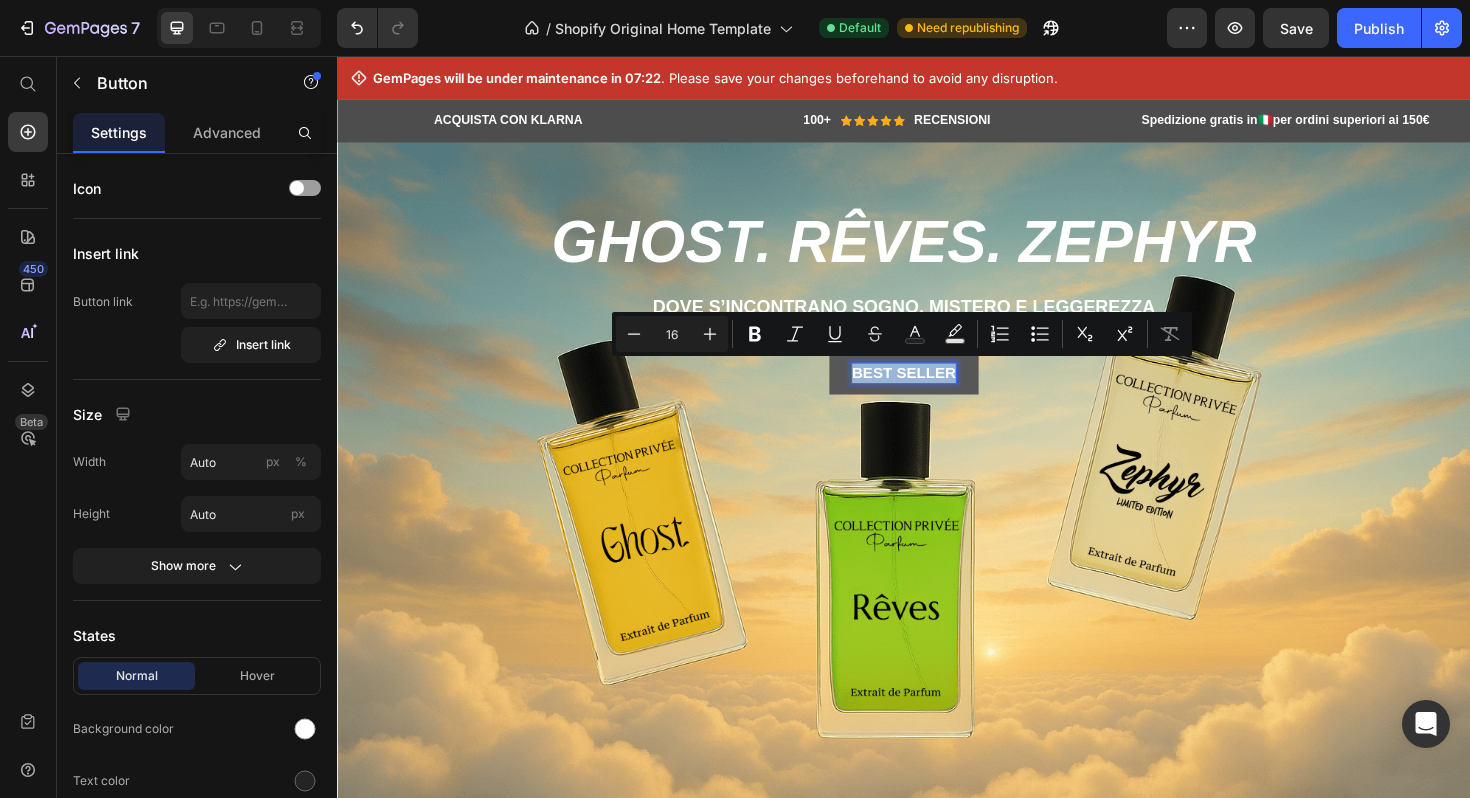 click on "Best Seller" at bounding box center (937, 389) 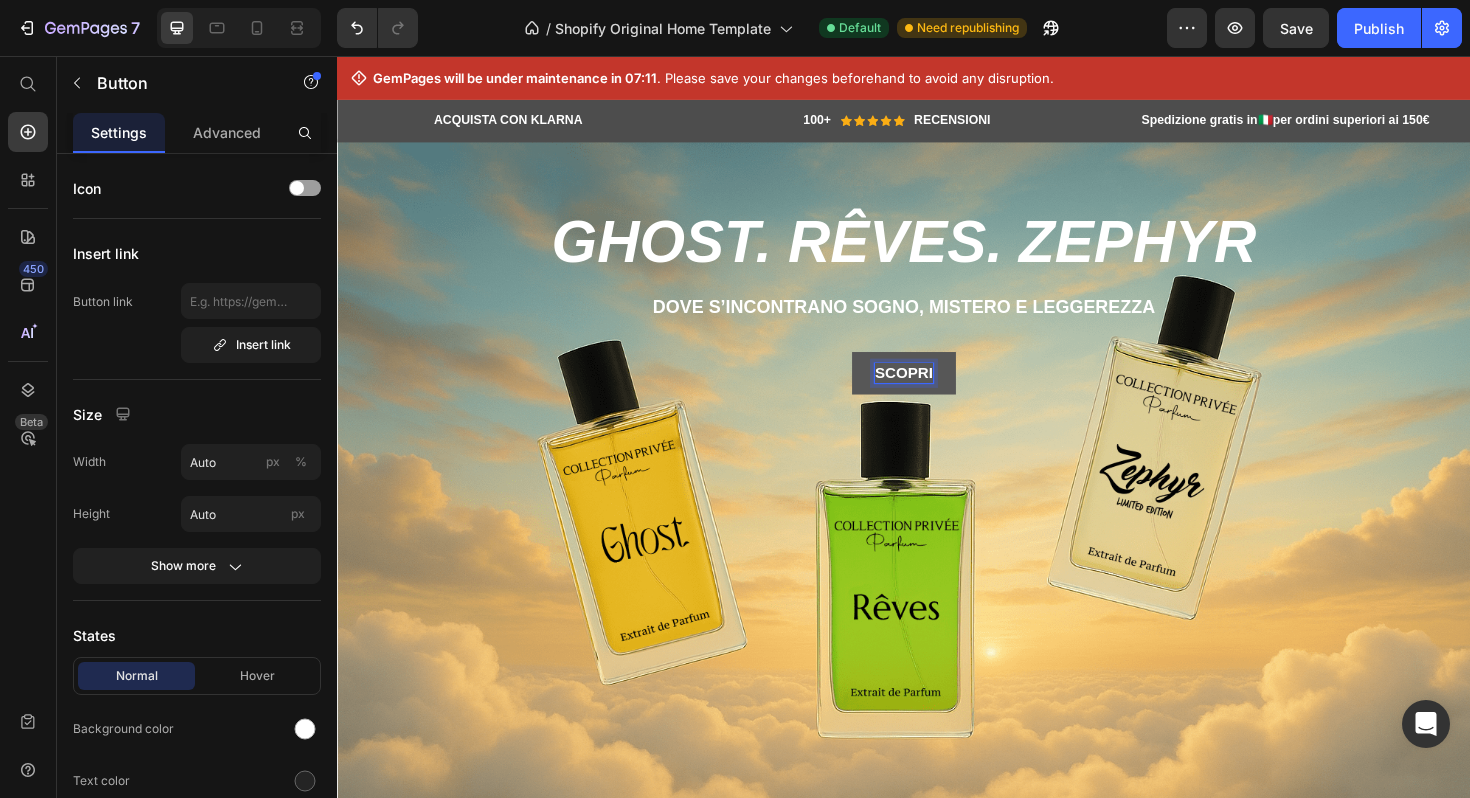 click on "Scopri" at bounding box center (936, 389) 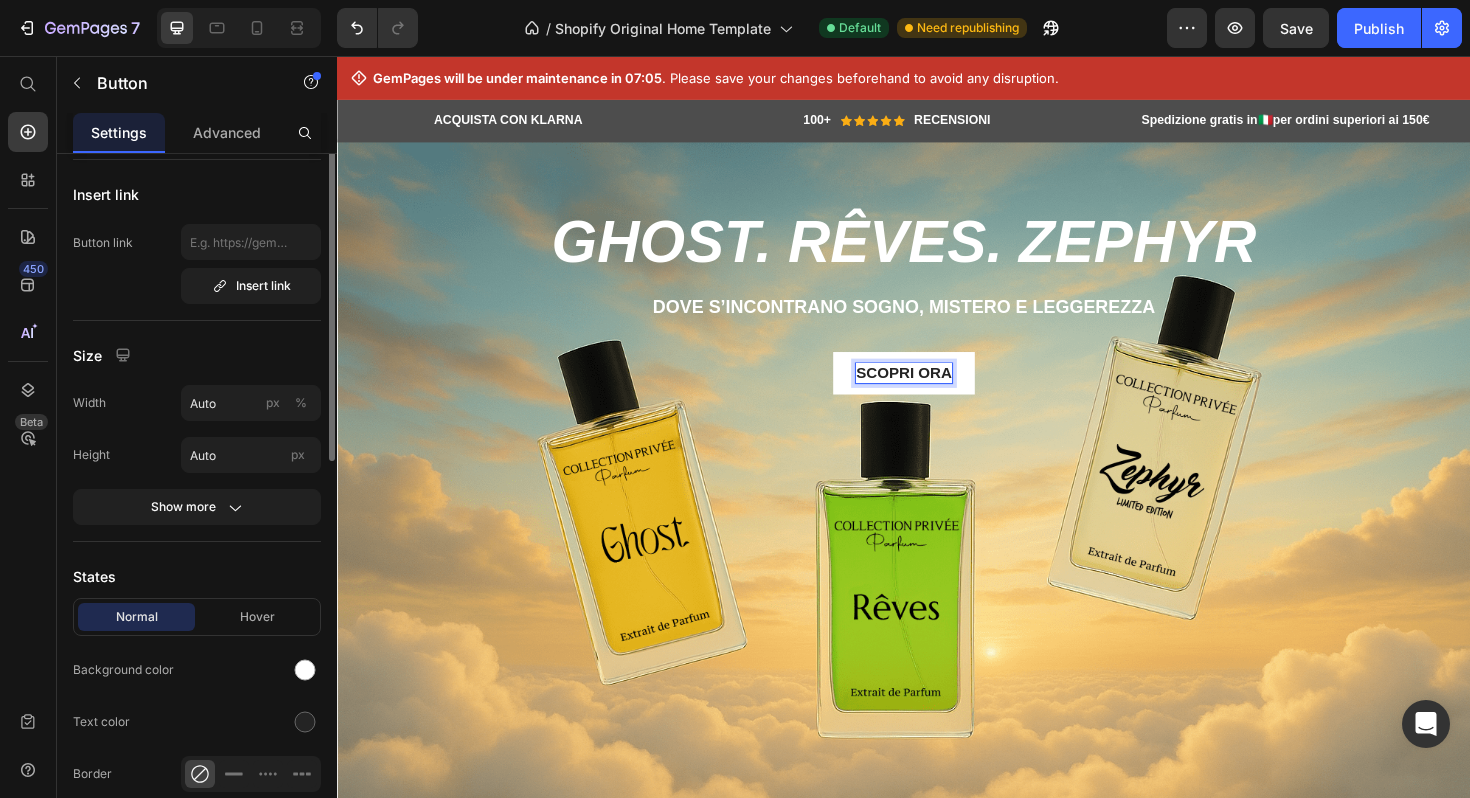 scroll, scrollTop: 0, scrollLeft: 0, axis: both 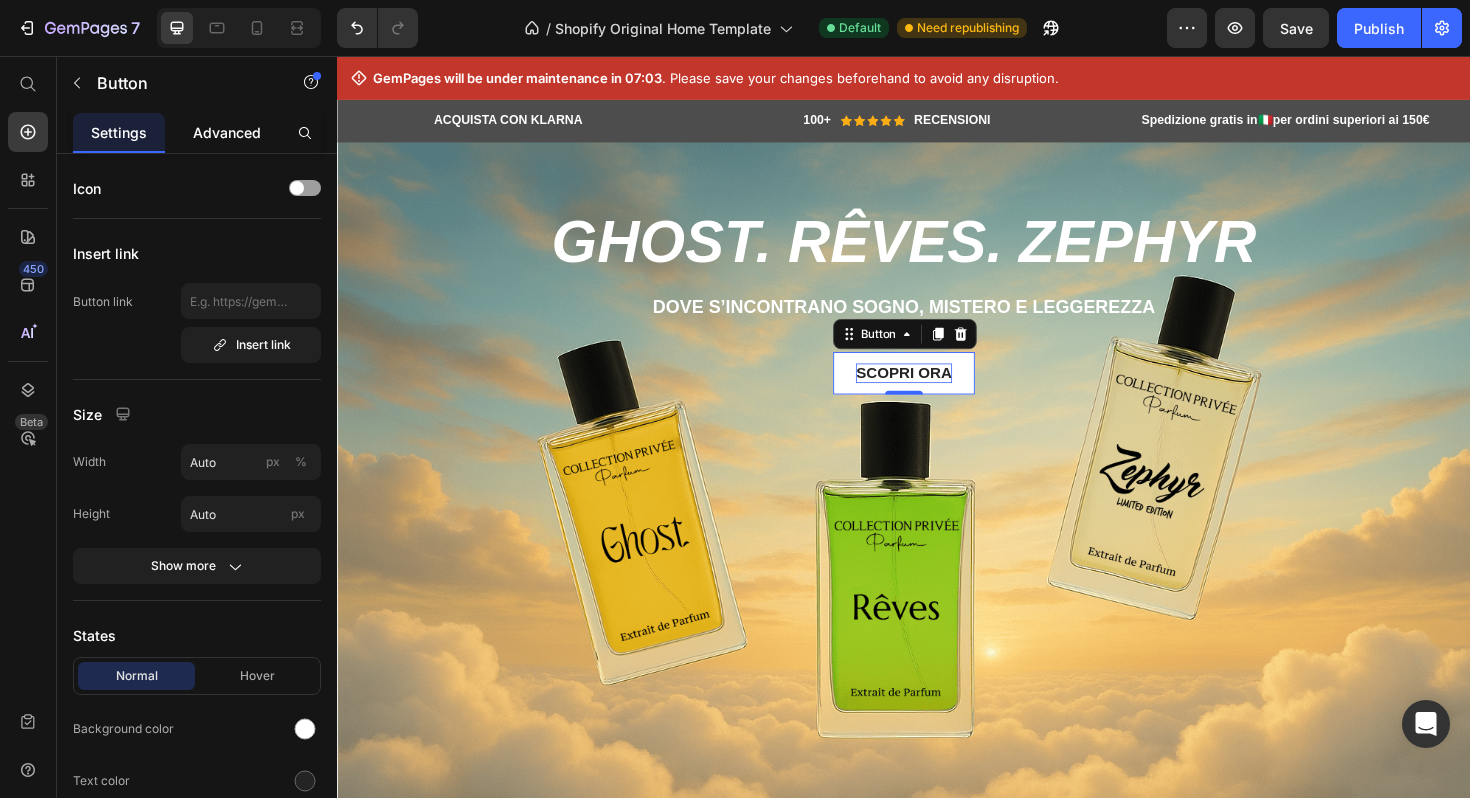 click on "Advanced" at bounding box center (227, 132) 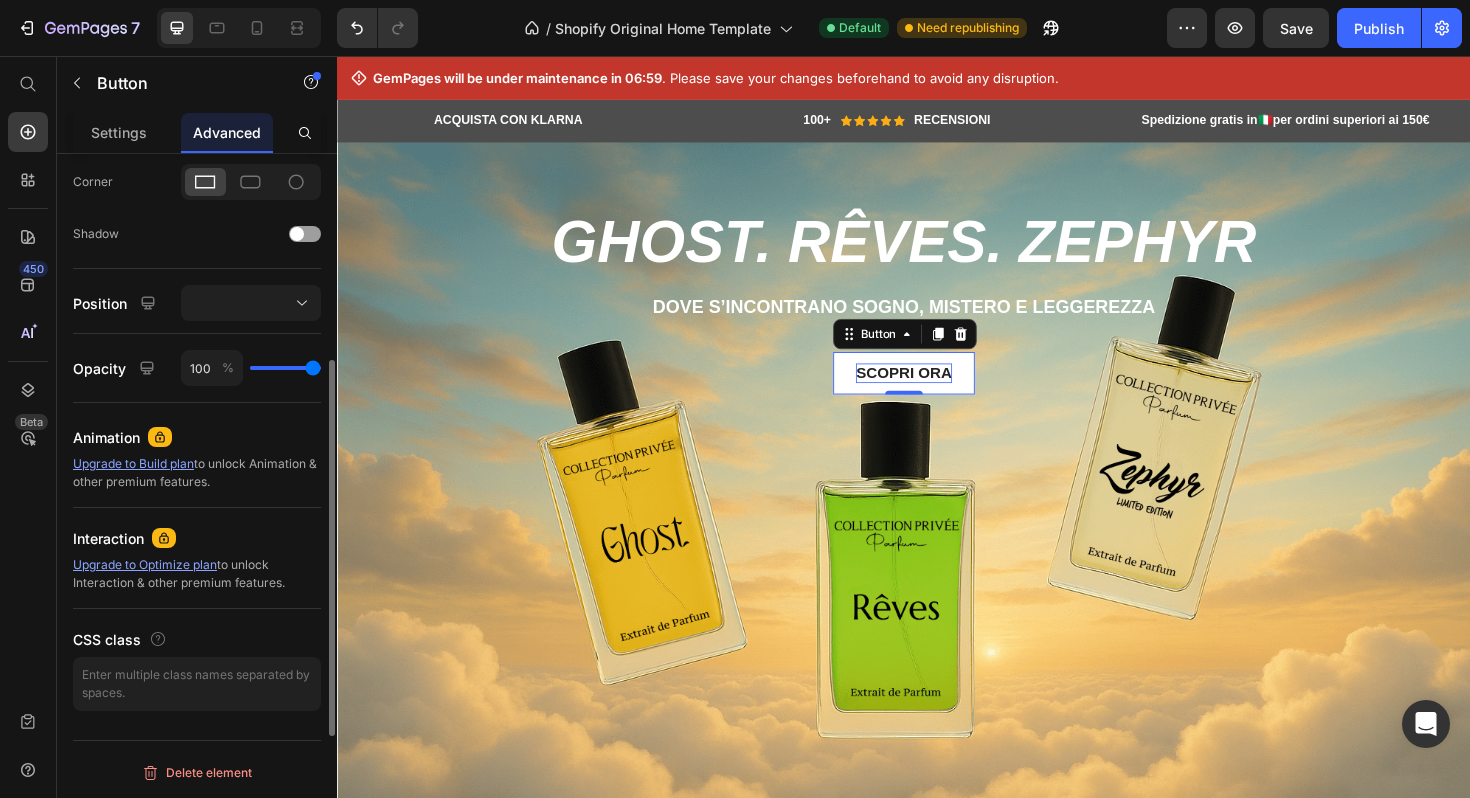 scroll, scrollTop: 0, scrollLeft: 0, axis: both 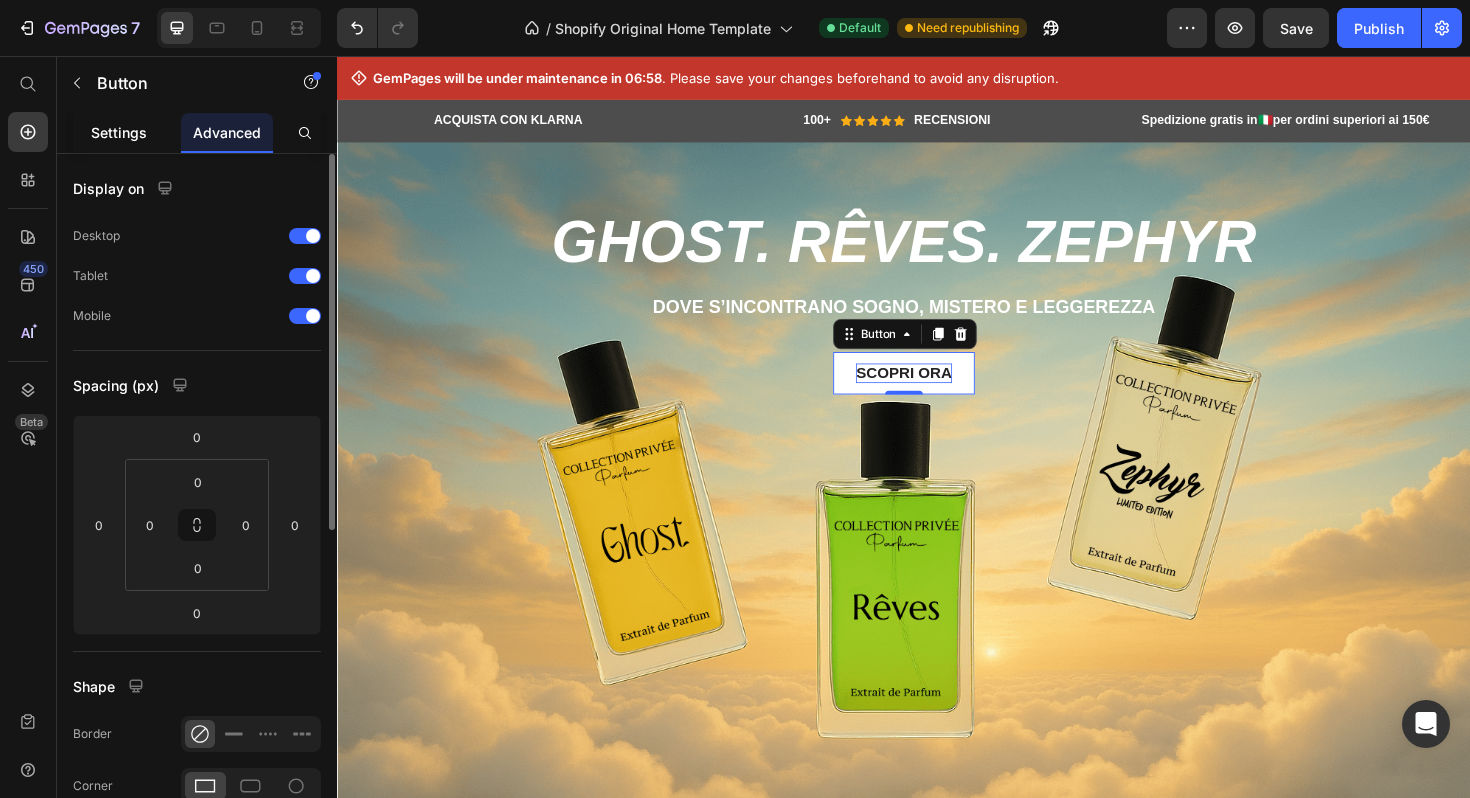 click on "Settings" 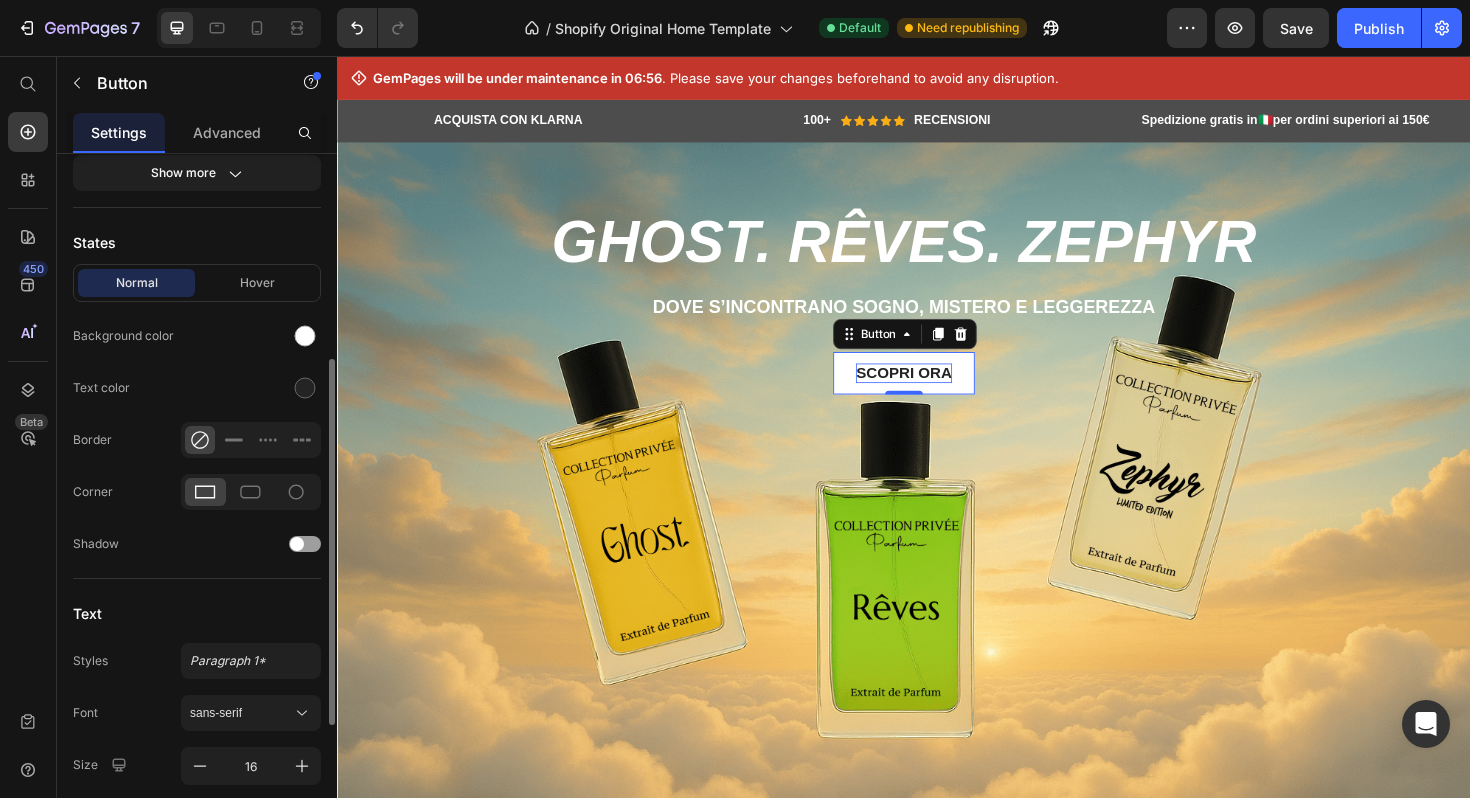 scroll, scrollTop: 407, scrollLeft: 0, axis: vertical 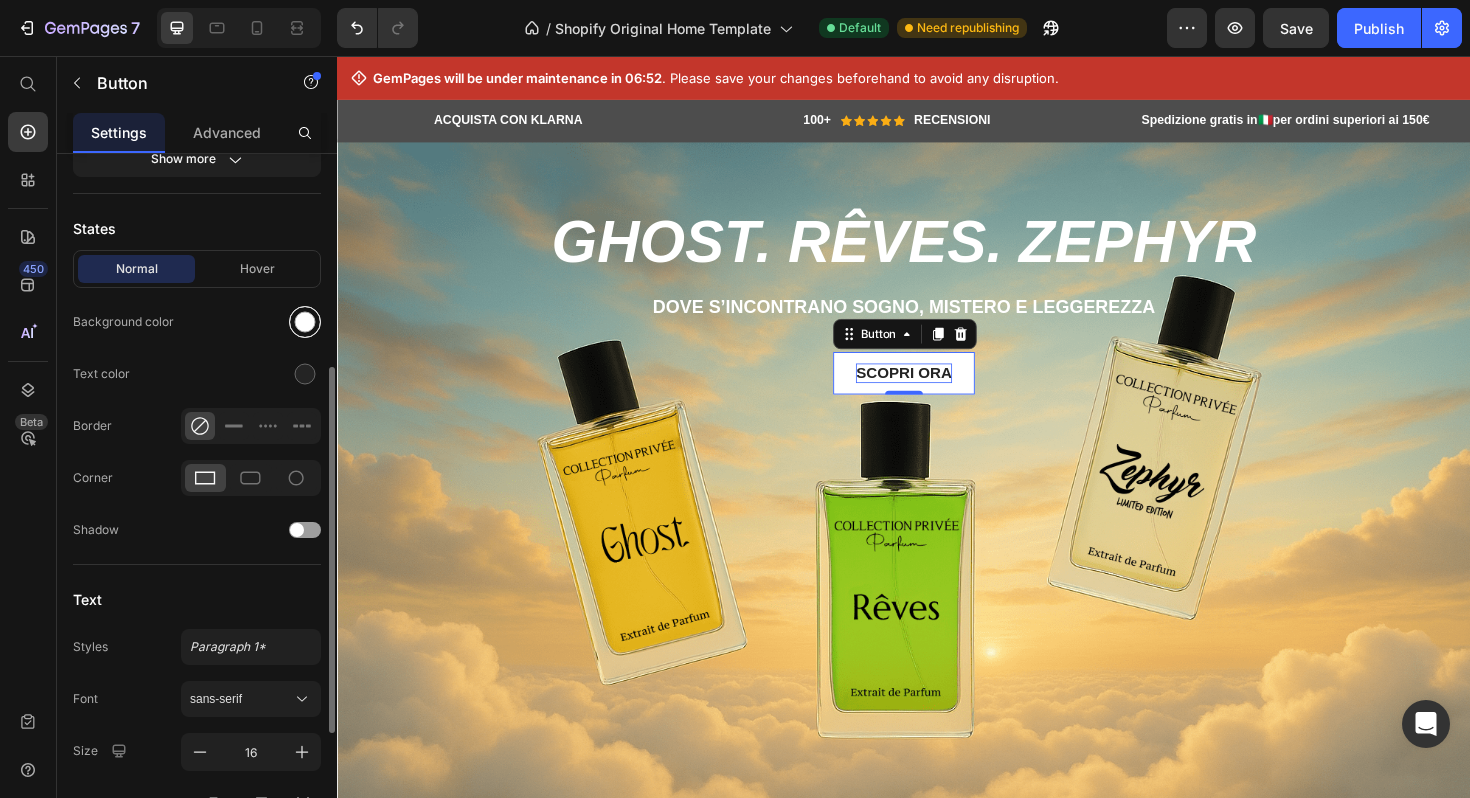 click at bounding box center (305, 322) 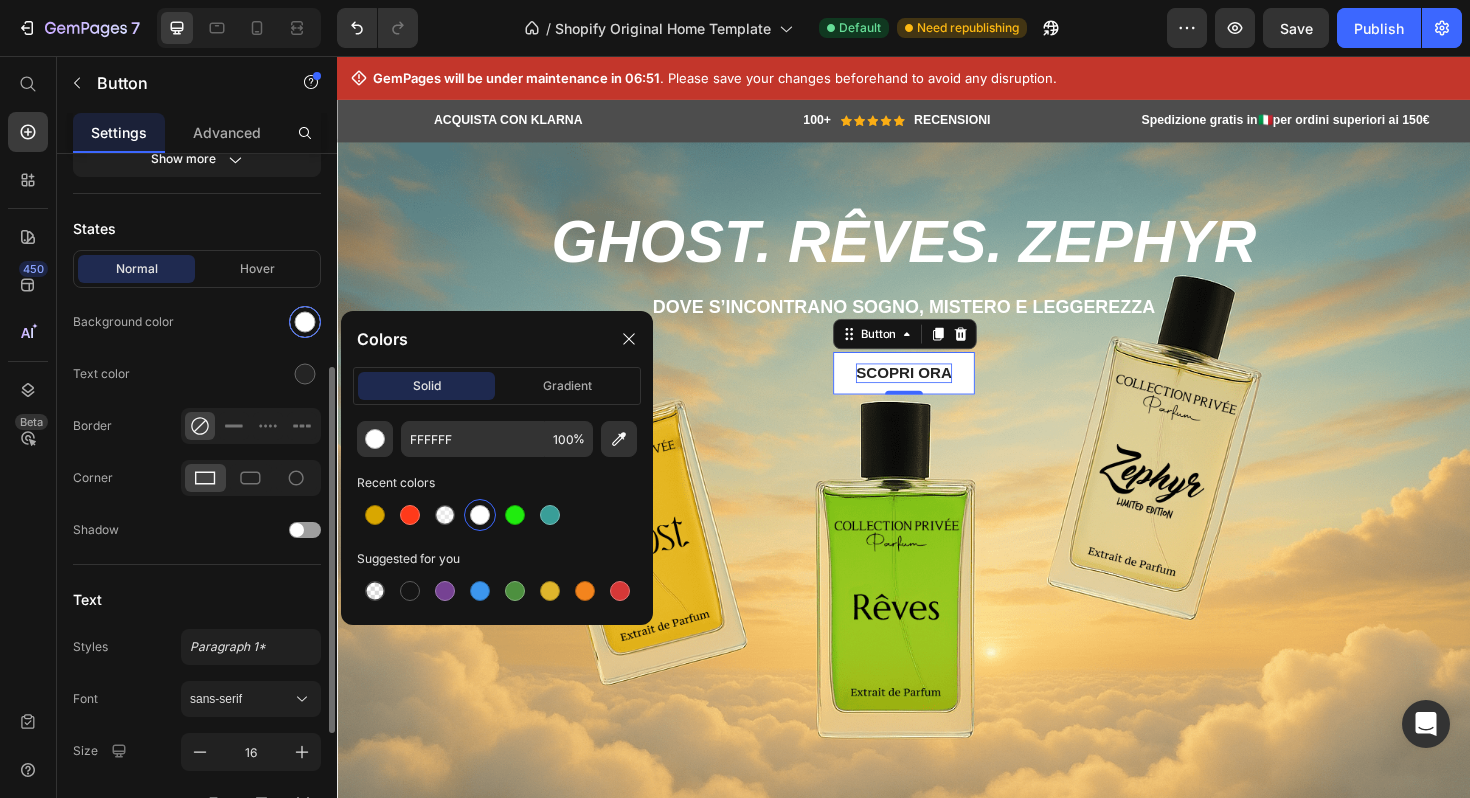click at bounding box center (305, 322) 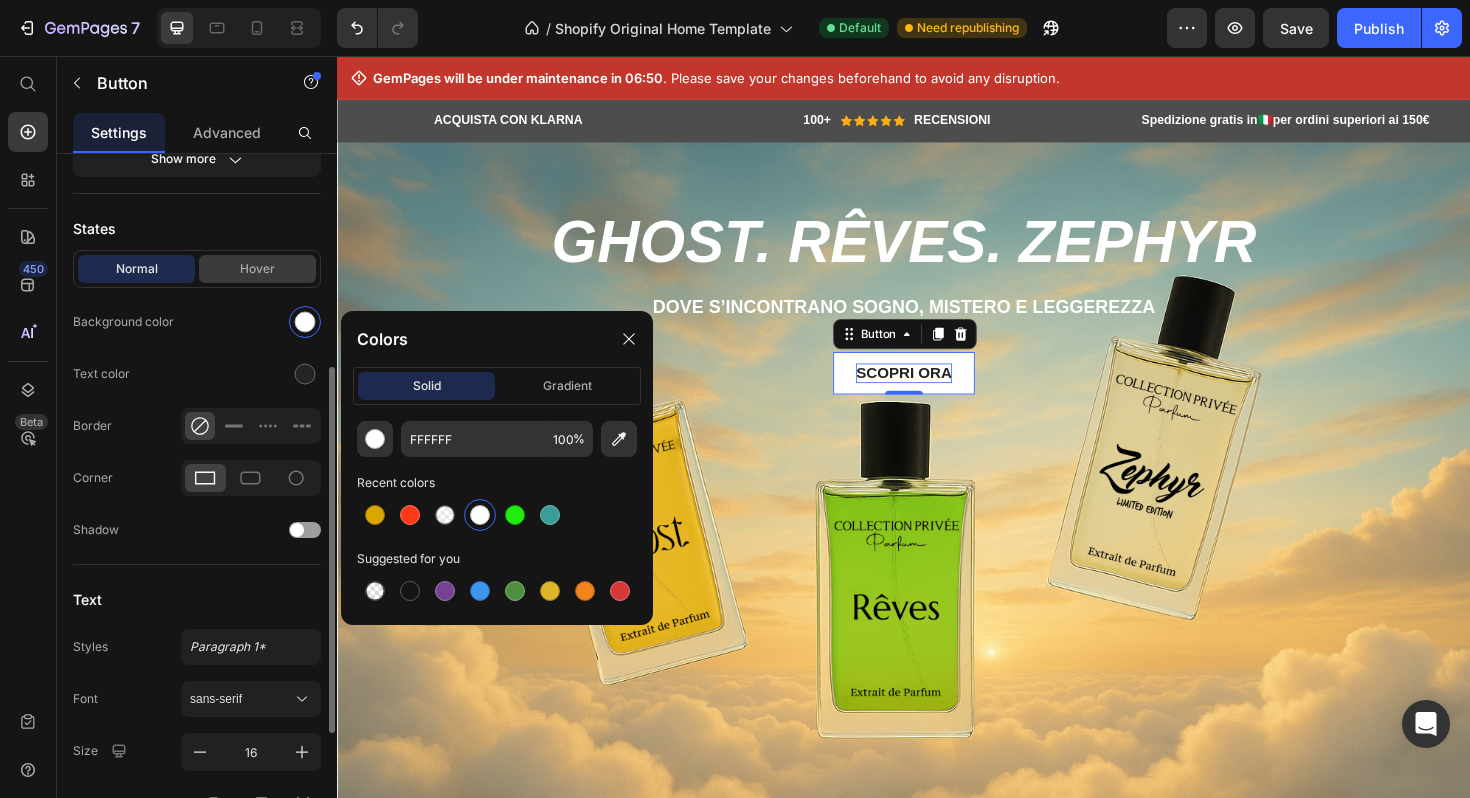 click on "Hover" at bounding box center (257, 269) 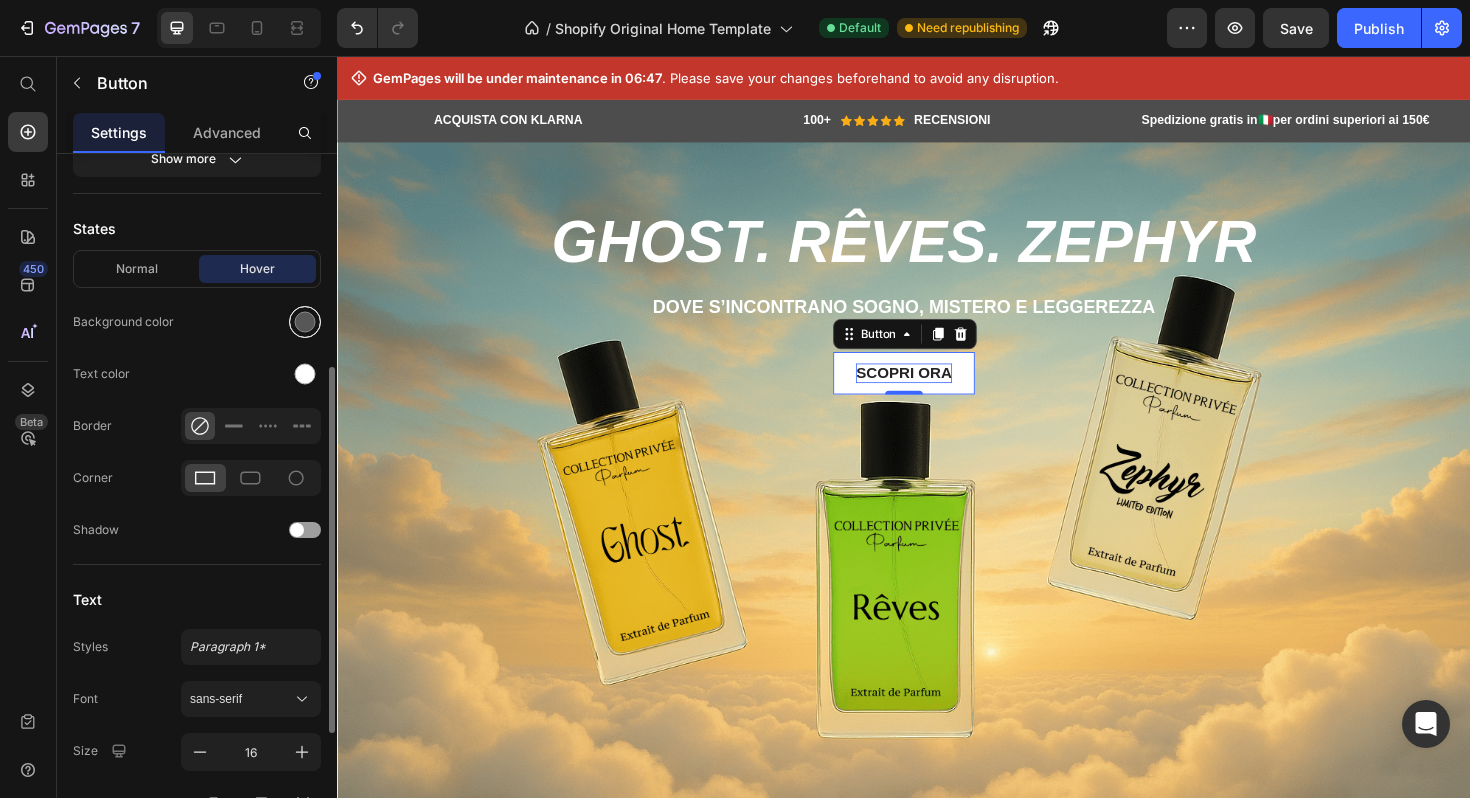 click at bounding box center (305, 322) 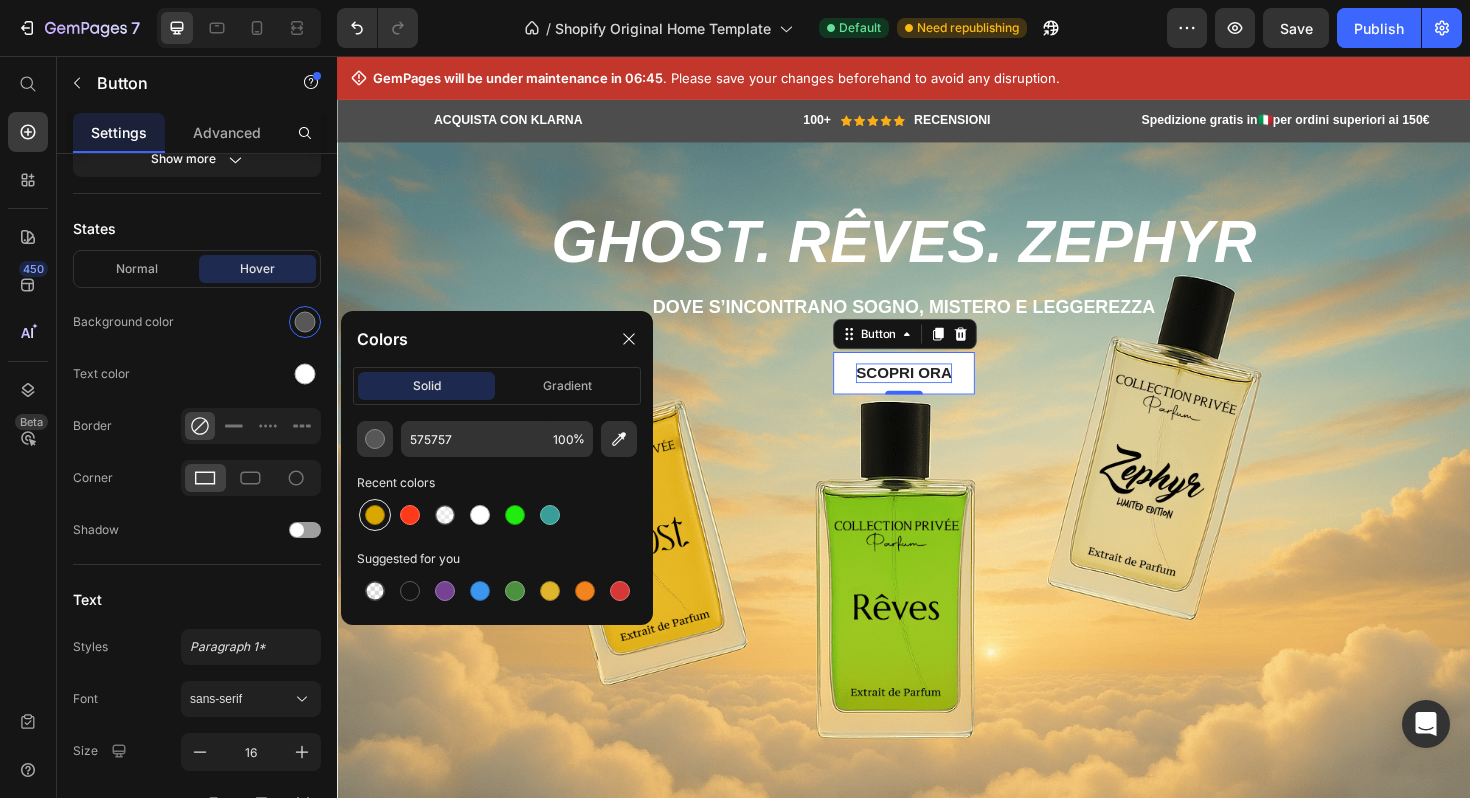 click at bounding box center [375, 515] 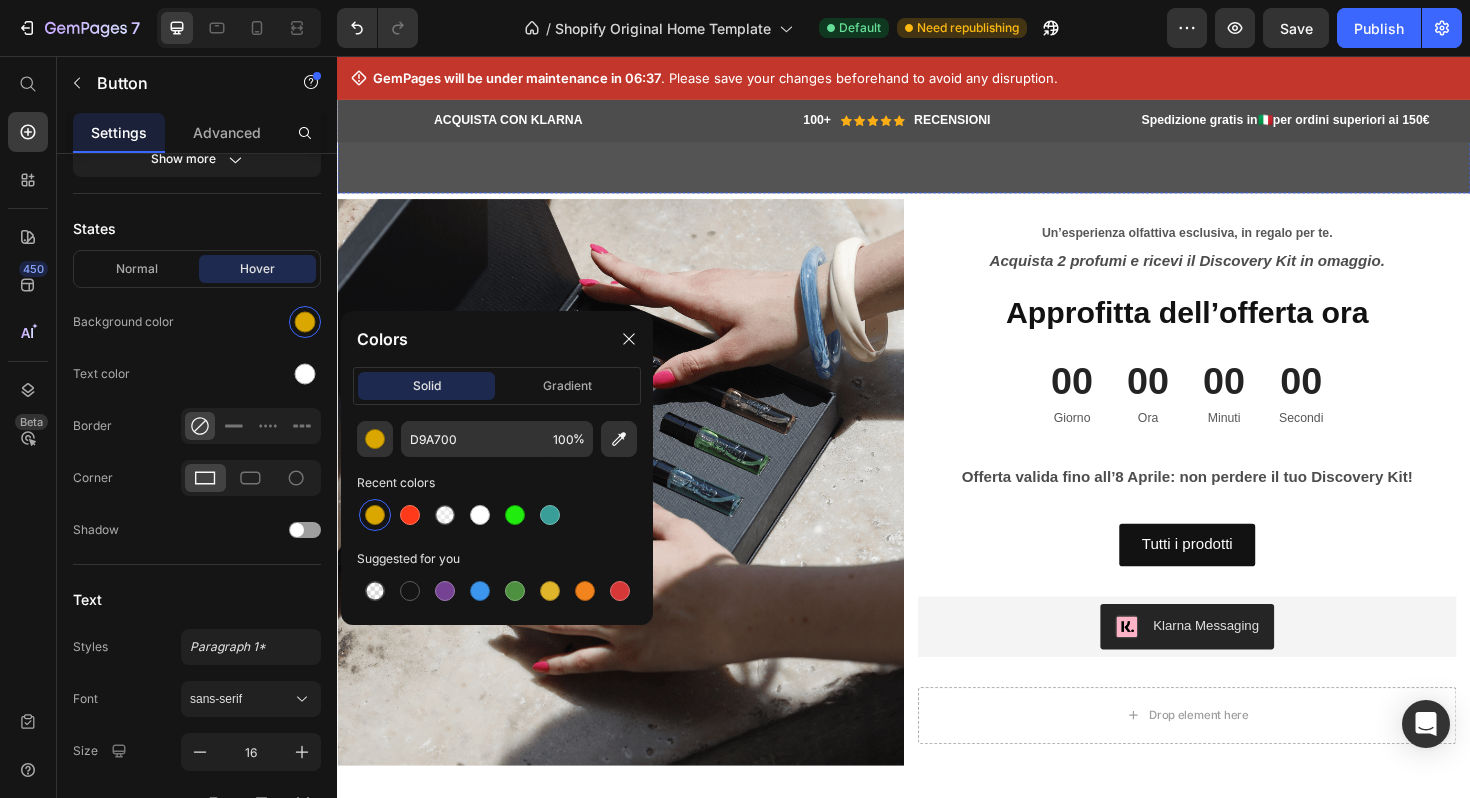 scroll, scrollTop: 1408, scrollLeft: 0, axis: vertical 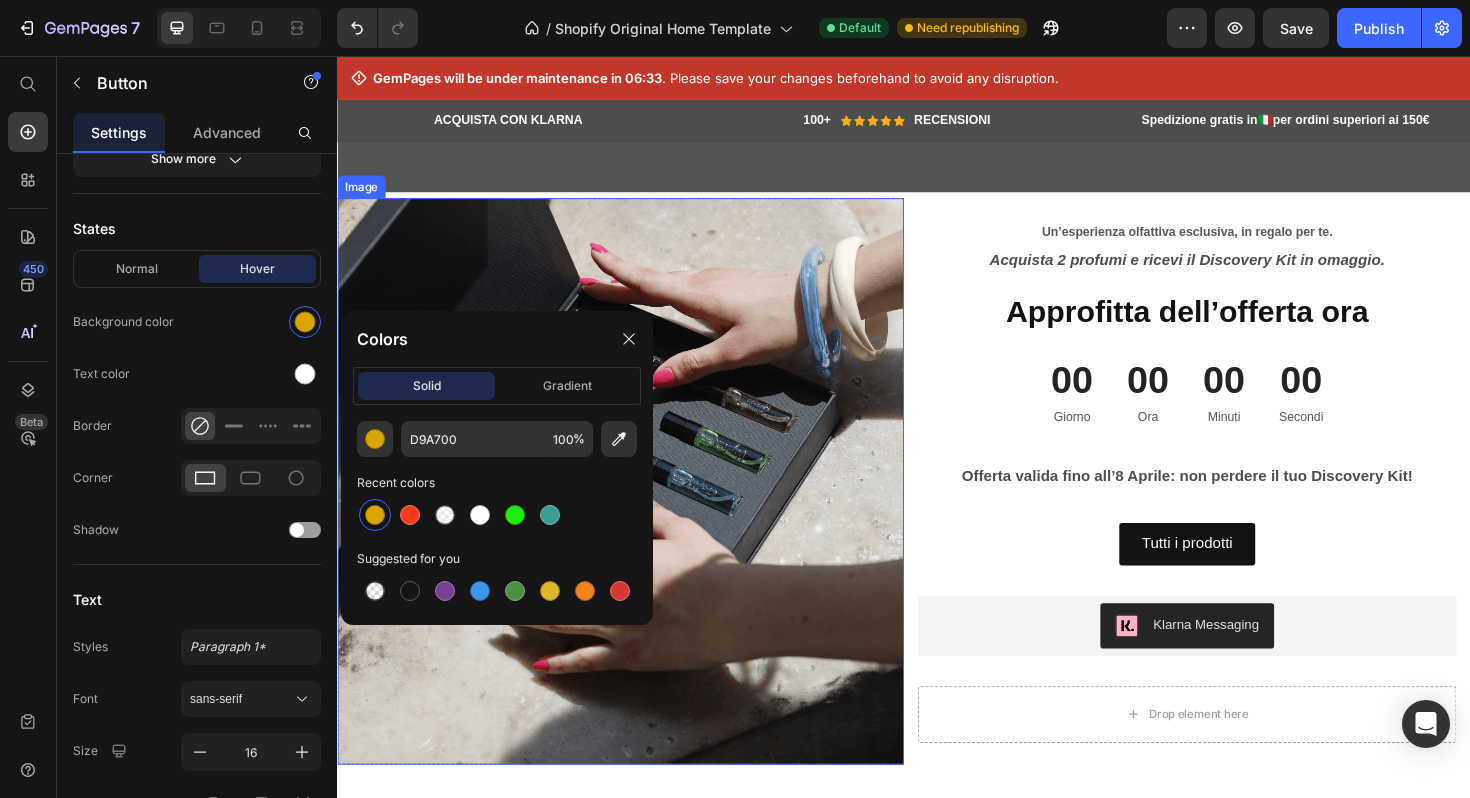 click at bounding box center (637, 504) 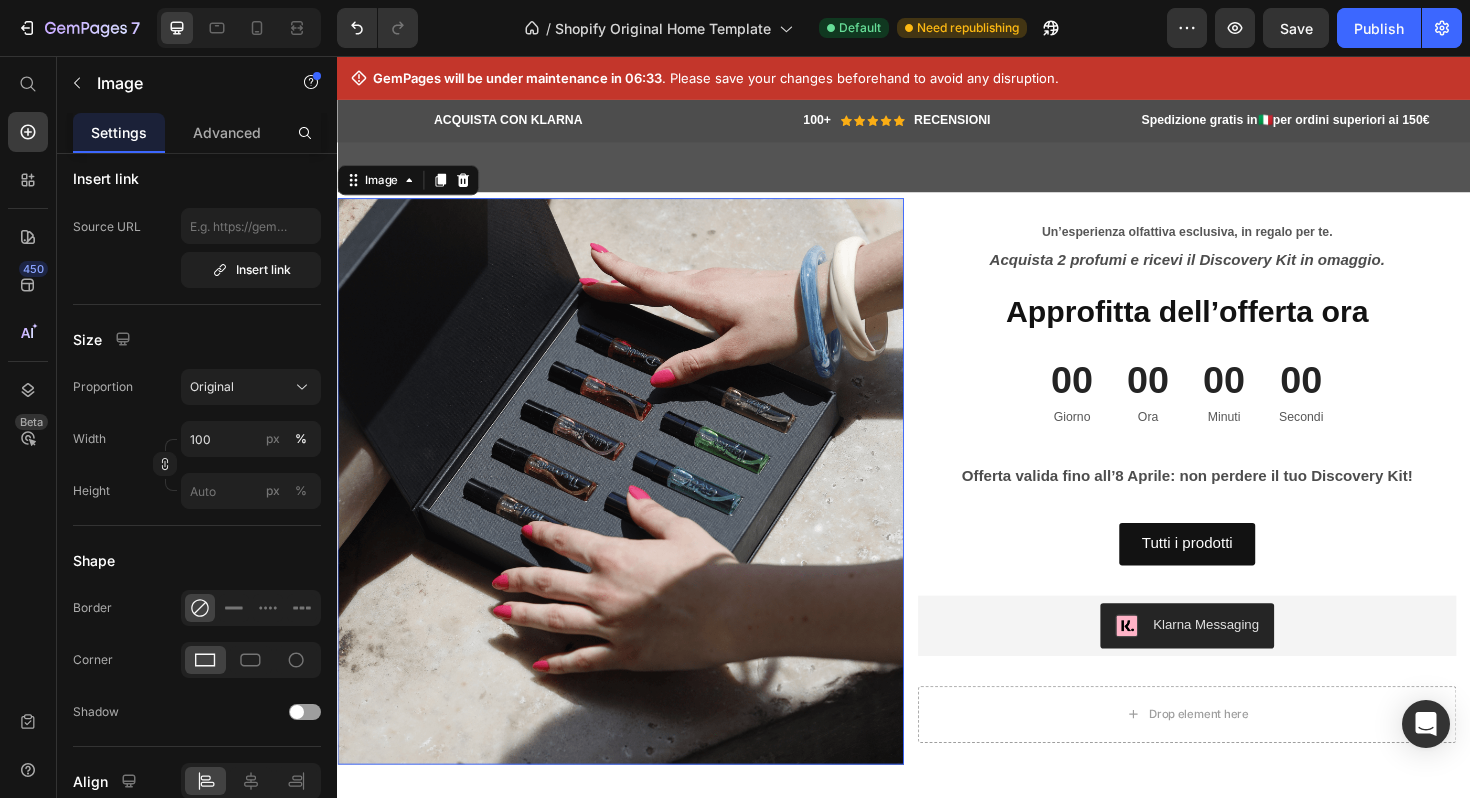 scroll, scrollTop: 0, scrollLeft: 0, axis: both 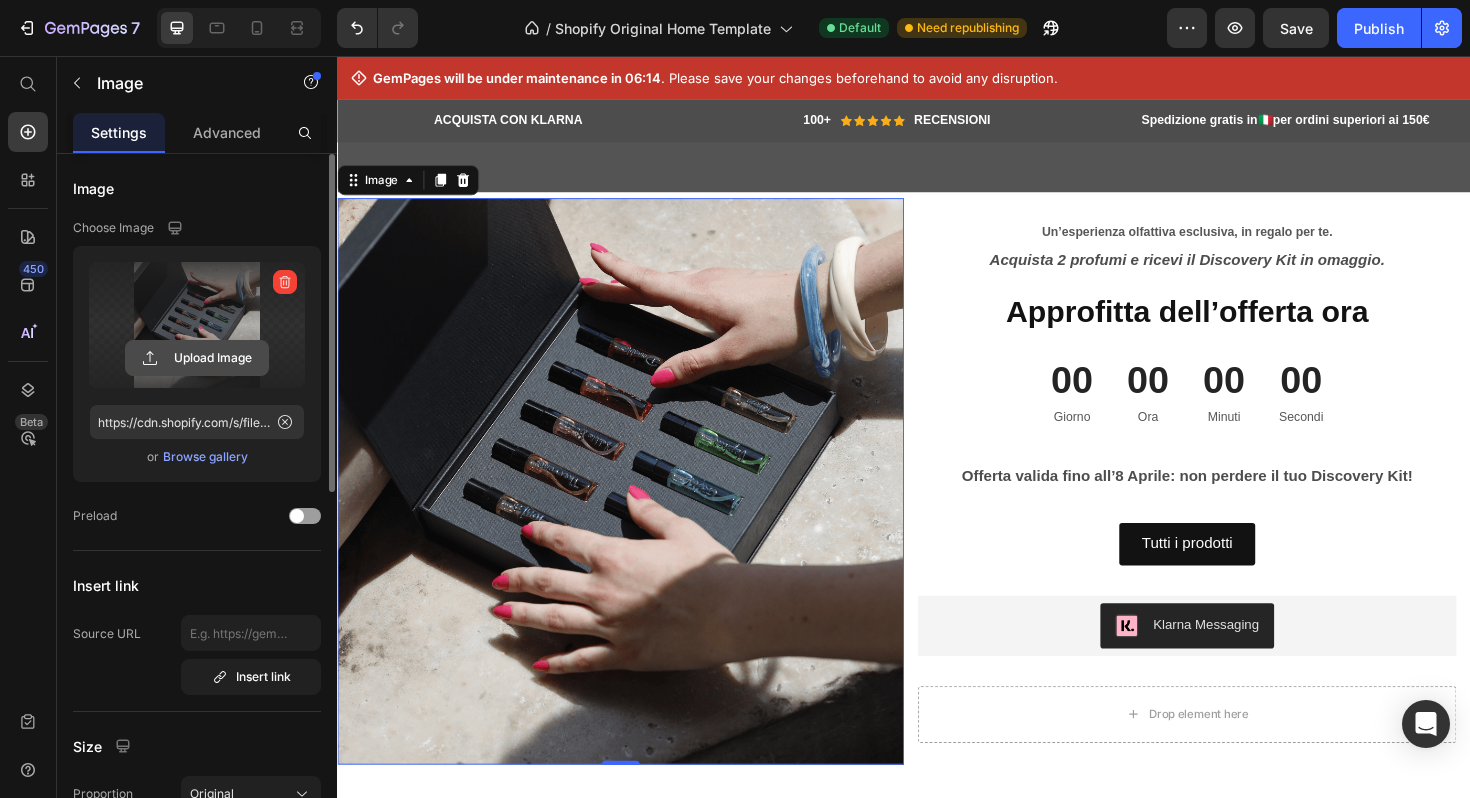 click 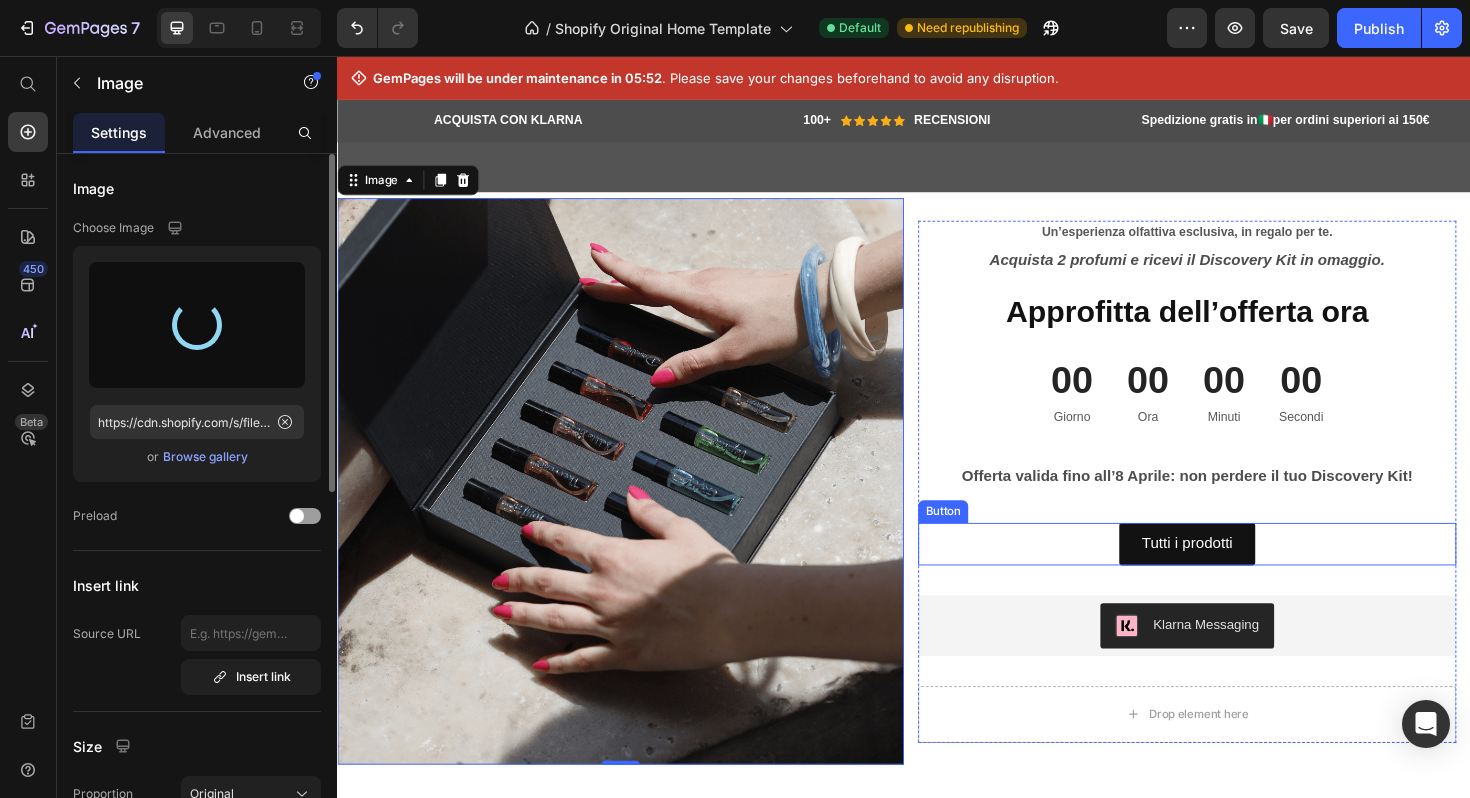 type on "https://cdn.shopify.com/s/files/1/0641/1645/7718/files/gempages_523729513692005177-07afb358-9a65-465c-8254-37954917d81d.png" 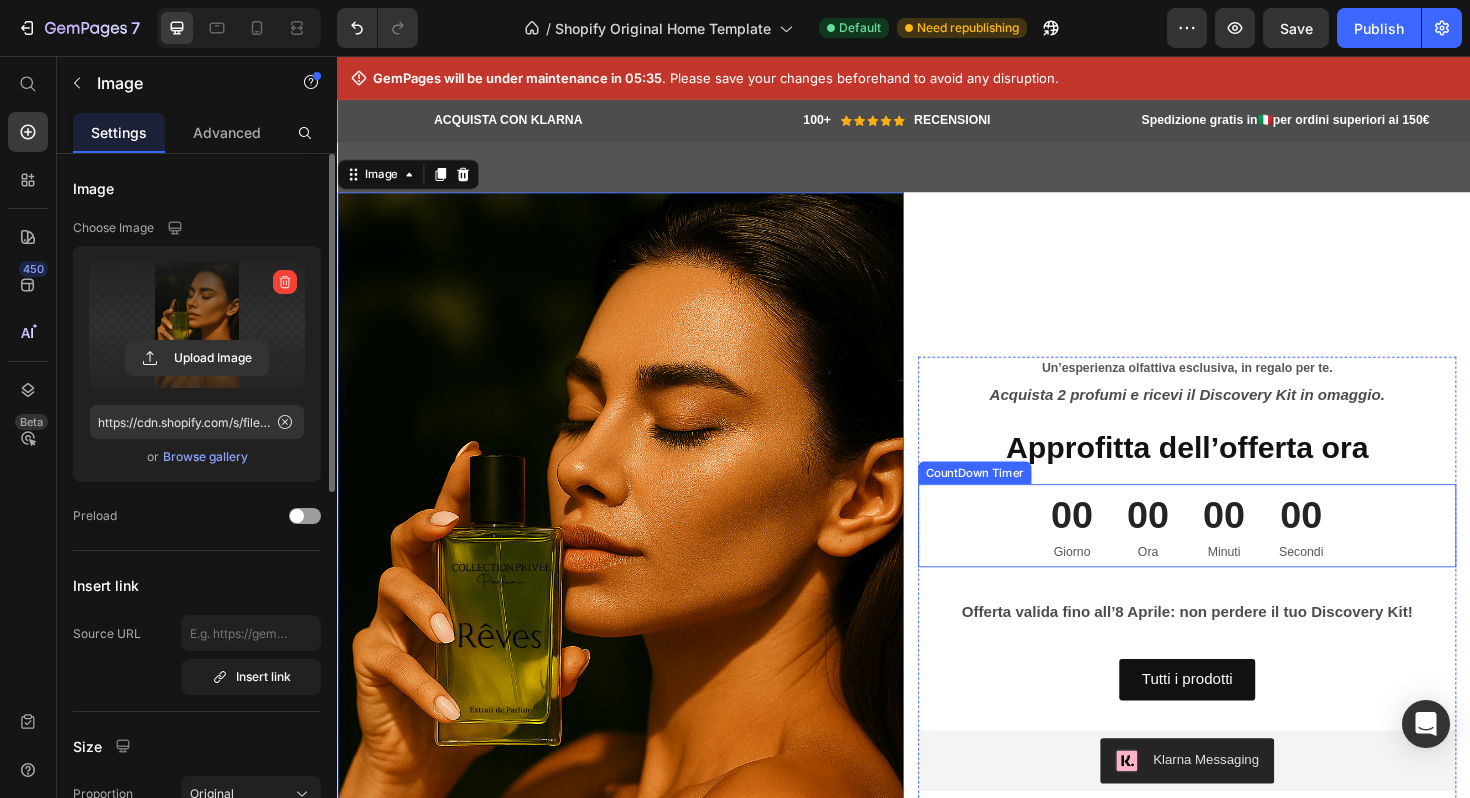 click on "00" at bounding box center [1115, 539] 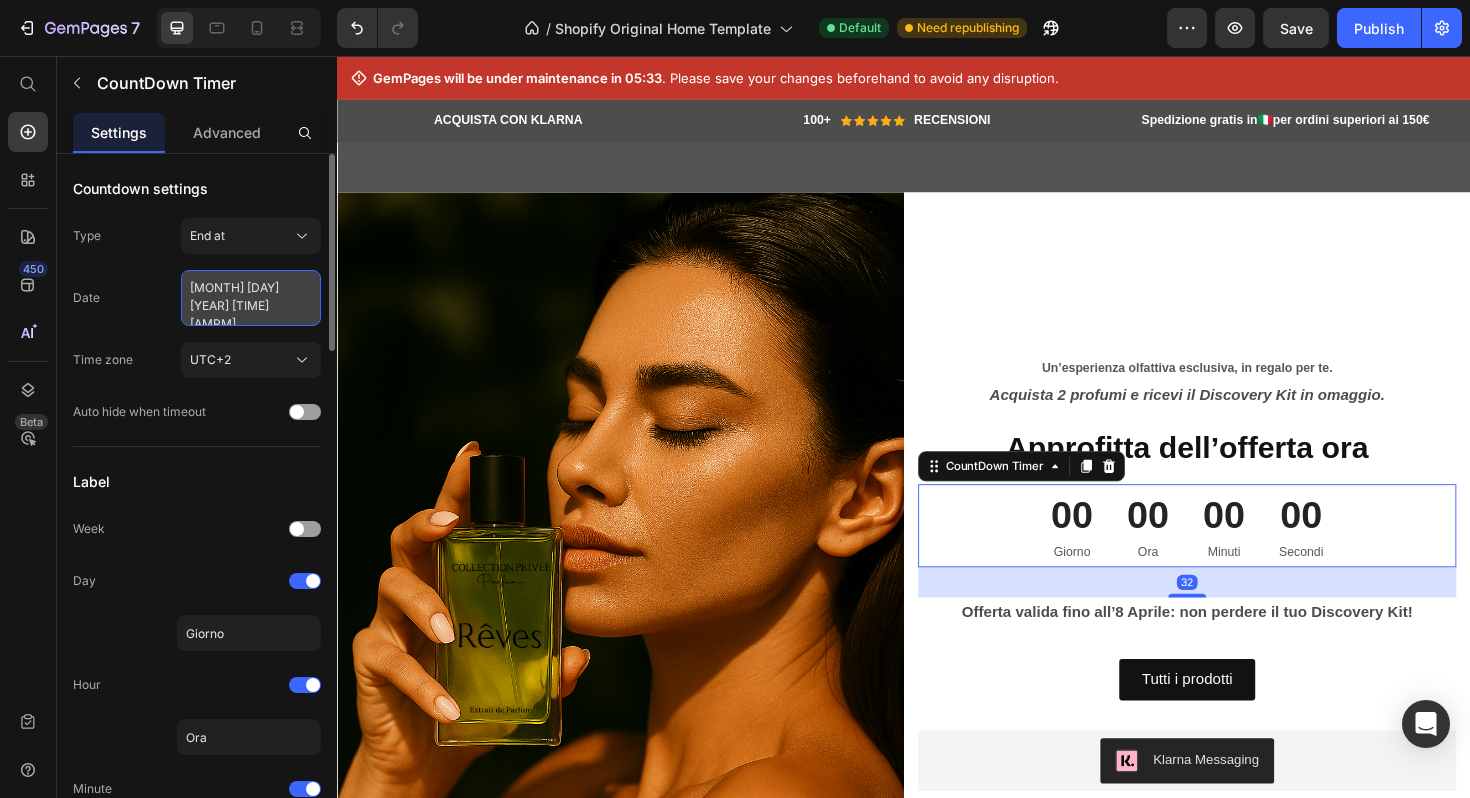 click on "[MONTH] [DAY] [YEAR] [TIME] [AMPM]" at bounding box center [251, 298] 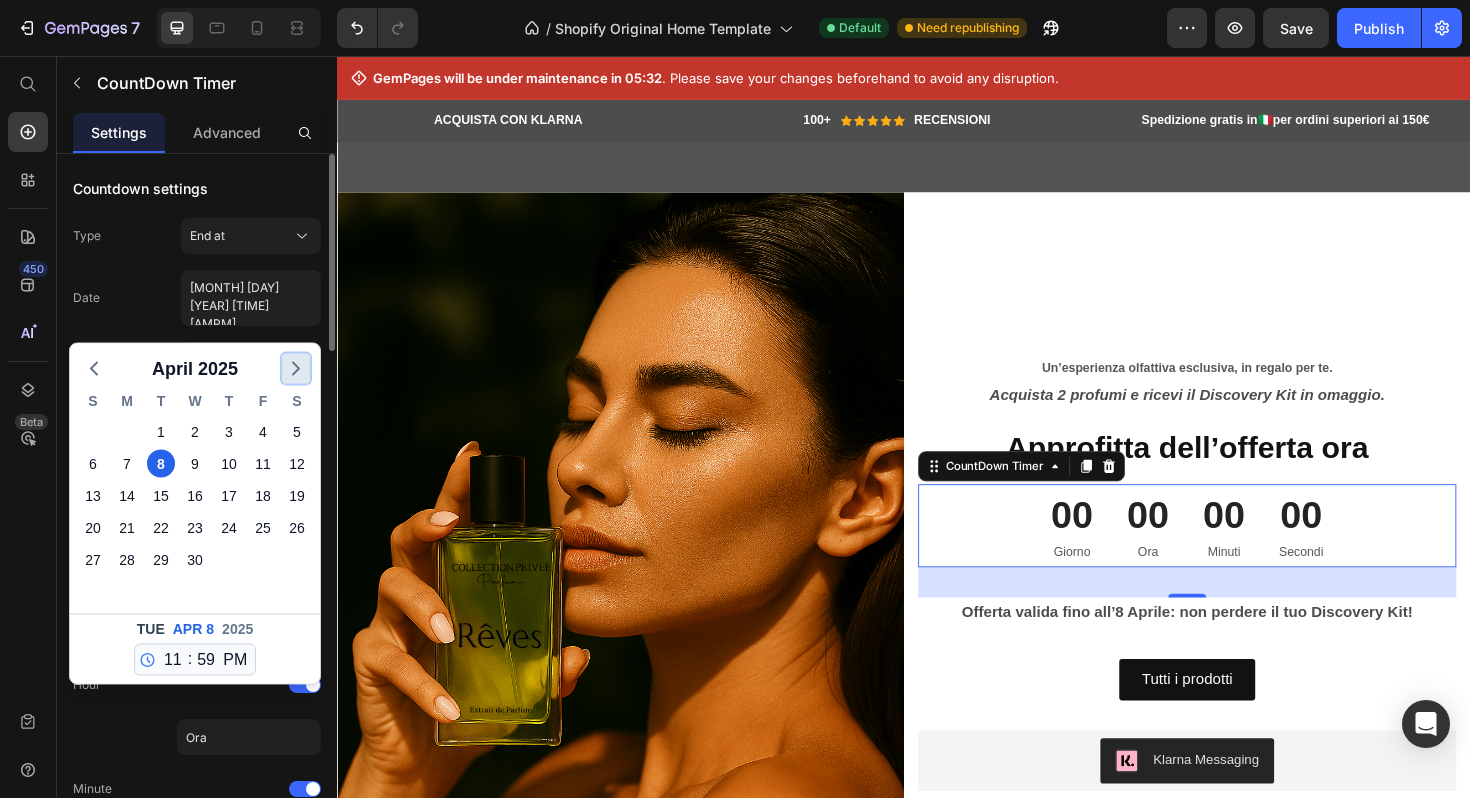 click 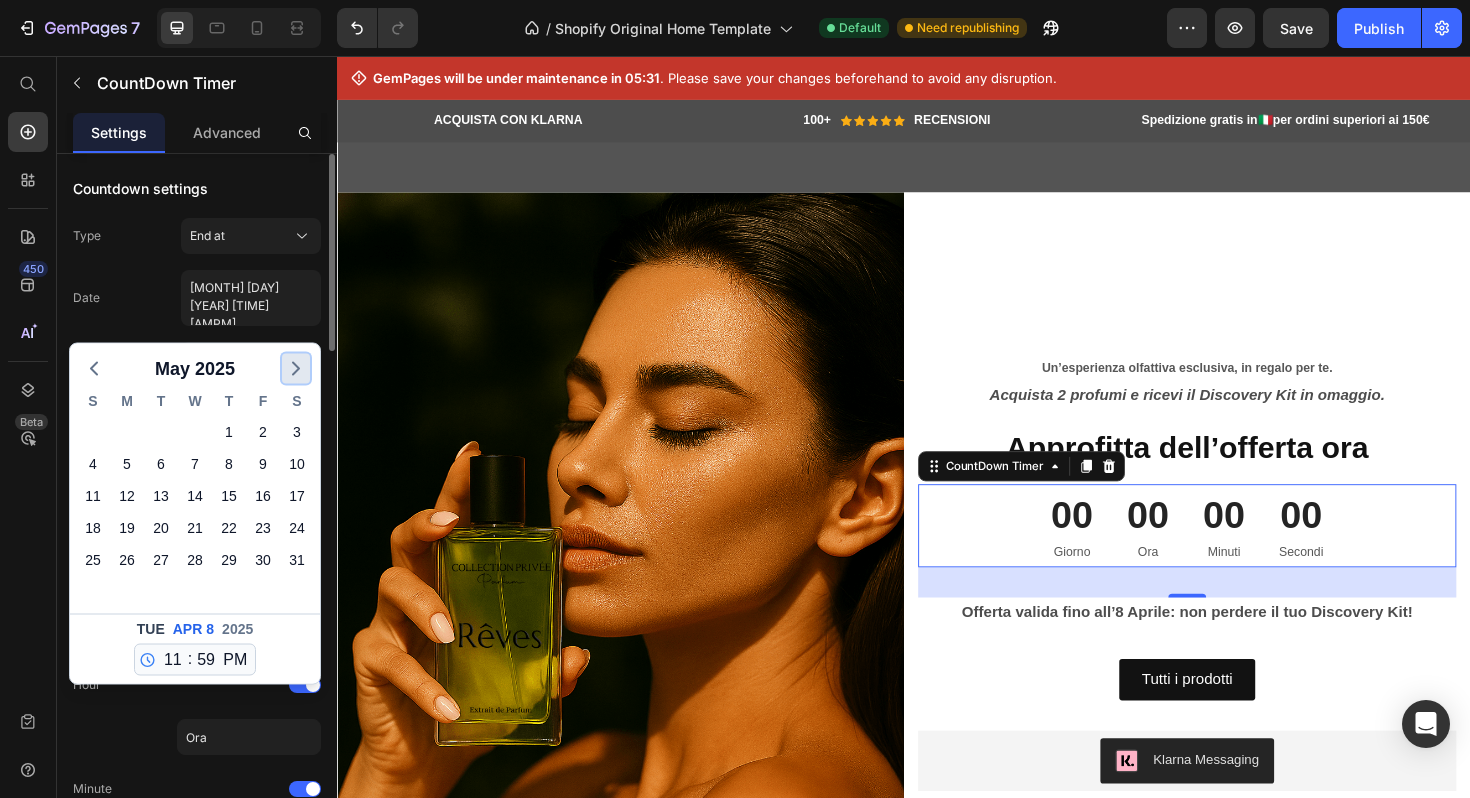 click 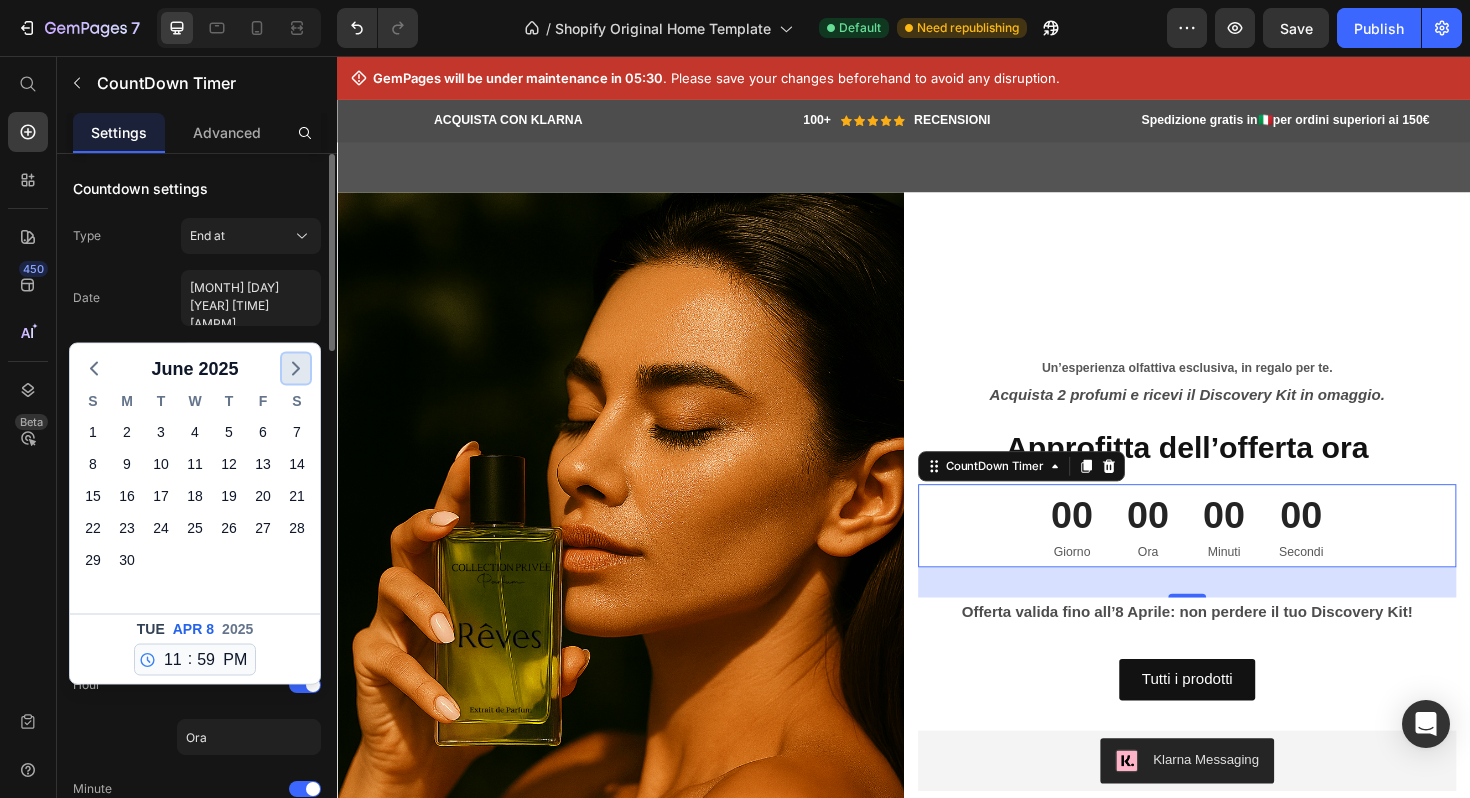 click 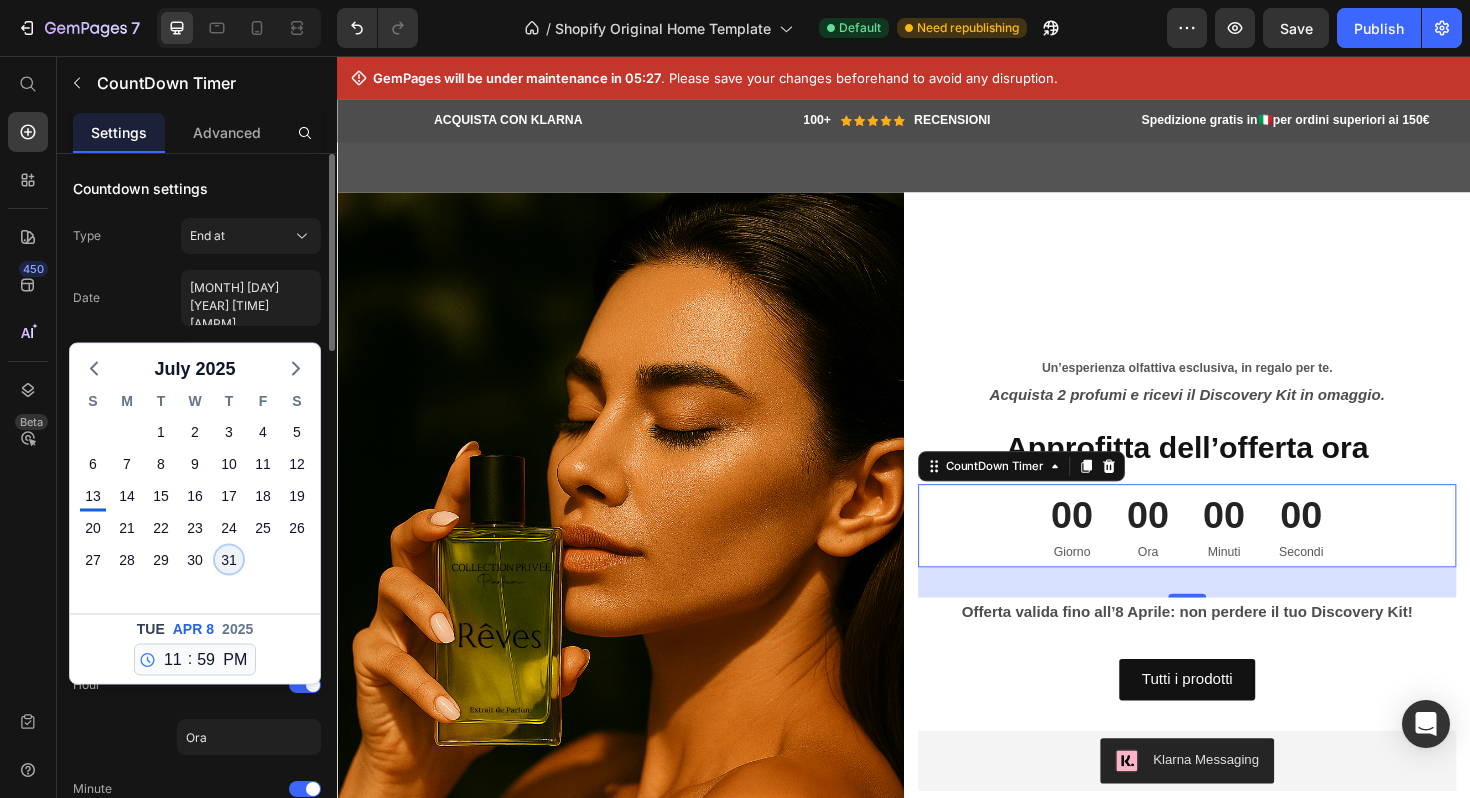 click on "31" 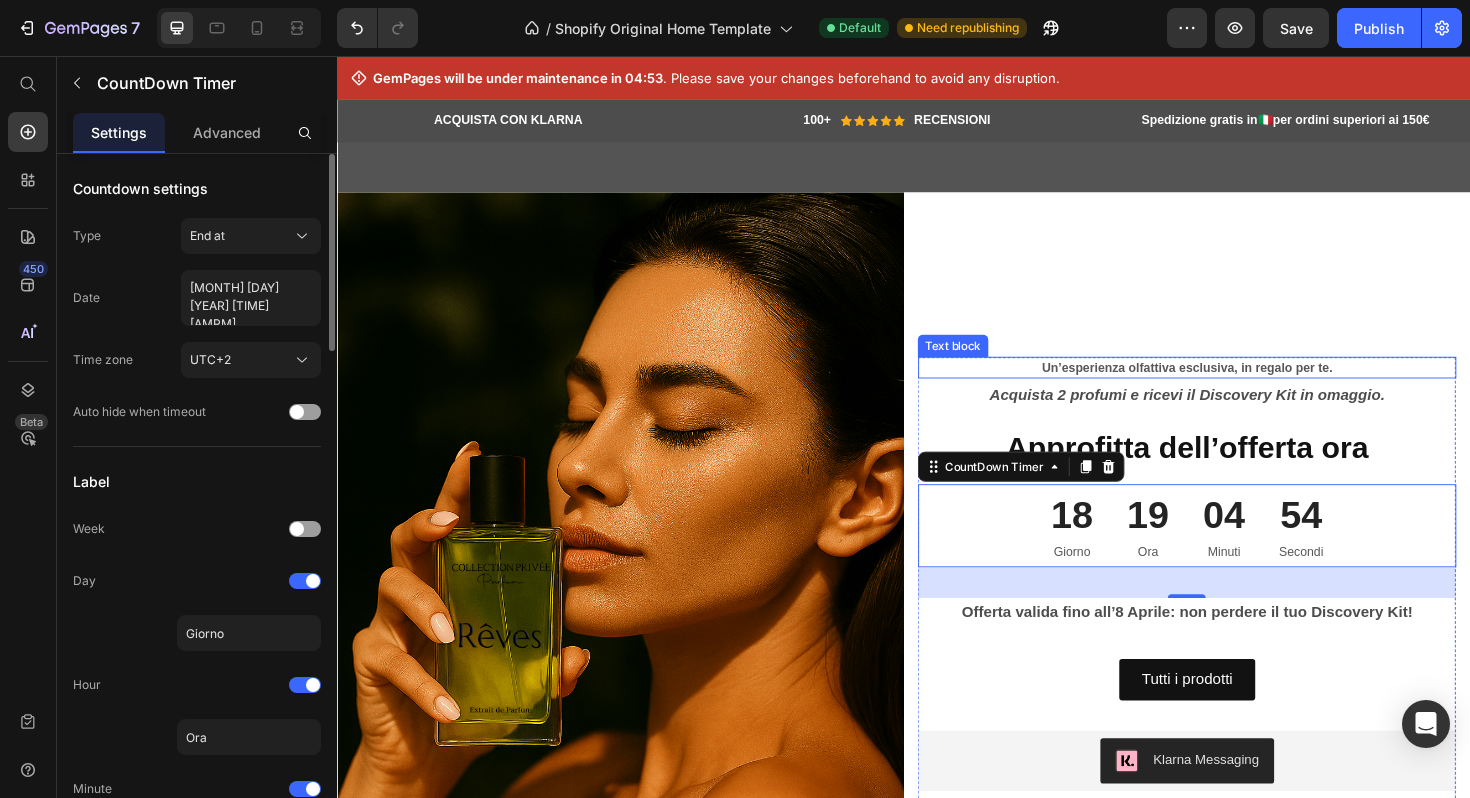 click on "Un’esperienza olfattiva esclusiva, in regalo per te." at bounding box center [1237, 383] 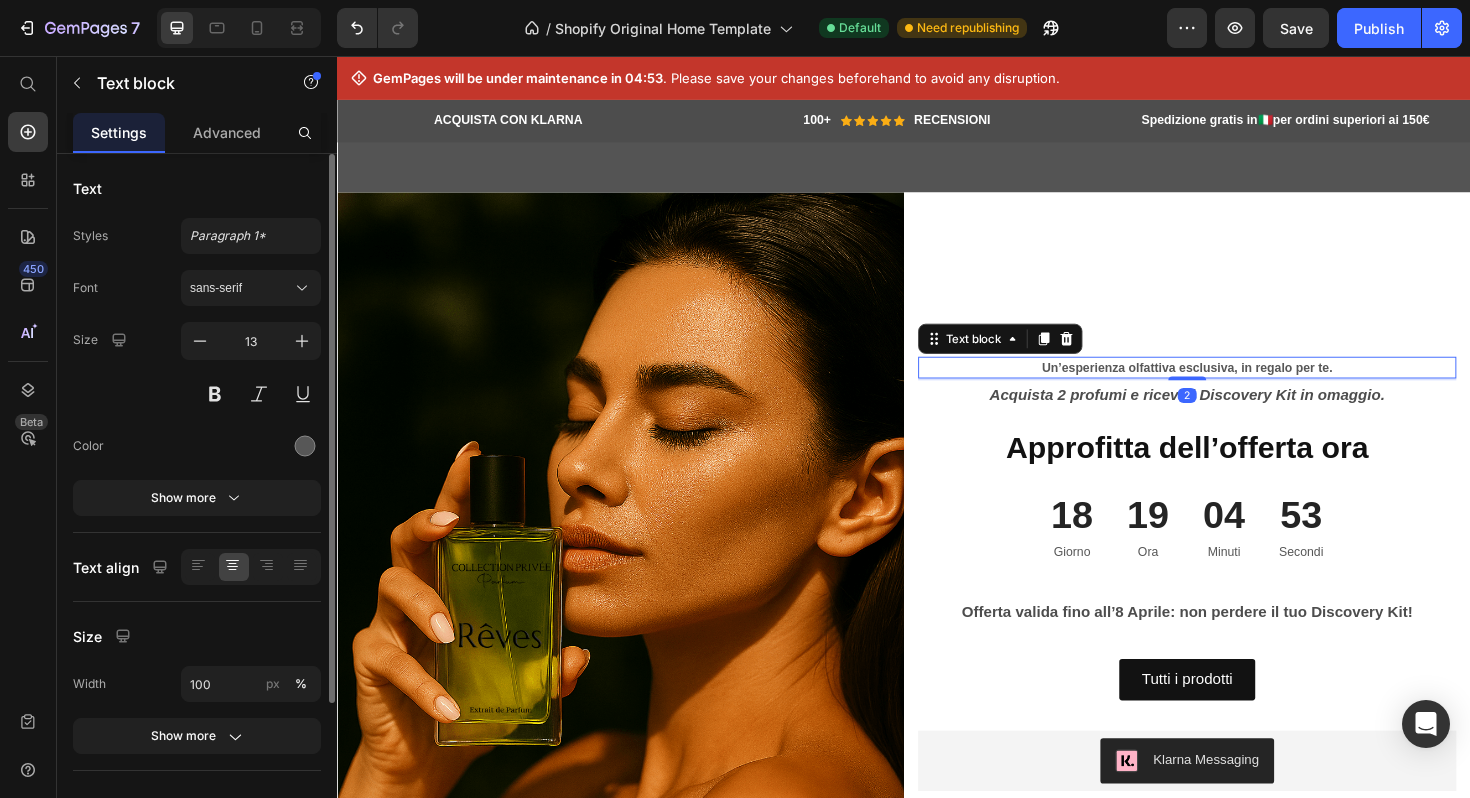 click on "Un’esperienza olfattiva esclusiva, in regalo per te." at bounding box center (1237, 383) 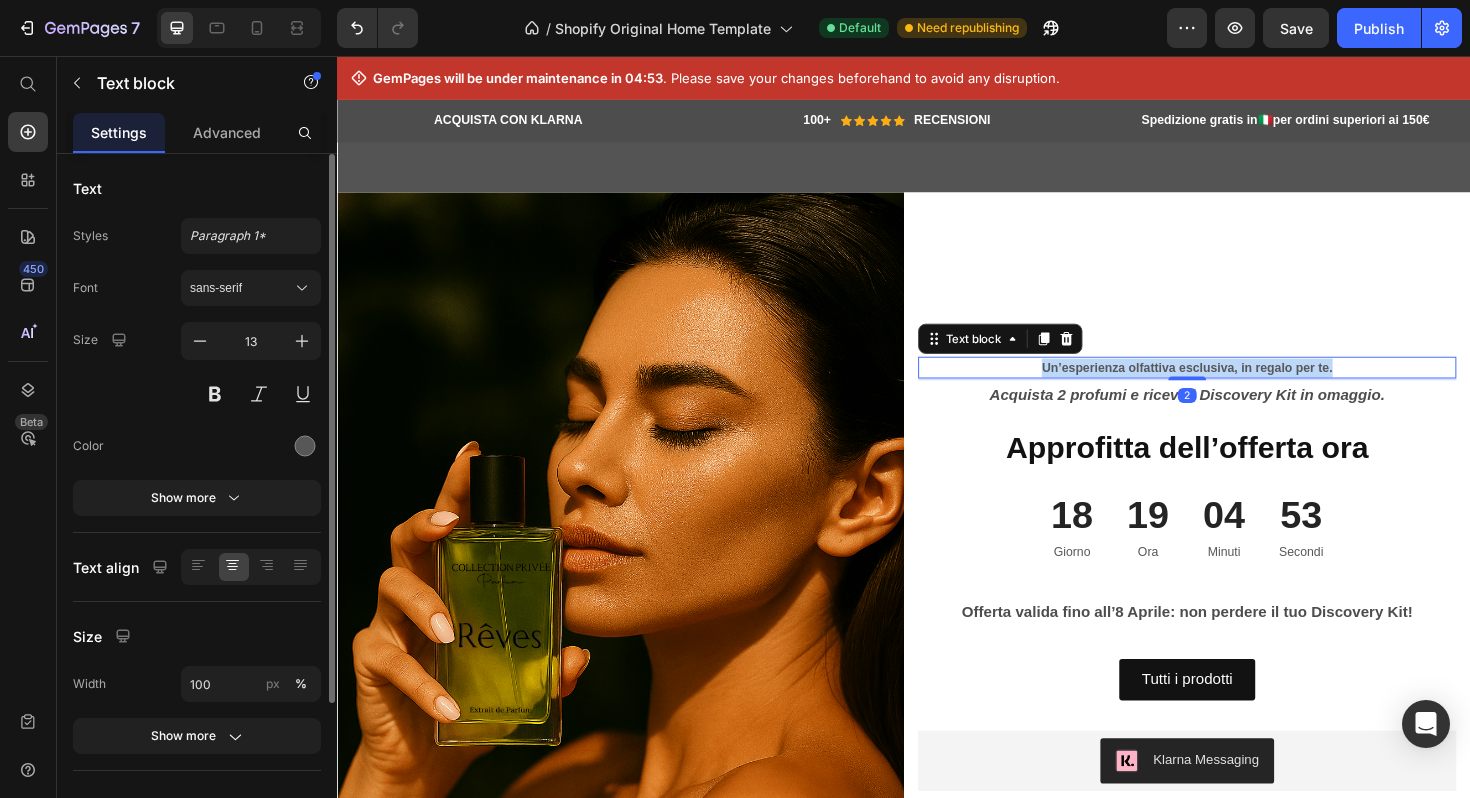 click on "Un’esperienza olfattiva esclusiva, in regalo per te." at bounding box center (1237, 383) 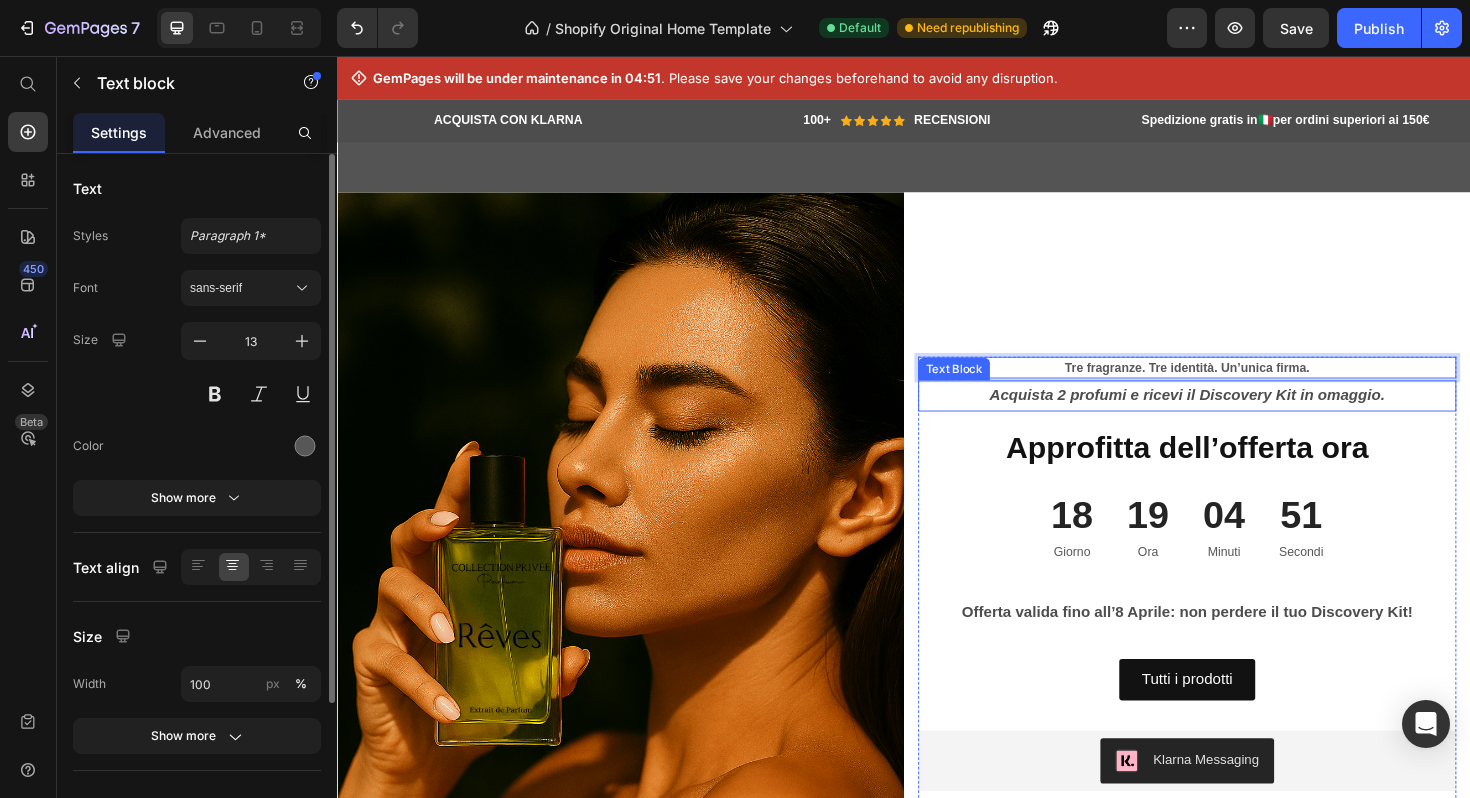 click on "Acquista 2 profumi e ricevi il Discovery Kit in omaggio." at bounding box center [1237, 412] 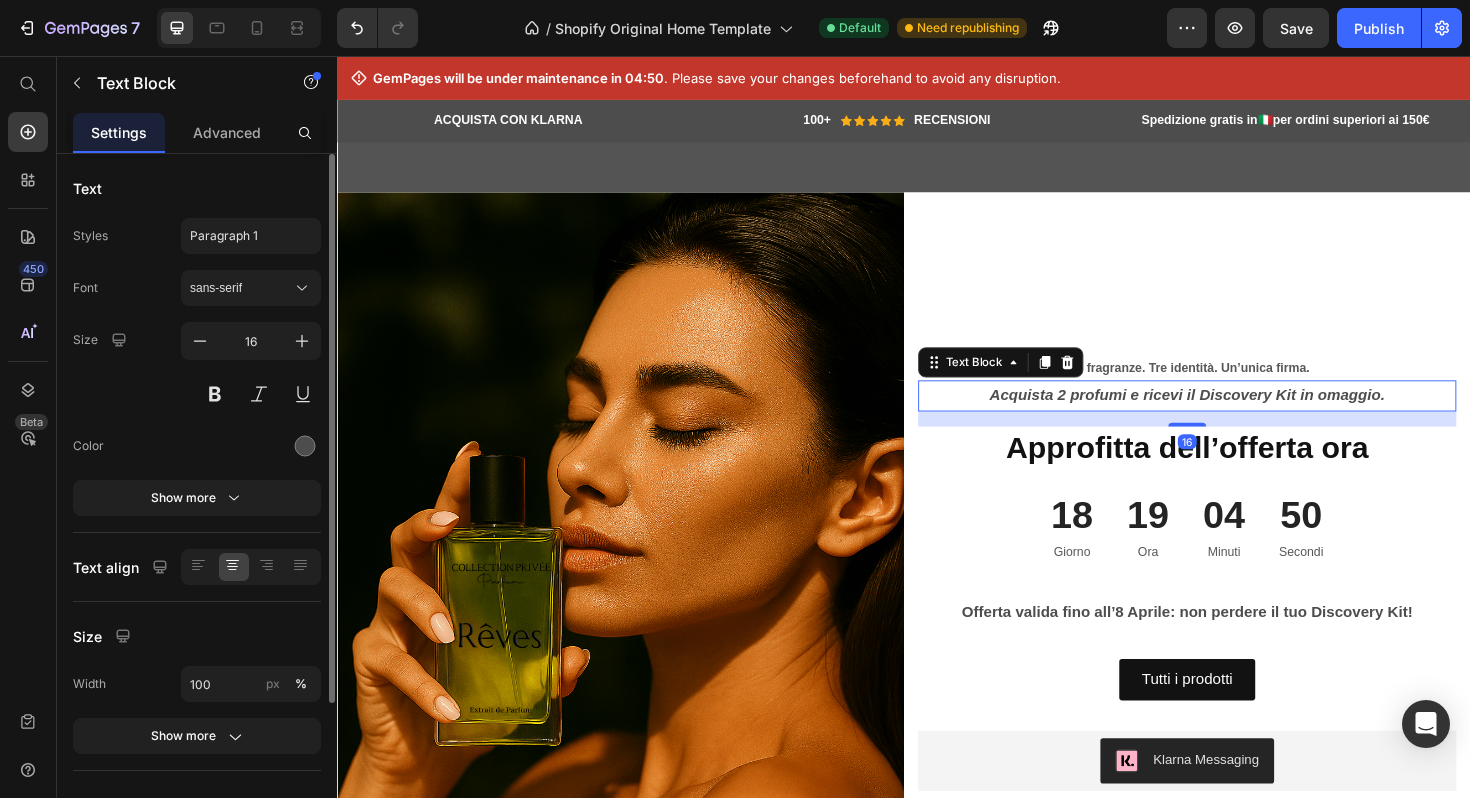 click on "Acquista 2 profumi e ricevi il Discovery Kit in omaggio." at bounding box center [1237, 412] 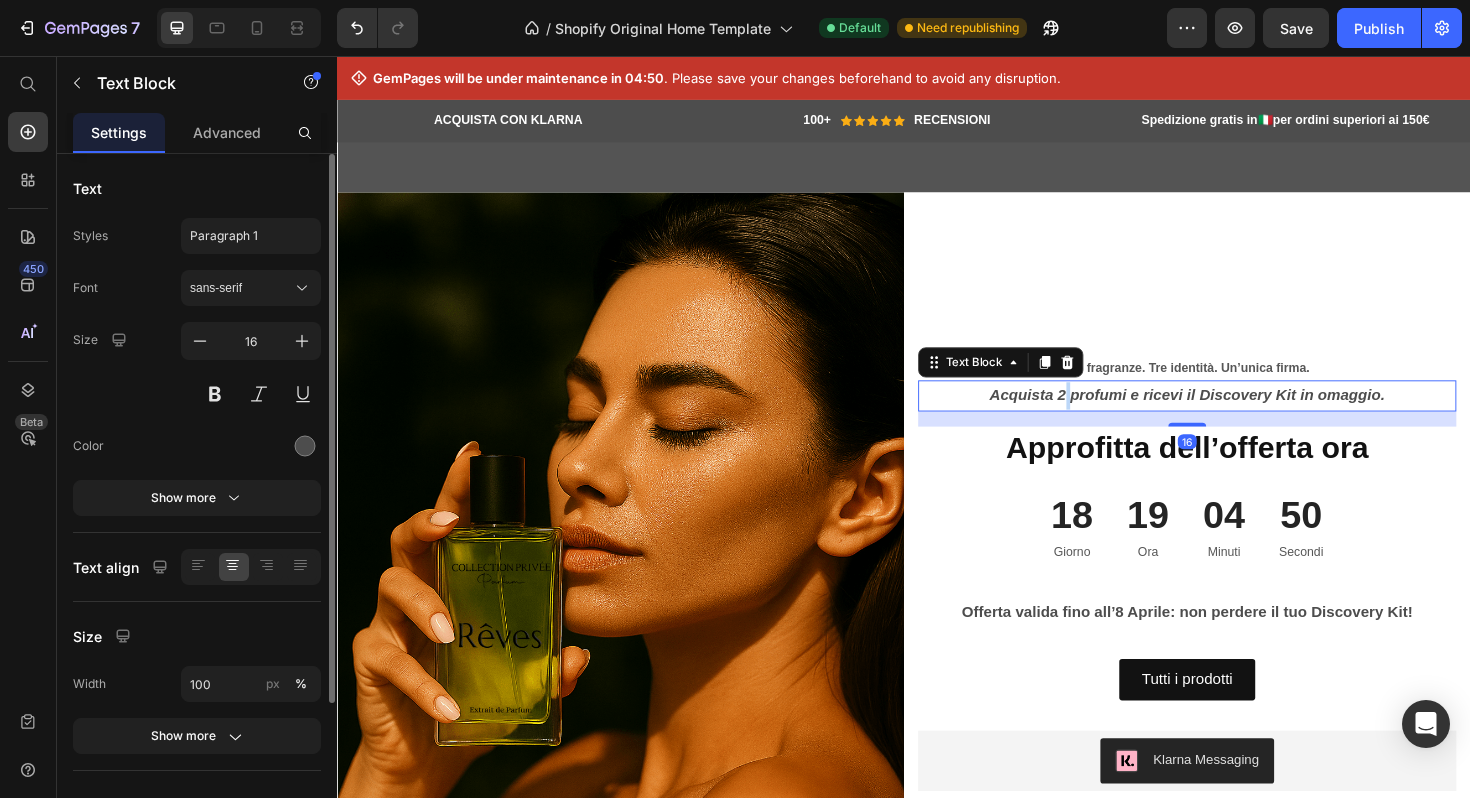click on "Acquista 2 profumi e ricevi il Discovery Kit in omaggio." at bounding box center [1237, 412] 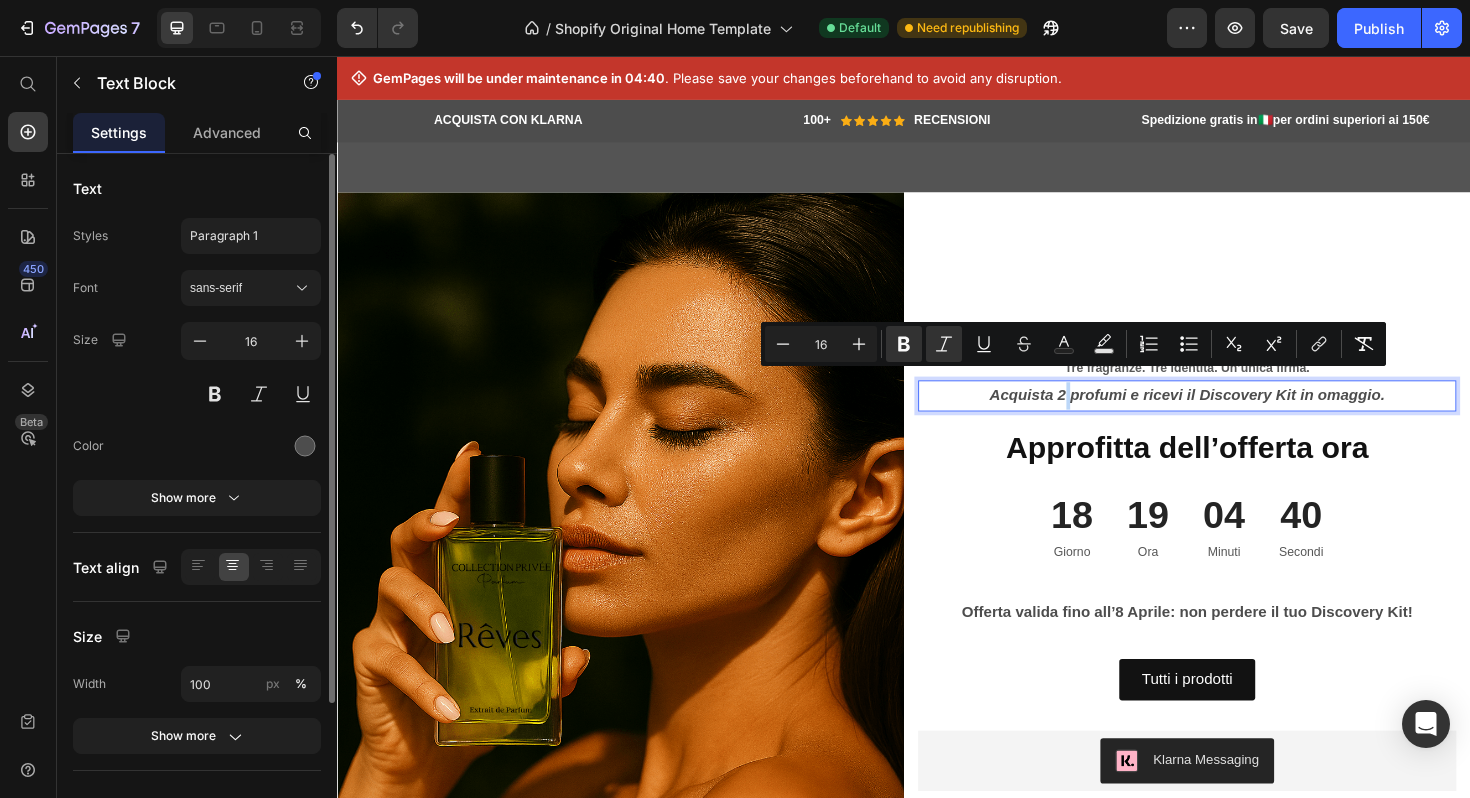 click on "Acquista 2 profumi e ricevi il Discovery Kit in omaggio." at bounding box center (1237, 412) 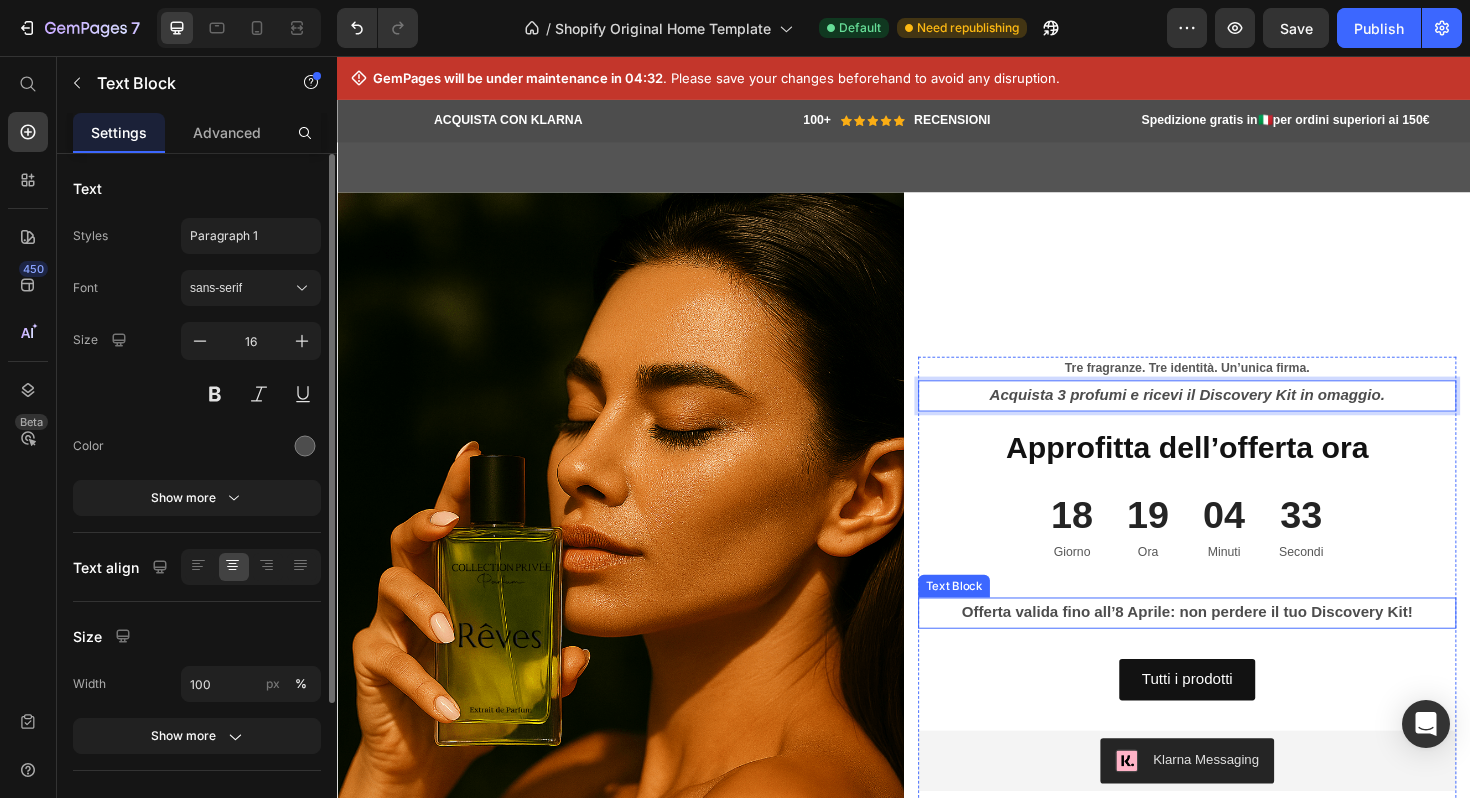 click on "Offerta valida fino all’8 Aprile: non perdere il tuo Discovery Kit!" at bounding box center (1237, 642) 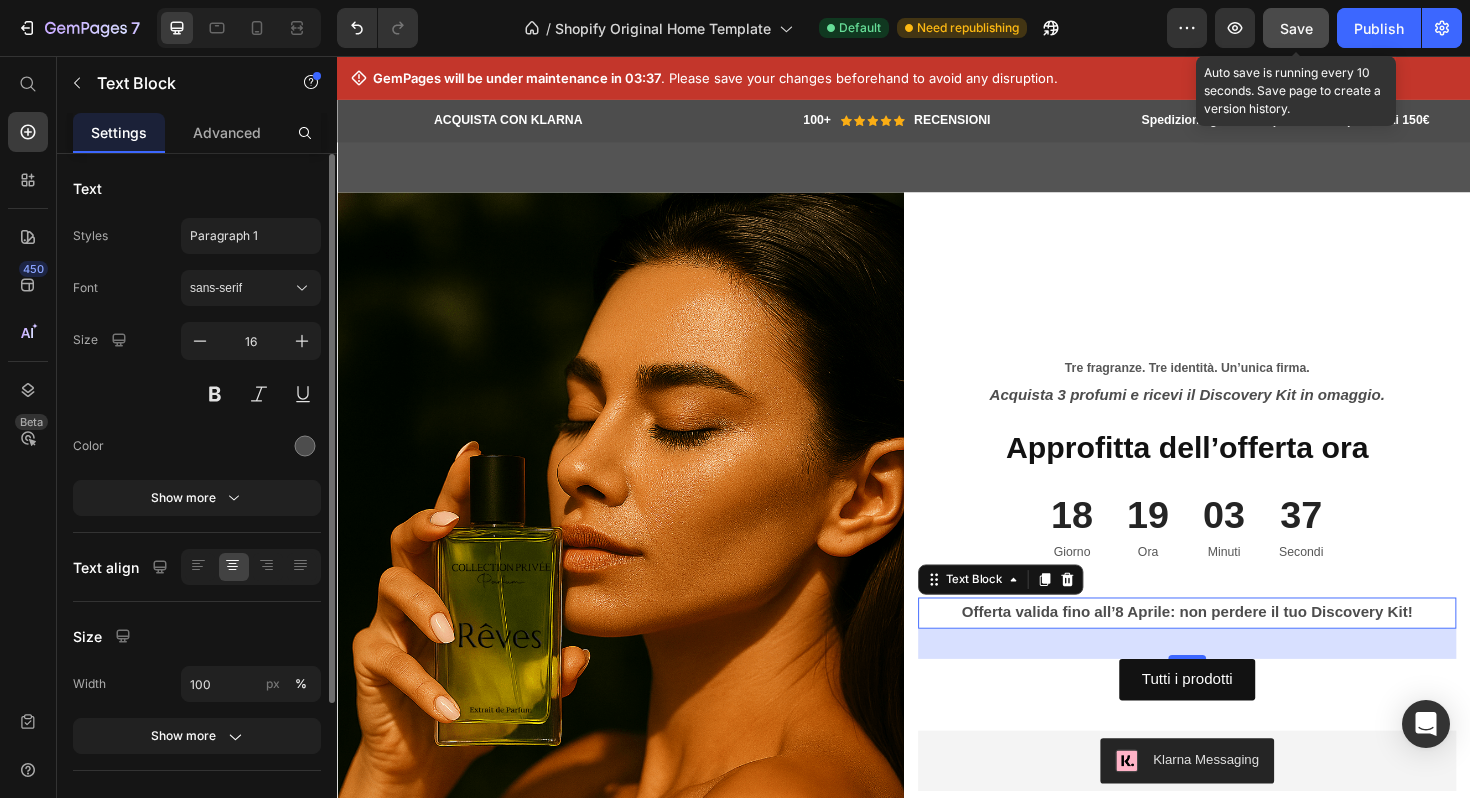 click on "Save" 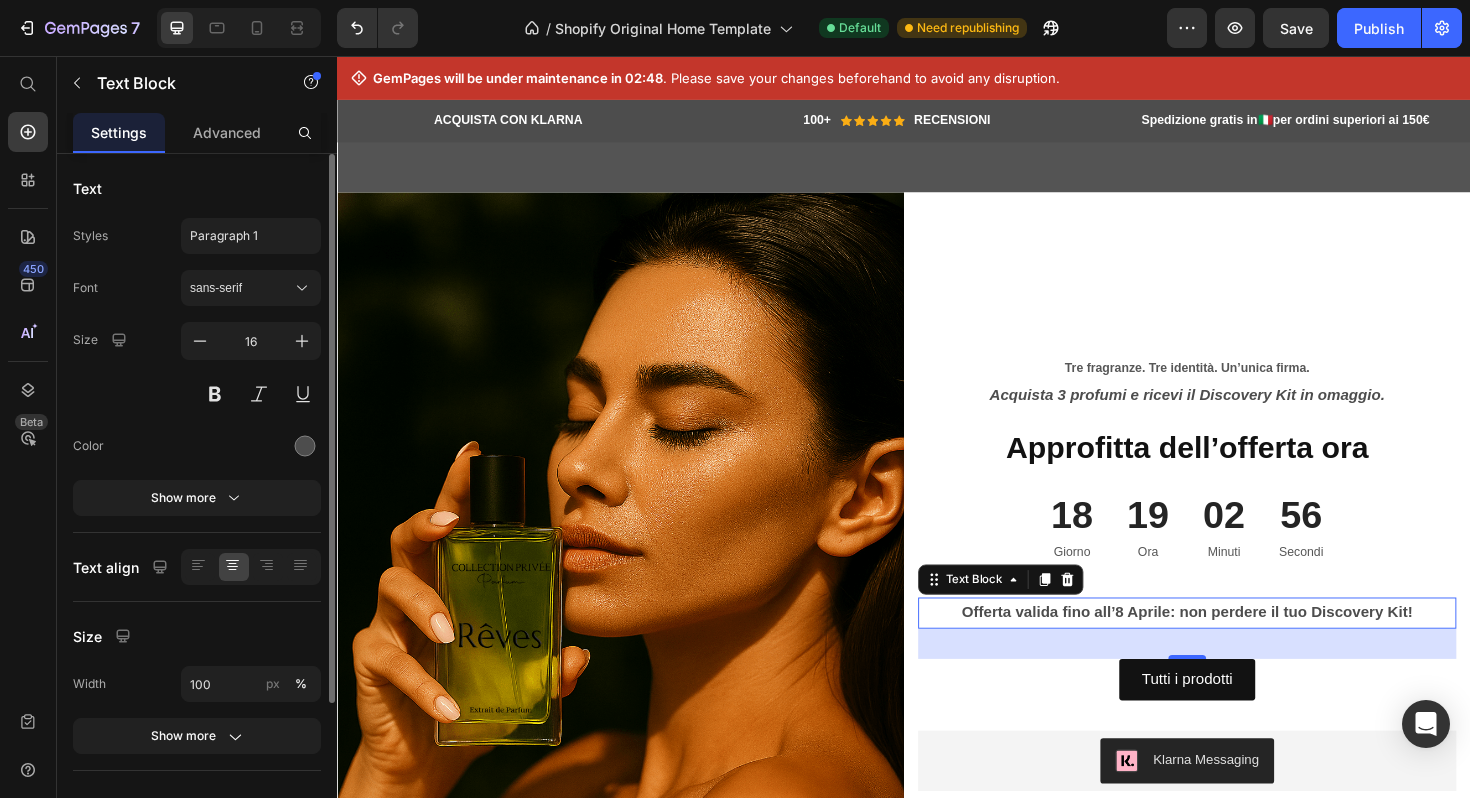 type 